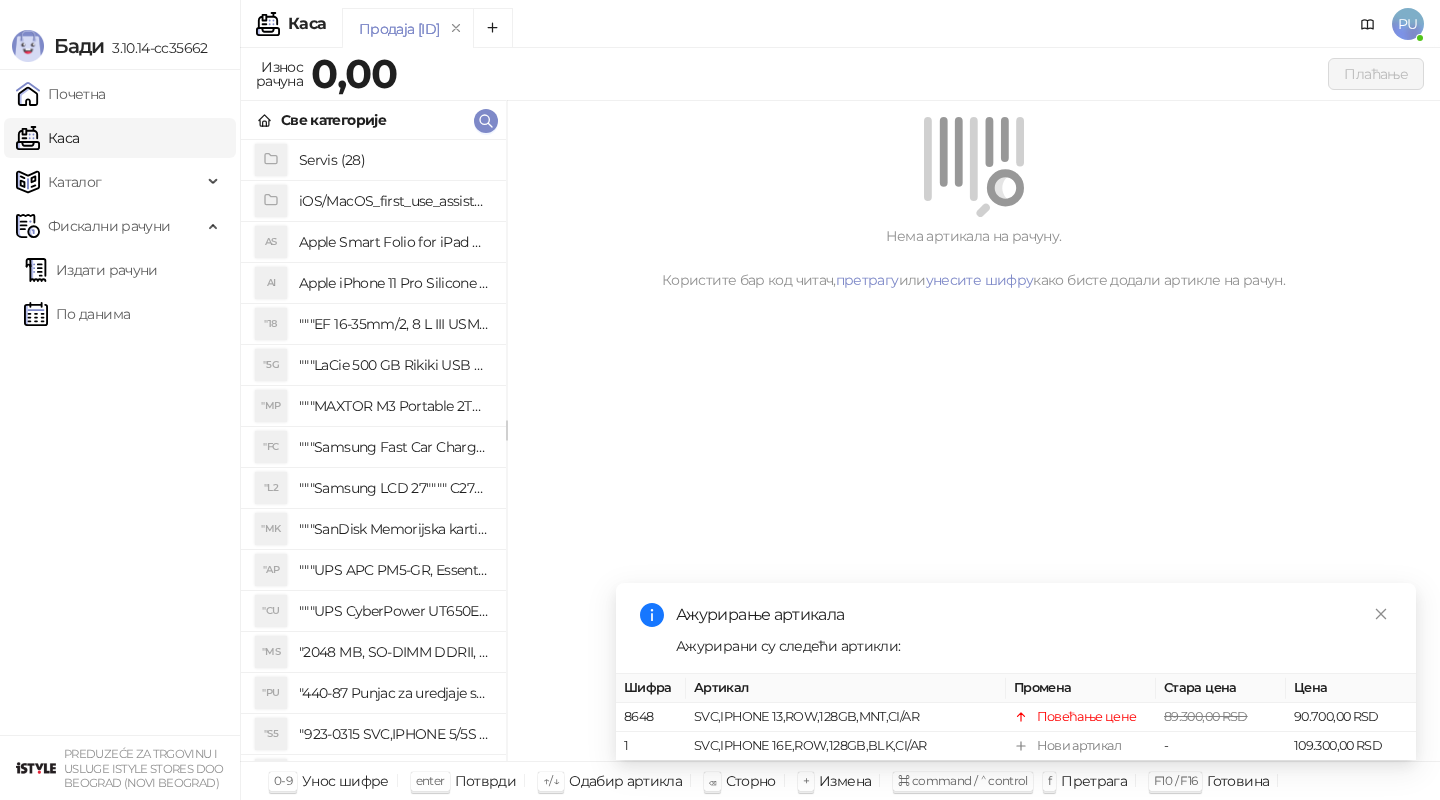 scroll, scrollTop: 0, scrollLeft: 0, axis: both 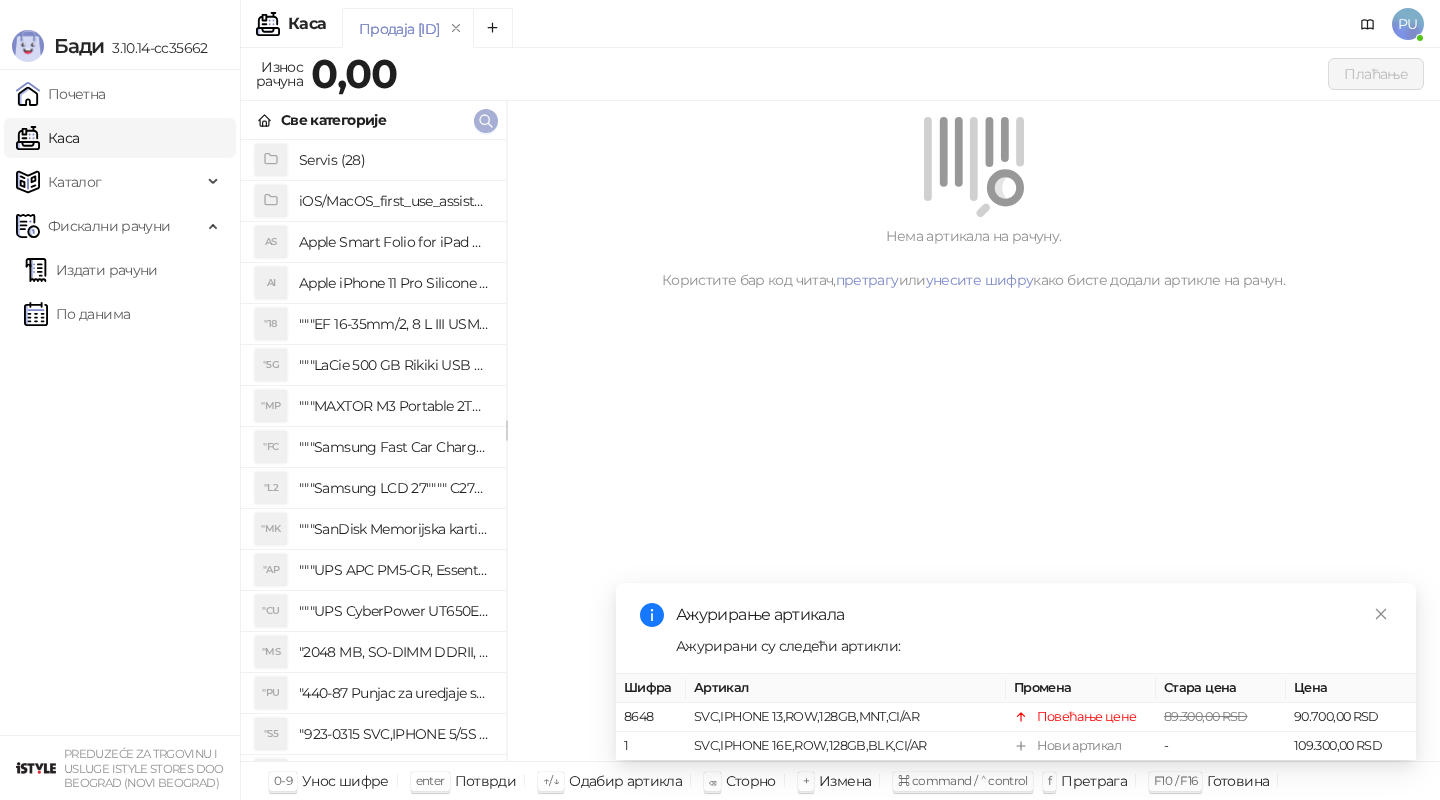 click 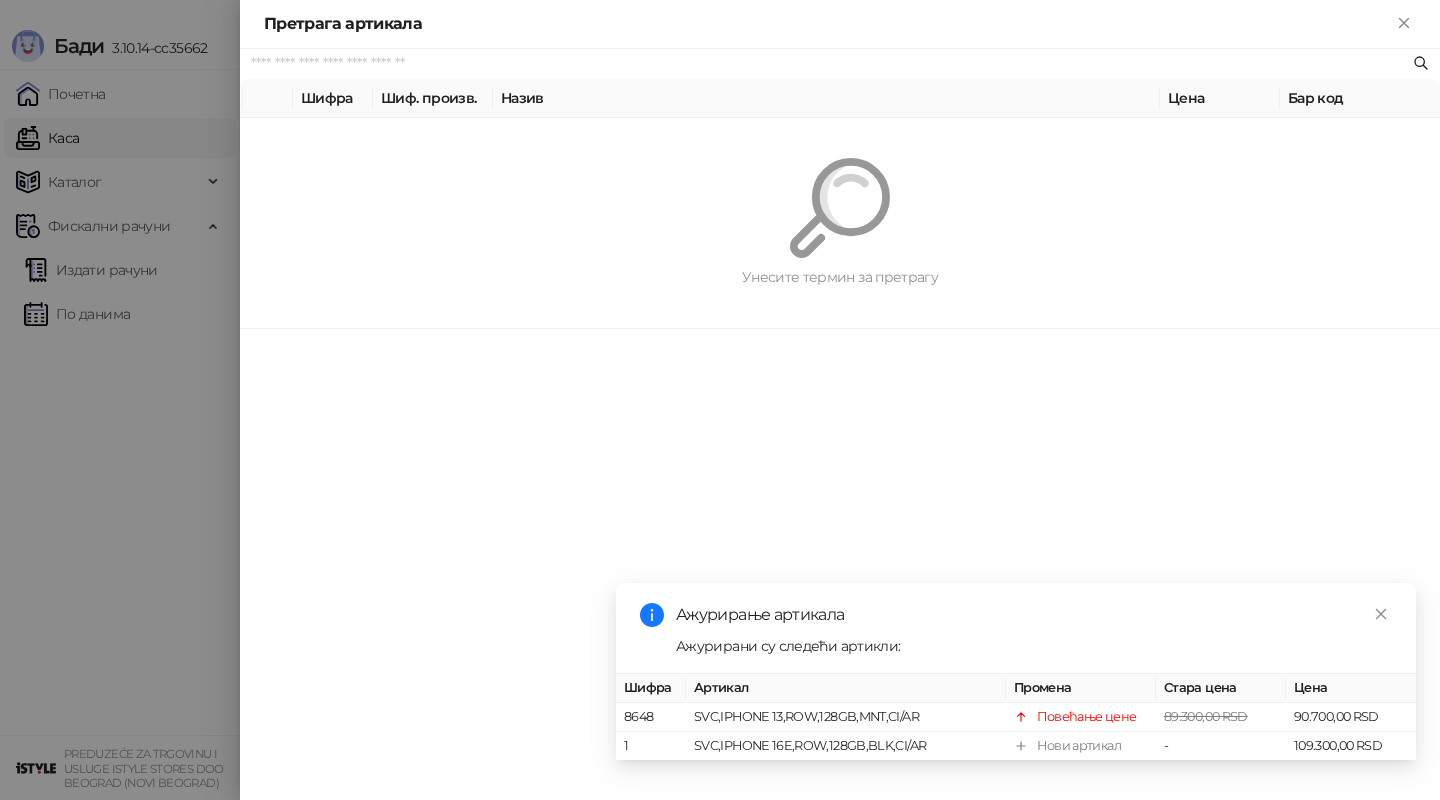 paste on "*********" 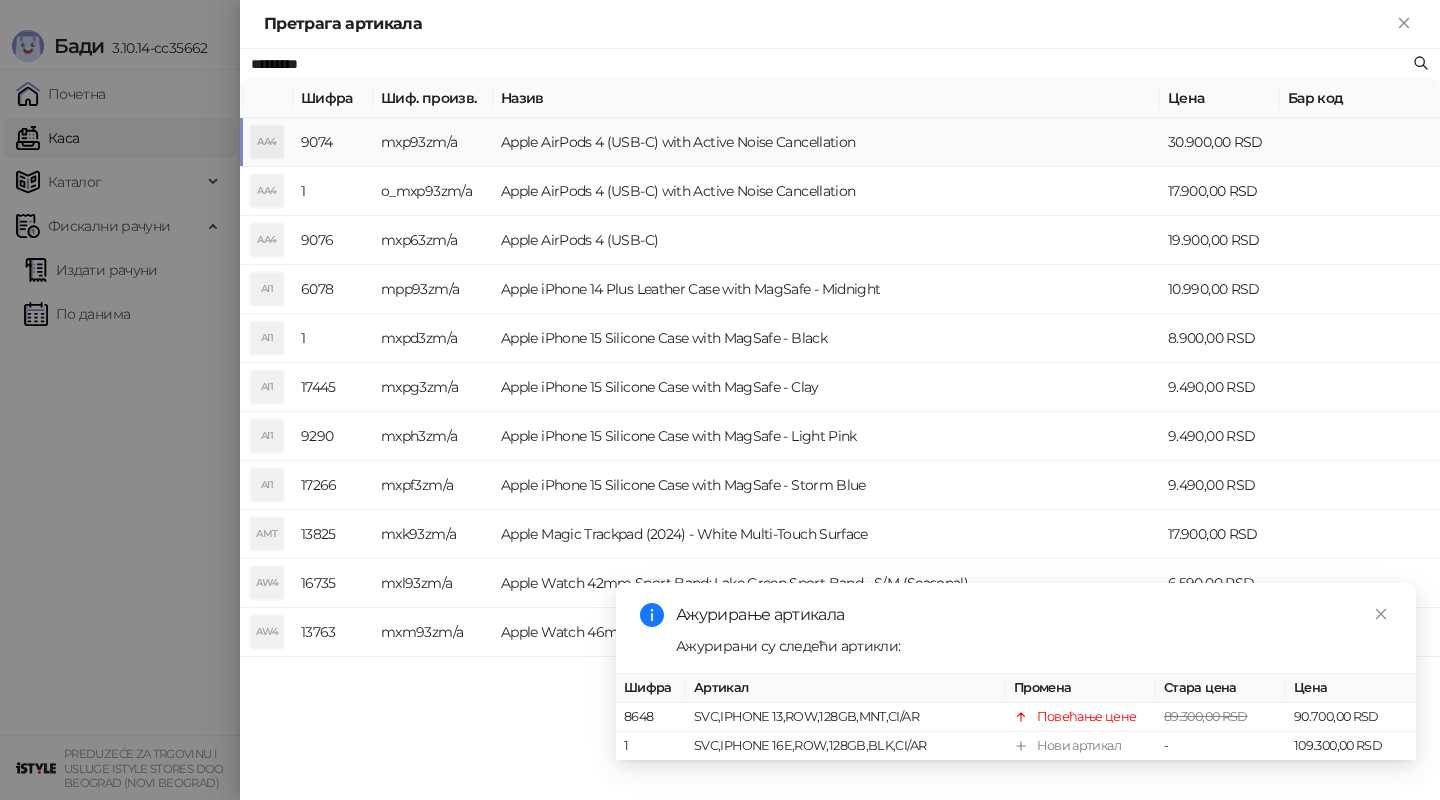 type on "*********" 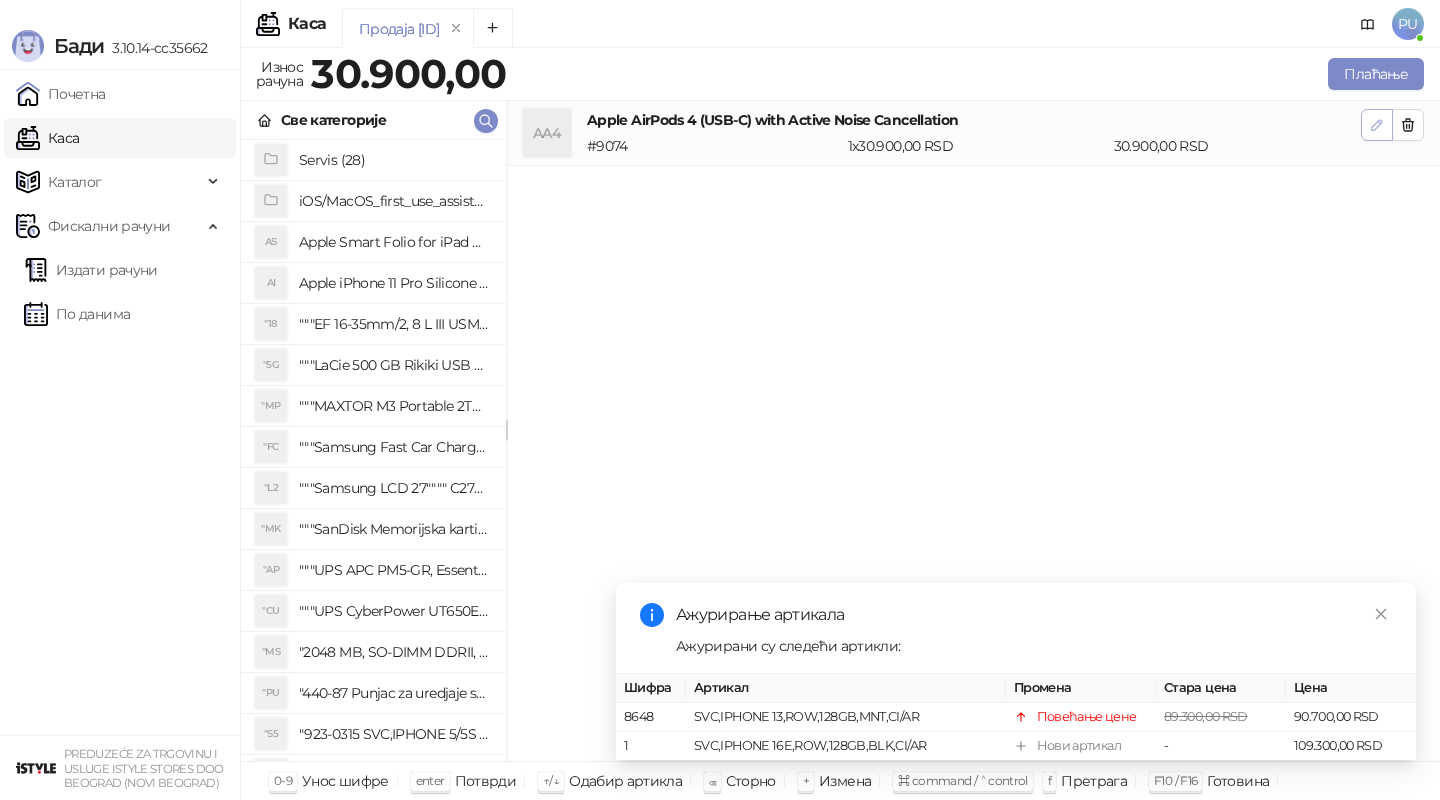click at bounding box center (1377, 125) 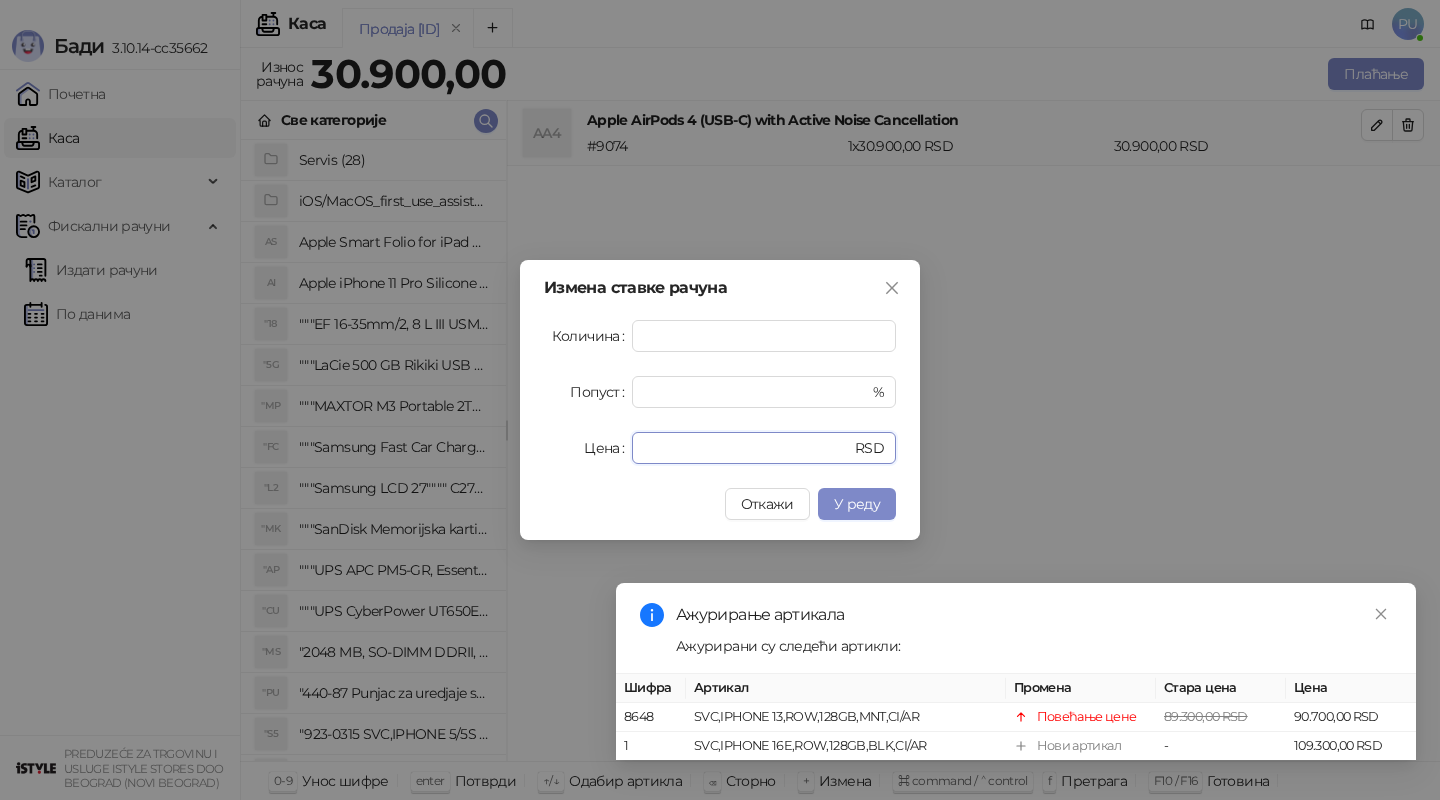 drag, startPoint x: 719, startPoint y: 452, endPoint x: 551, endPoint y: 449, distance: 168.02678 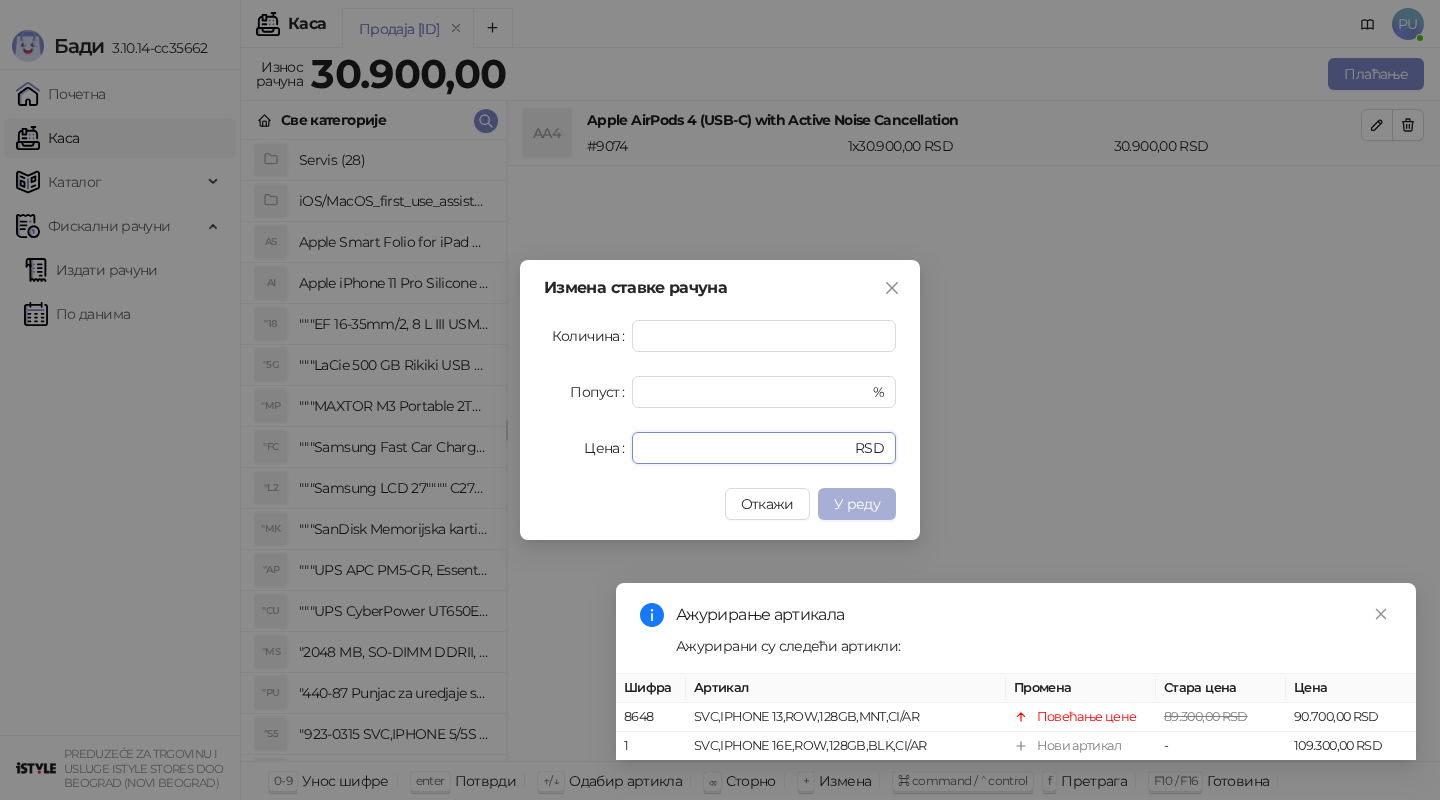 type on "*****" 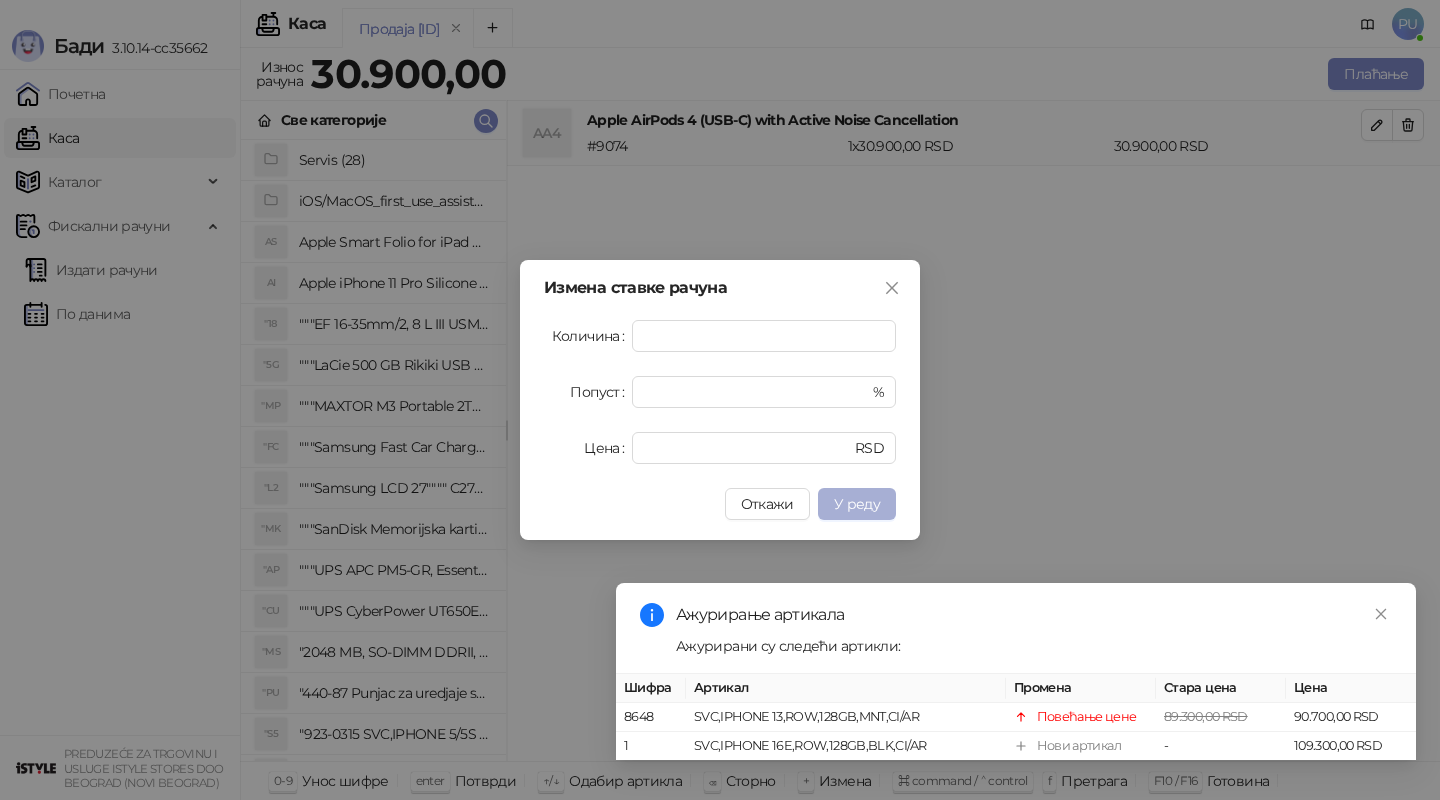click on "У реду" at bounding box center [857, 504] 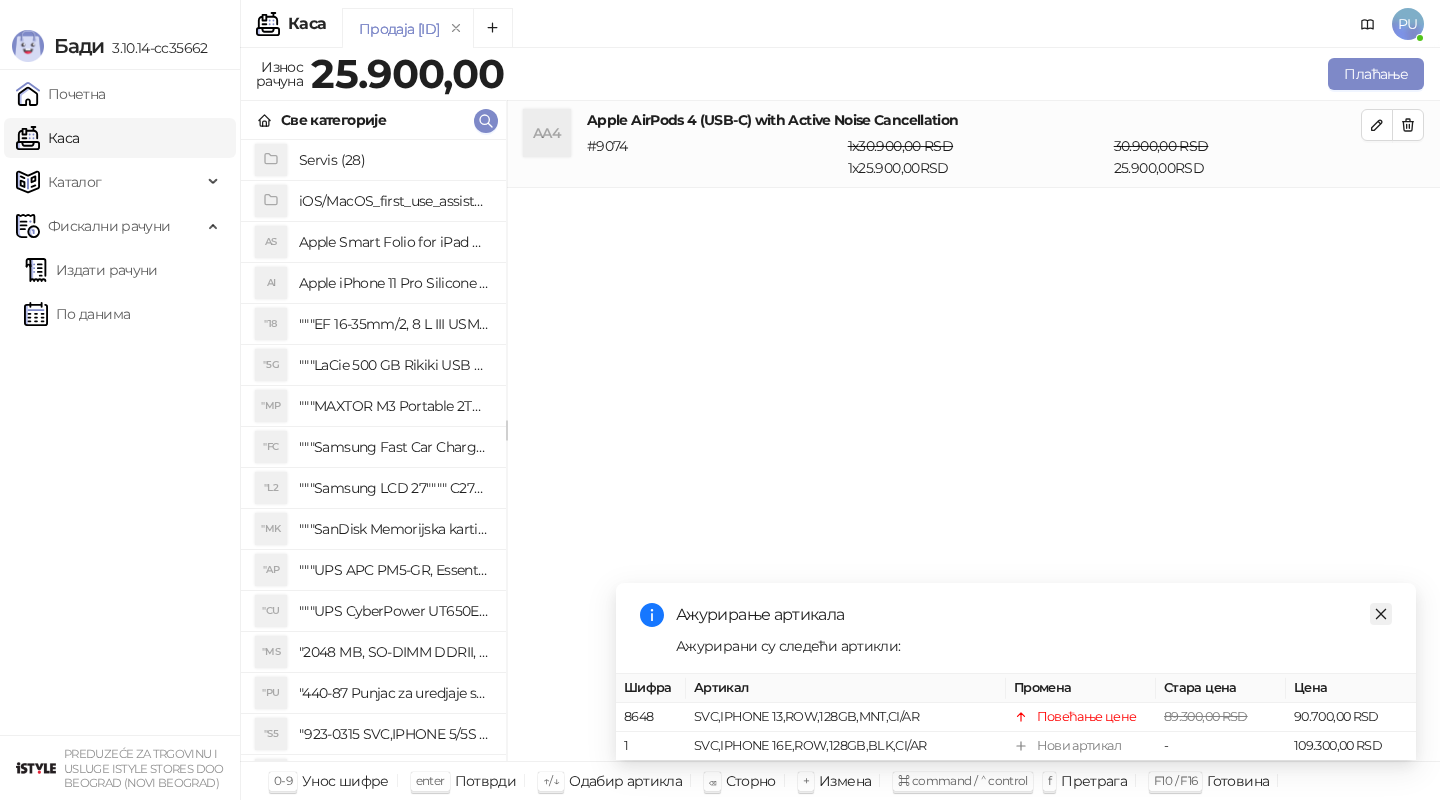 click 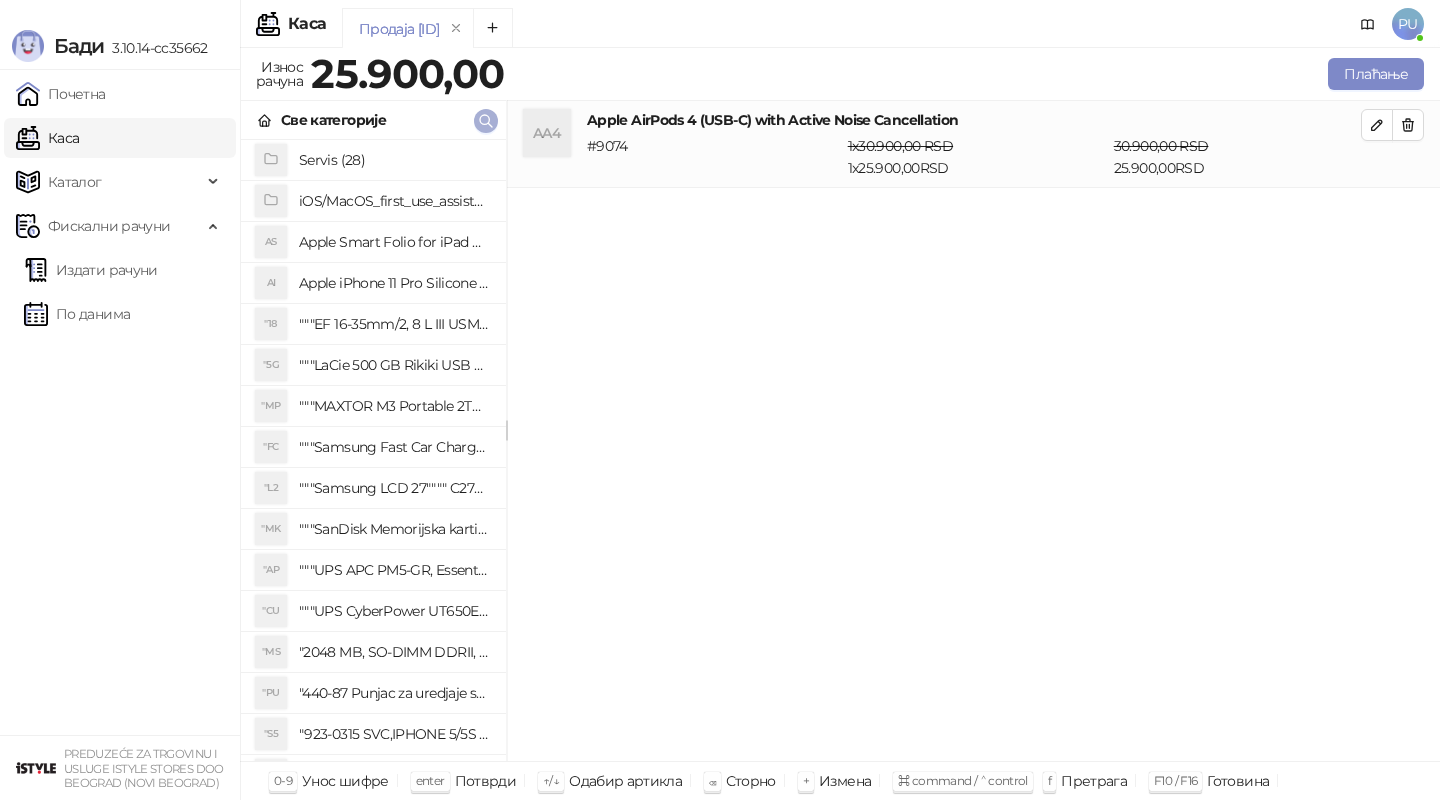 click 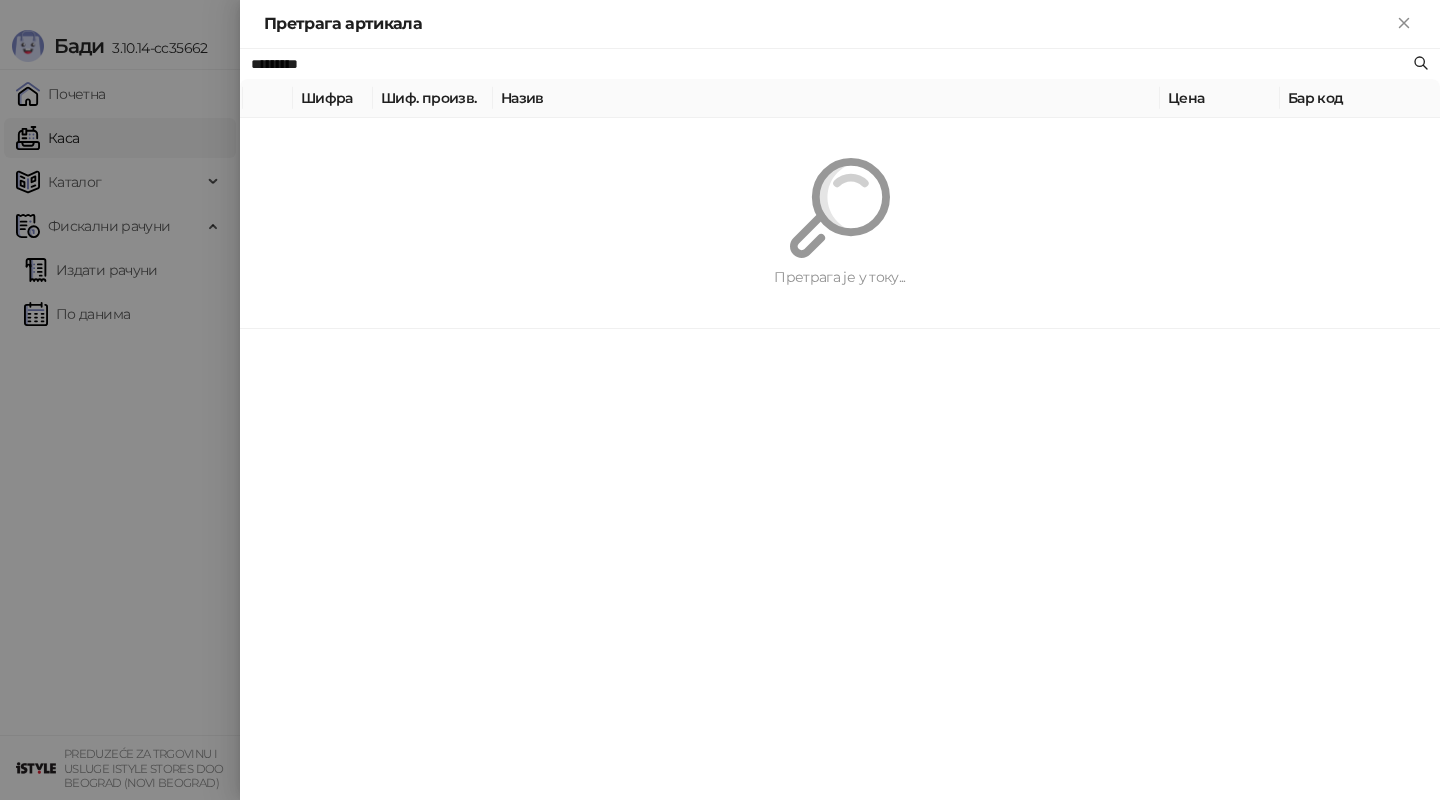 paste 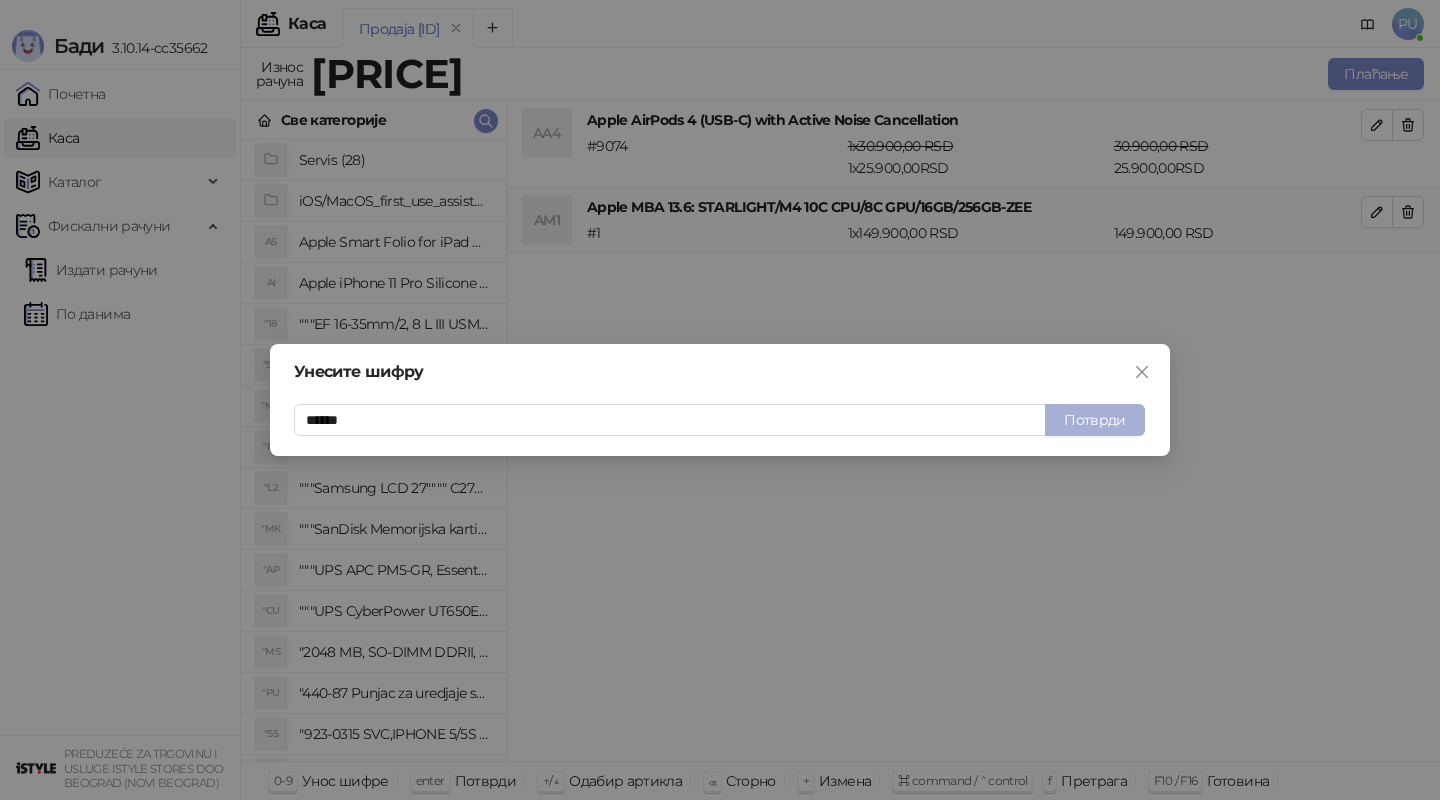 type on "******" 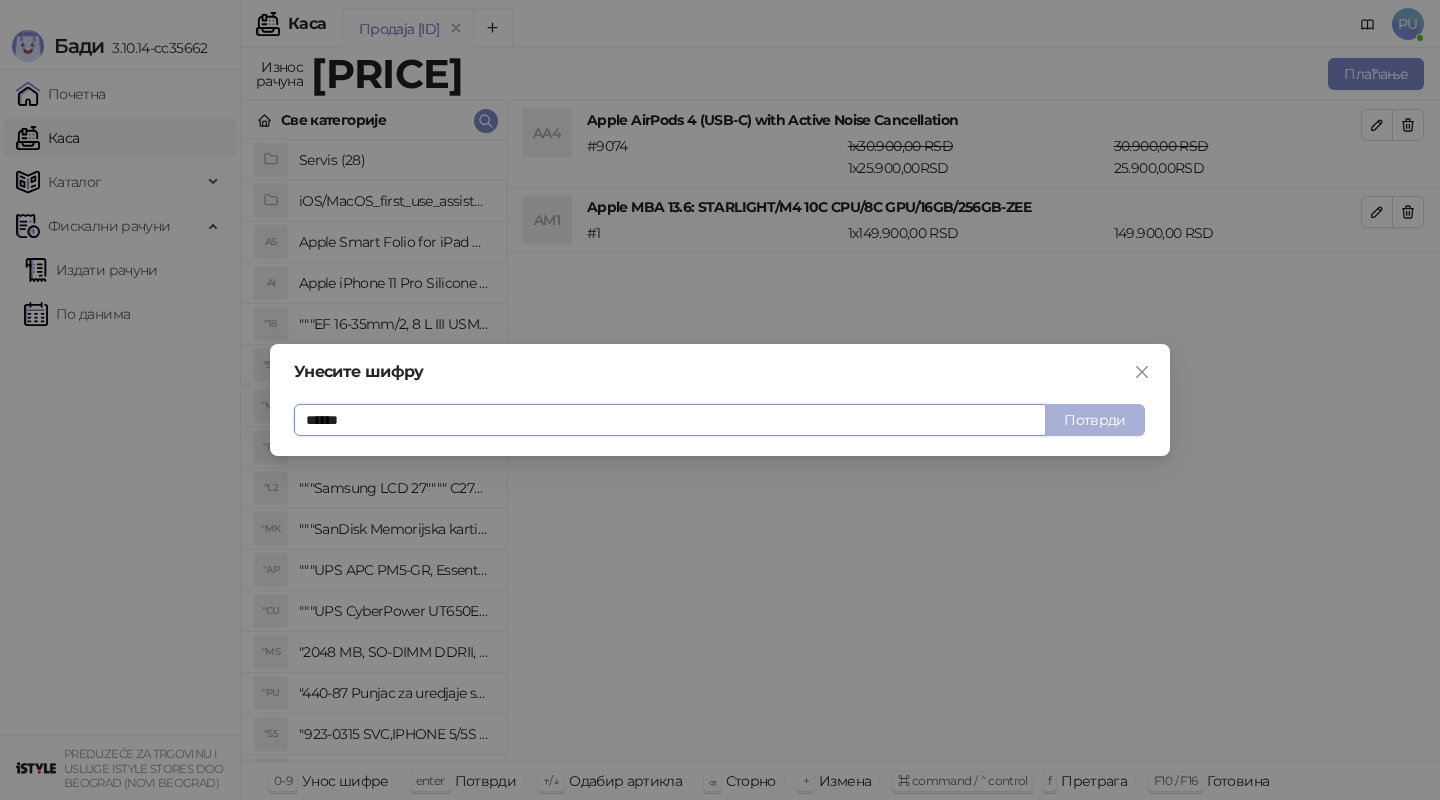 click on "Потврди" at bounding box center (1095, 420) 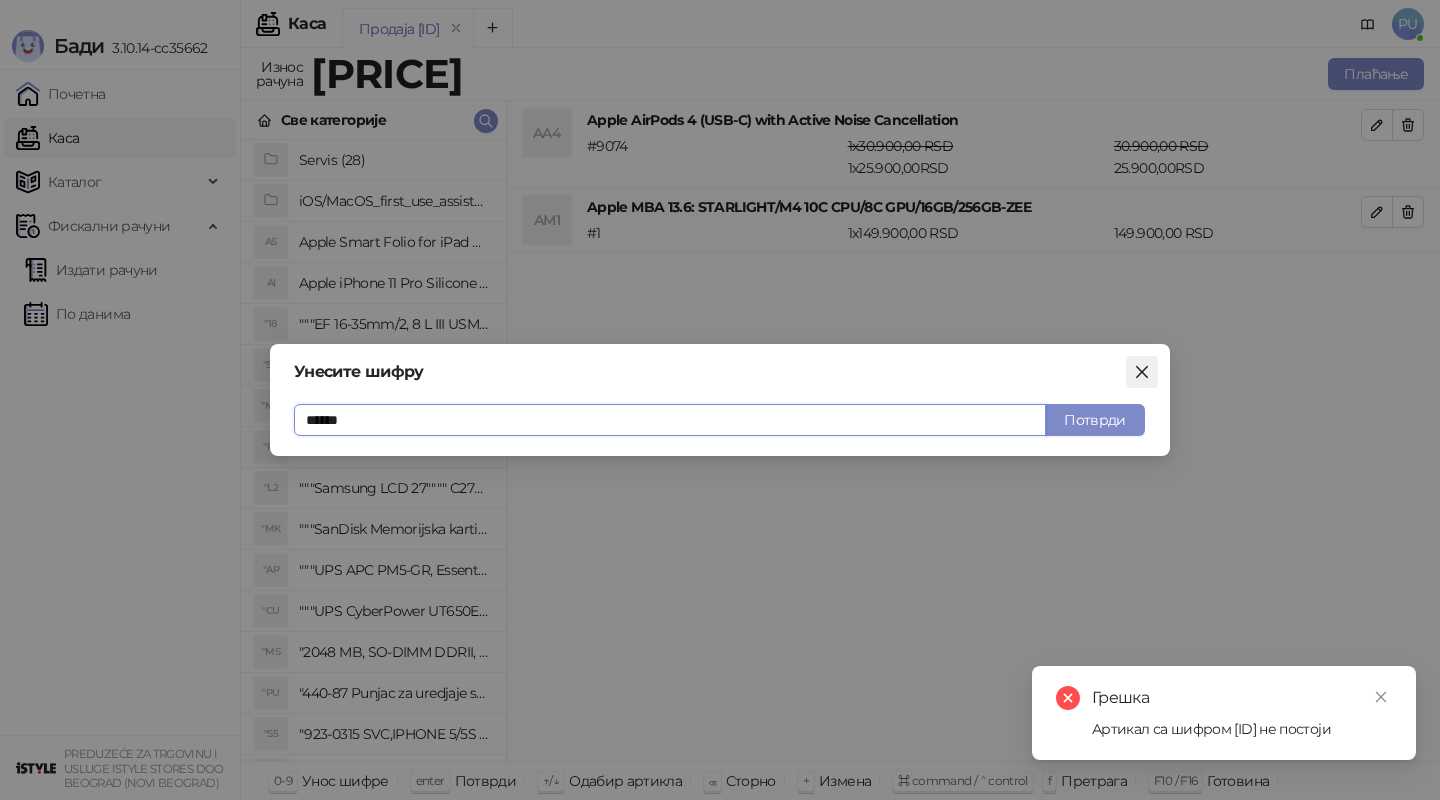 click 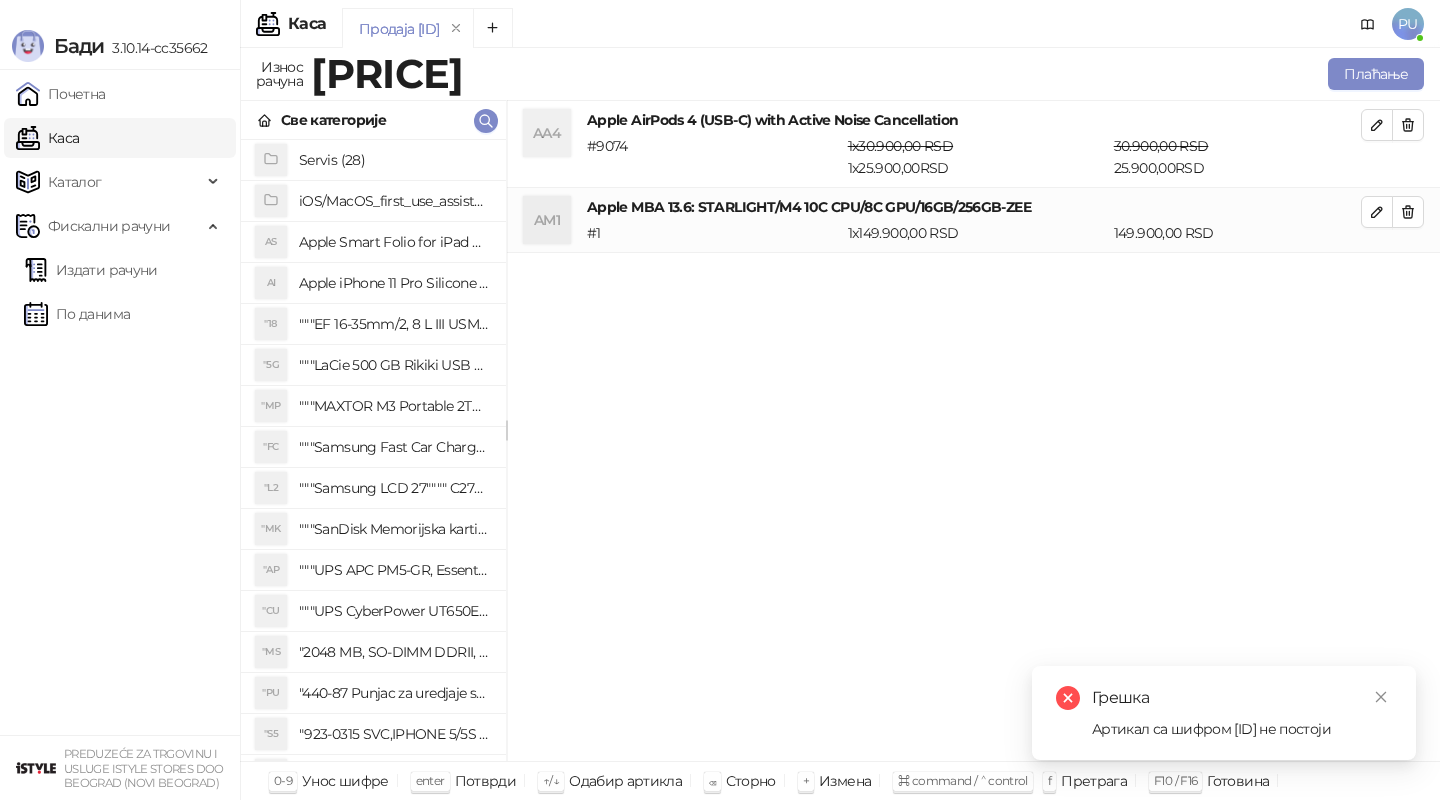 click on "AA4 Apple AirPods 4 (USB-C) with Active Noise Cancellation    # 9074 1  x  [PRICE]   RSD 1  x  [PRICE]  RSD  [PRICE]  RSD  [PRICE]  RSD  AM1 Apple MBA 13.6: STARLIGHT/M4 10C CPU/8C GPU/16GB/256GB-ZEE    # 1 1  x  [PRICE] RSD [PRICE] RSD" at bounding box center (973, 431) 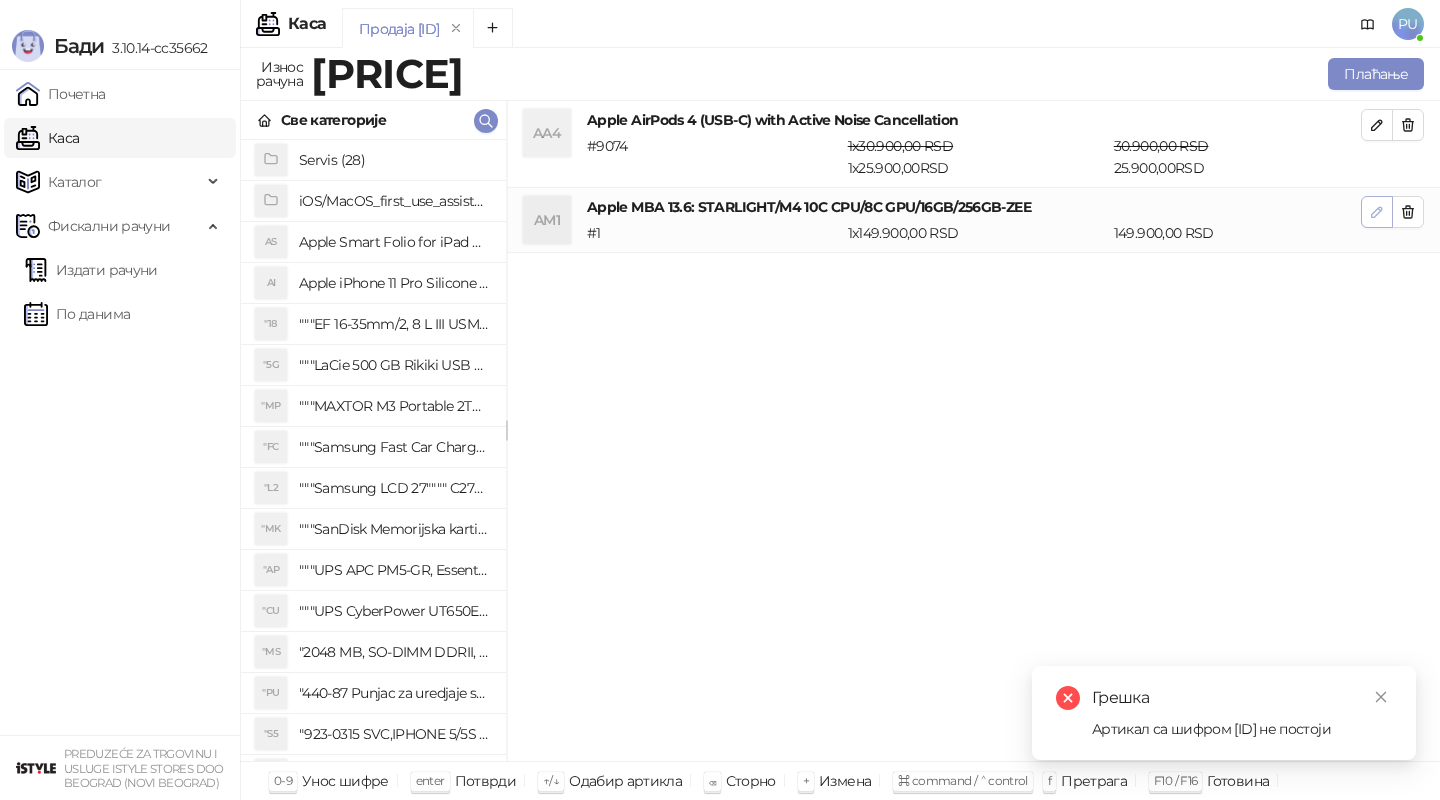 click at bounding box center (1377, 212) 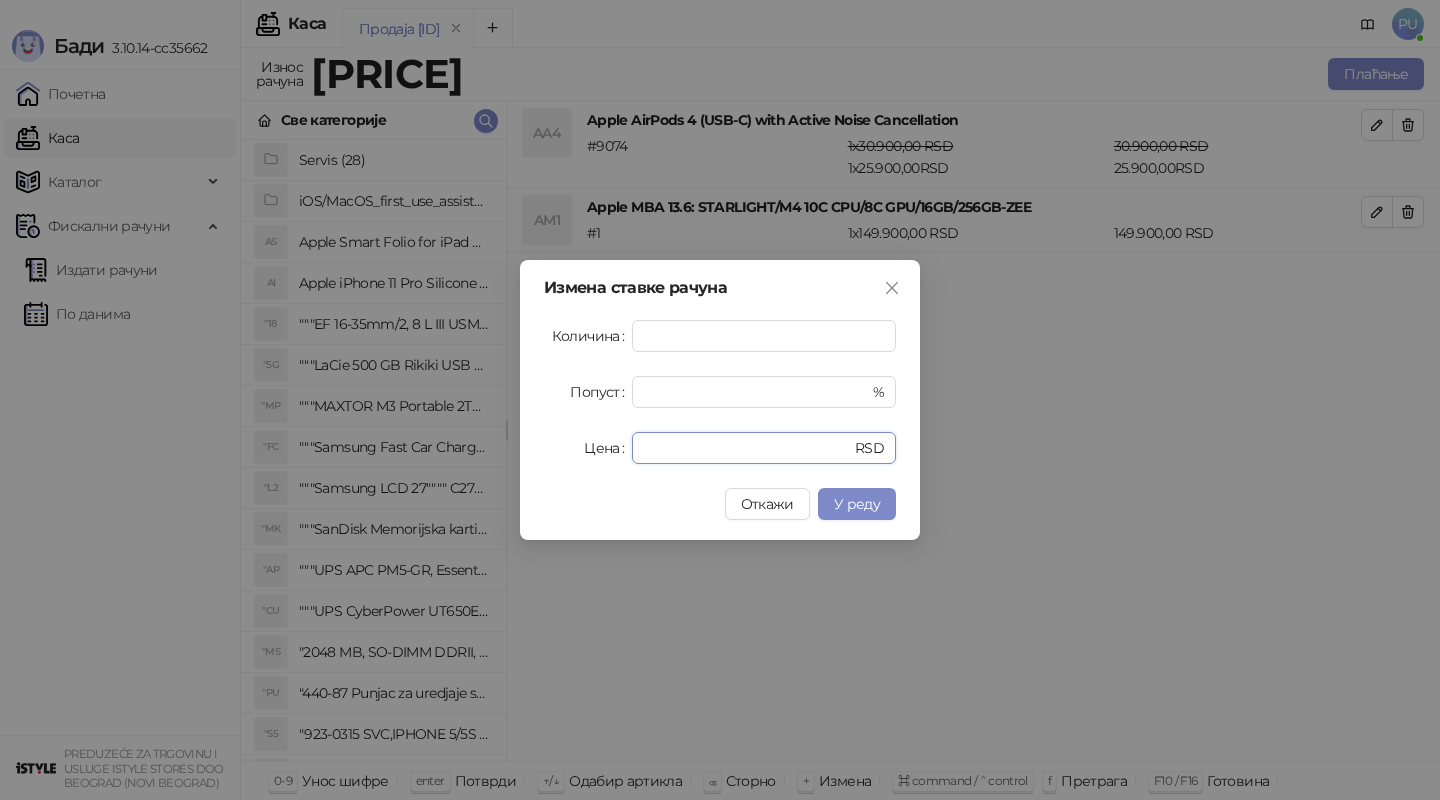 drag, startPoint x: 725, startPoint y: 443, endPoint x: 522, endPoint y: 428, distance: 203.55344 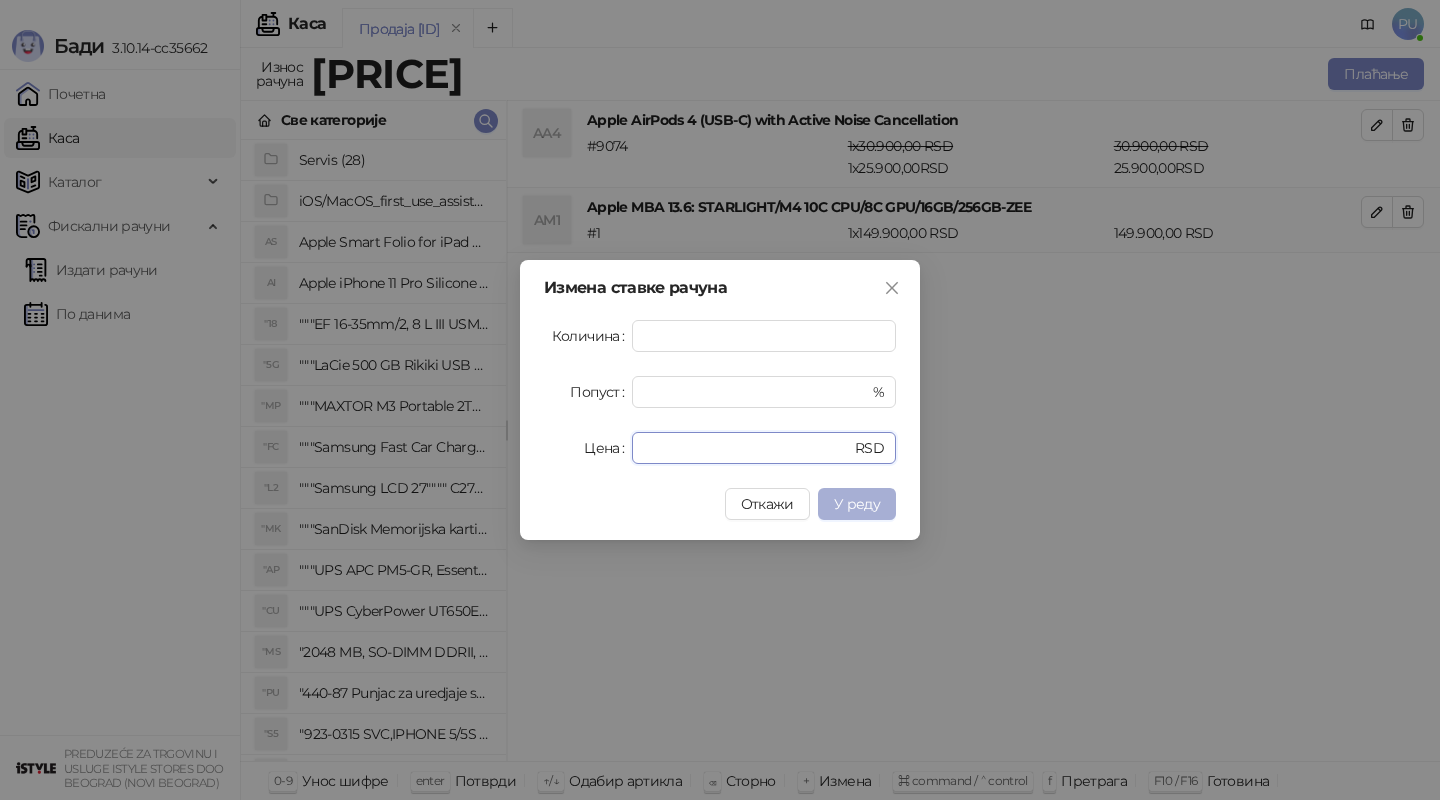 type on "******" 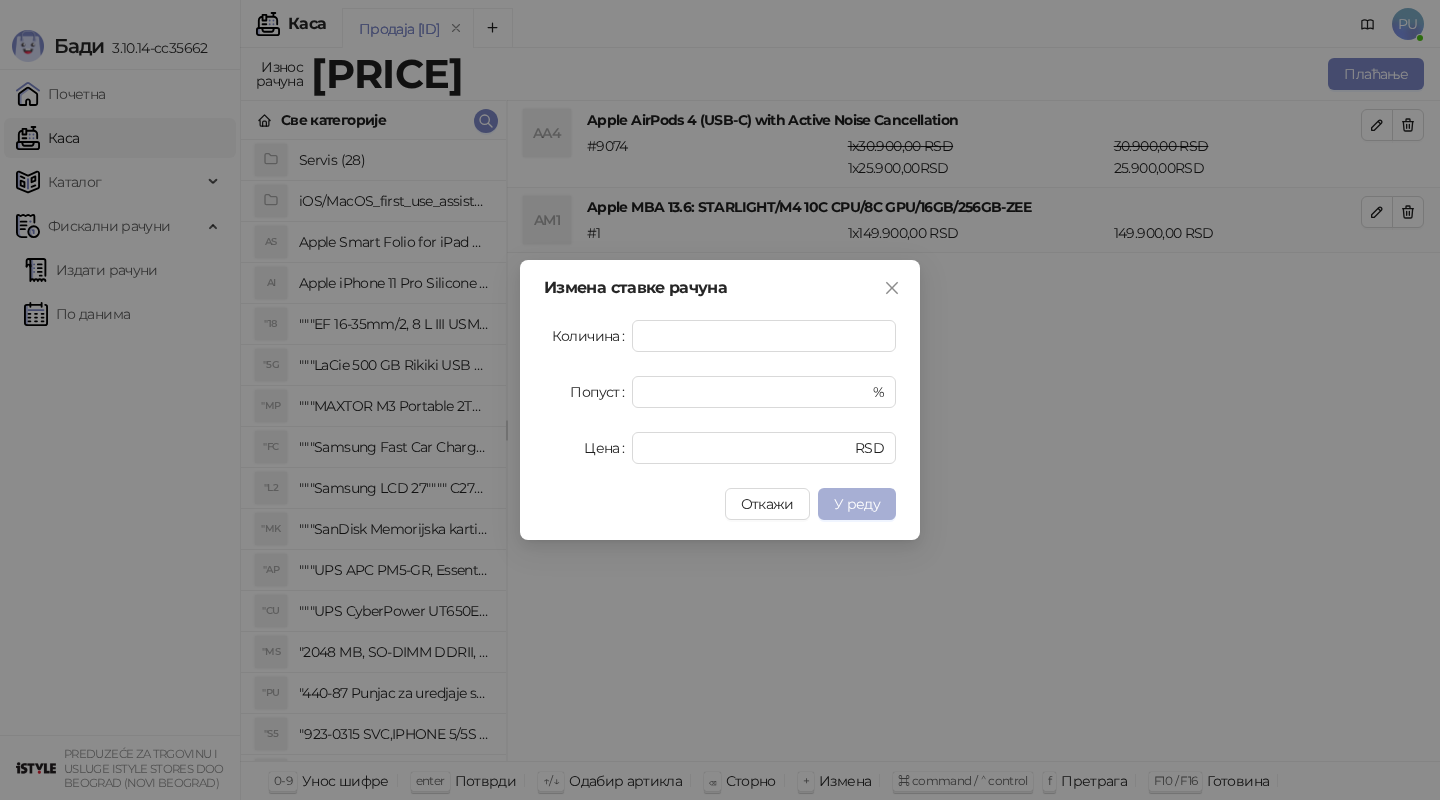 click on "У реду" at bounding box center (857, 504) 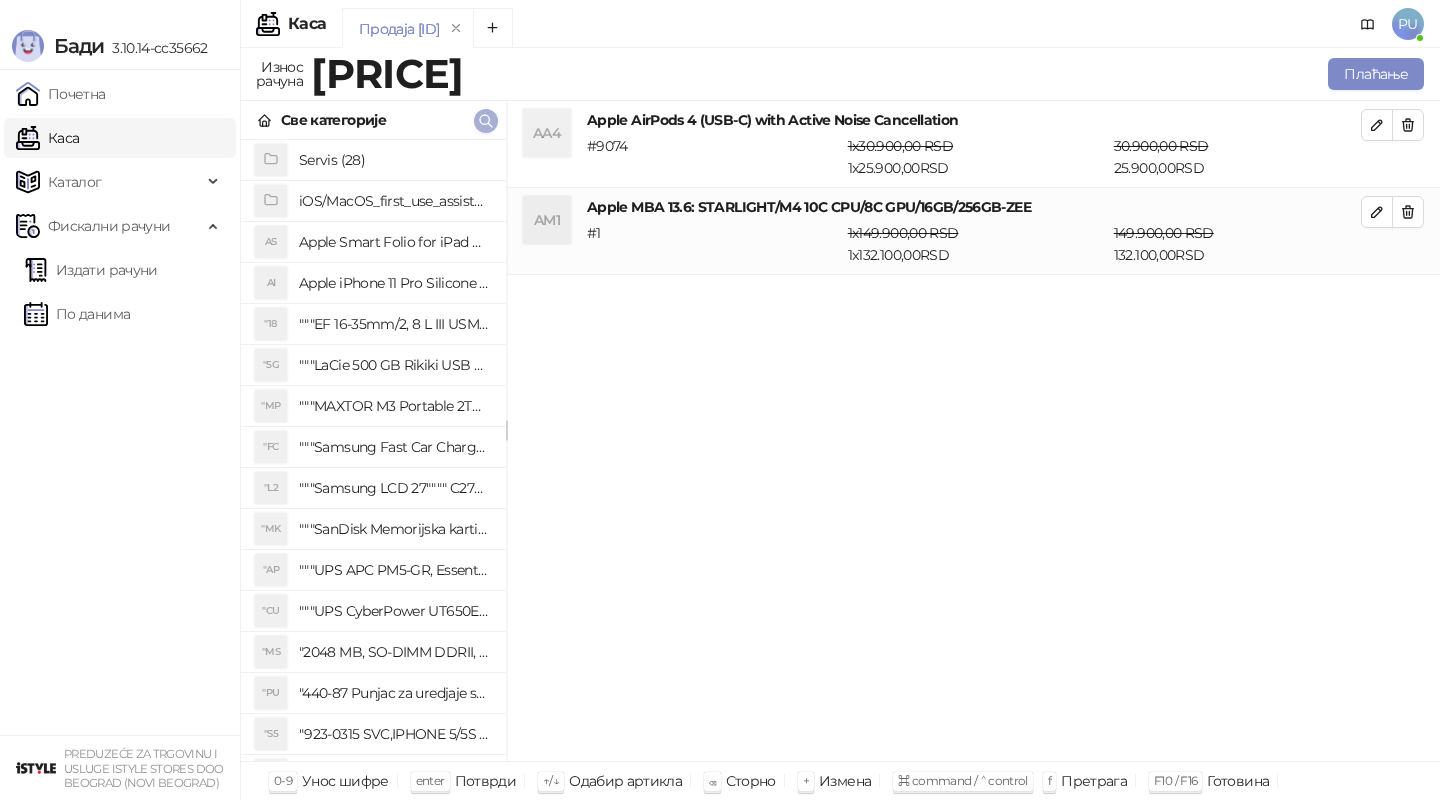click 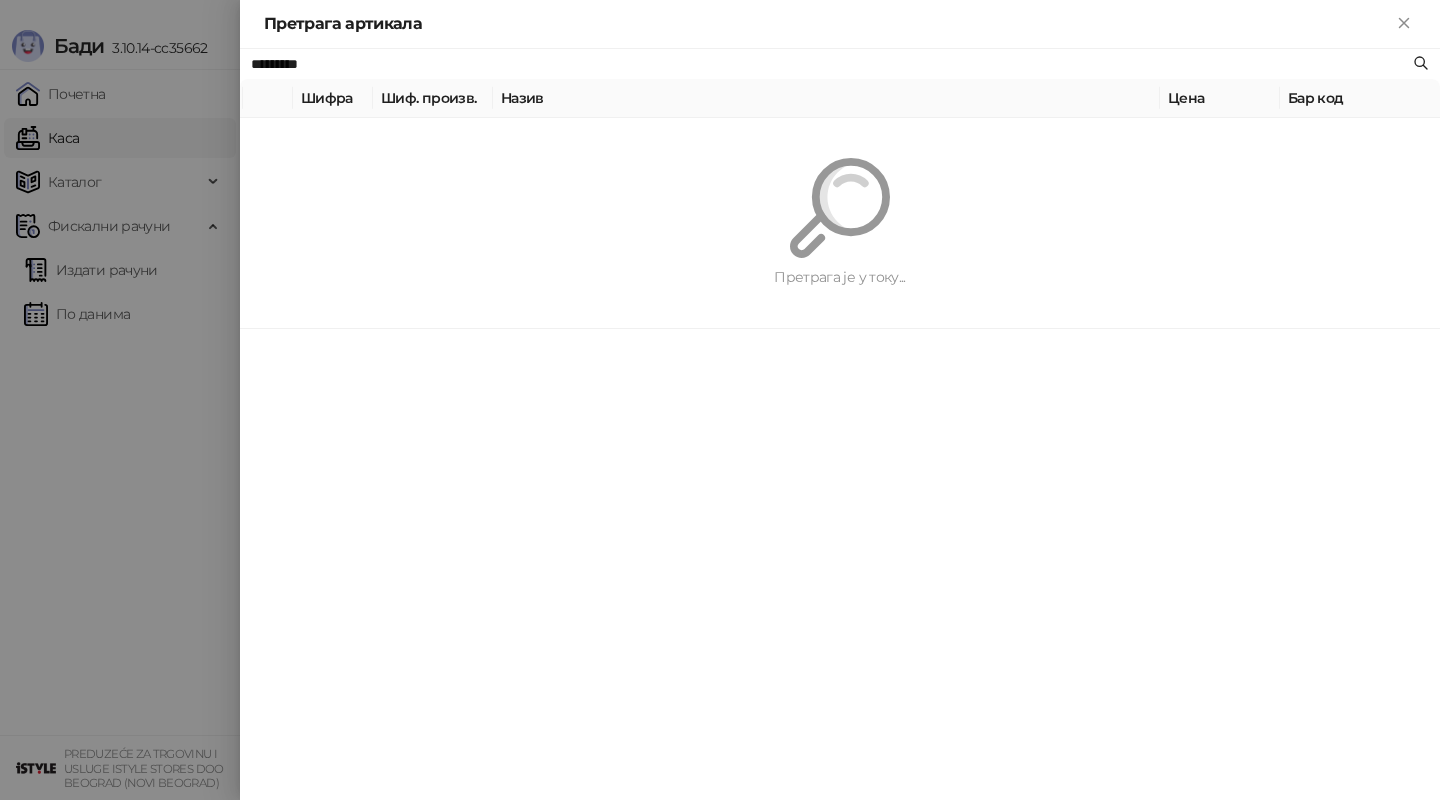 paste 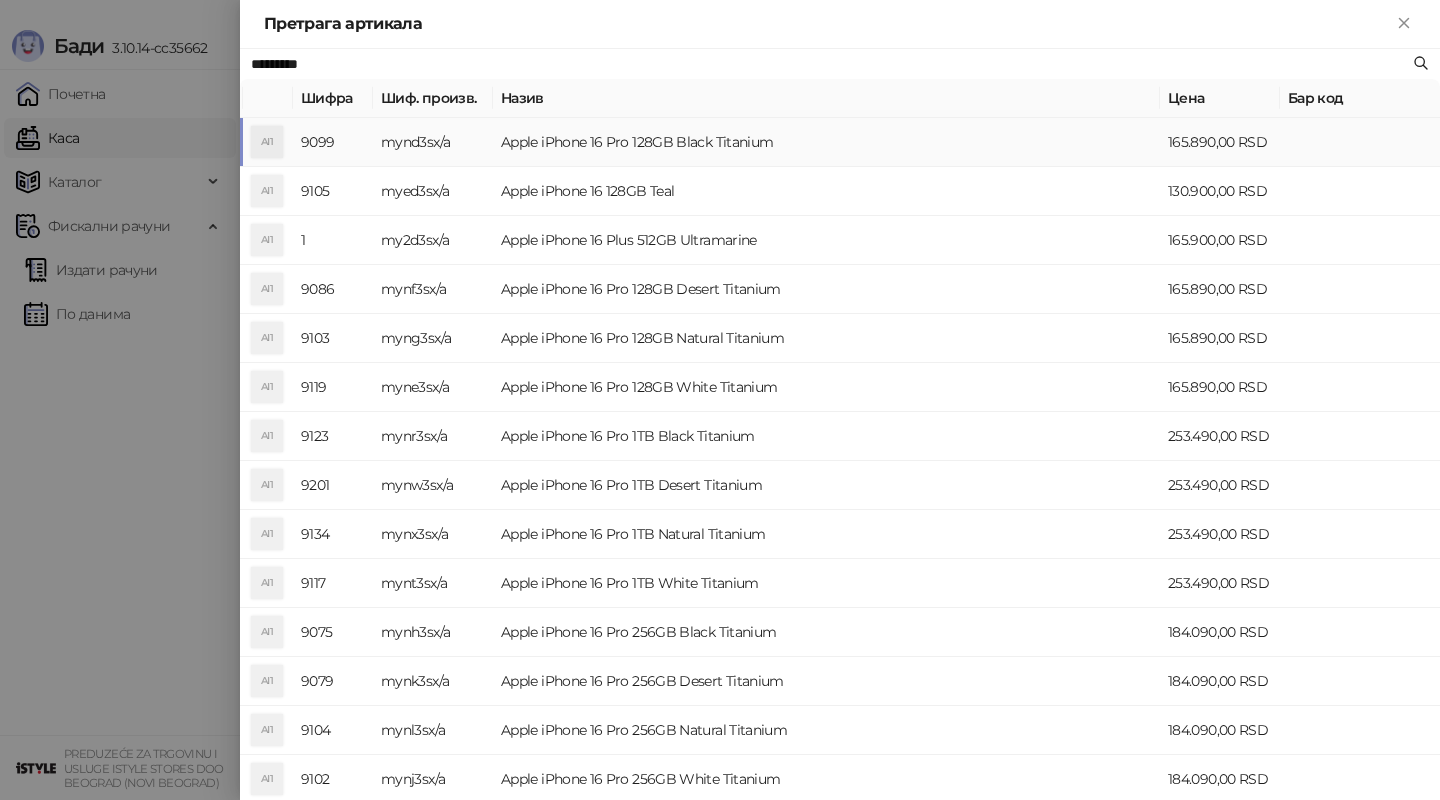 type on "*********" 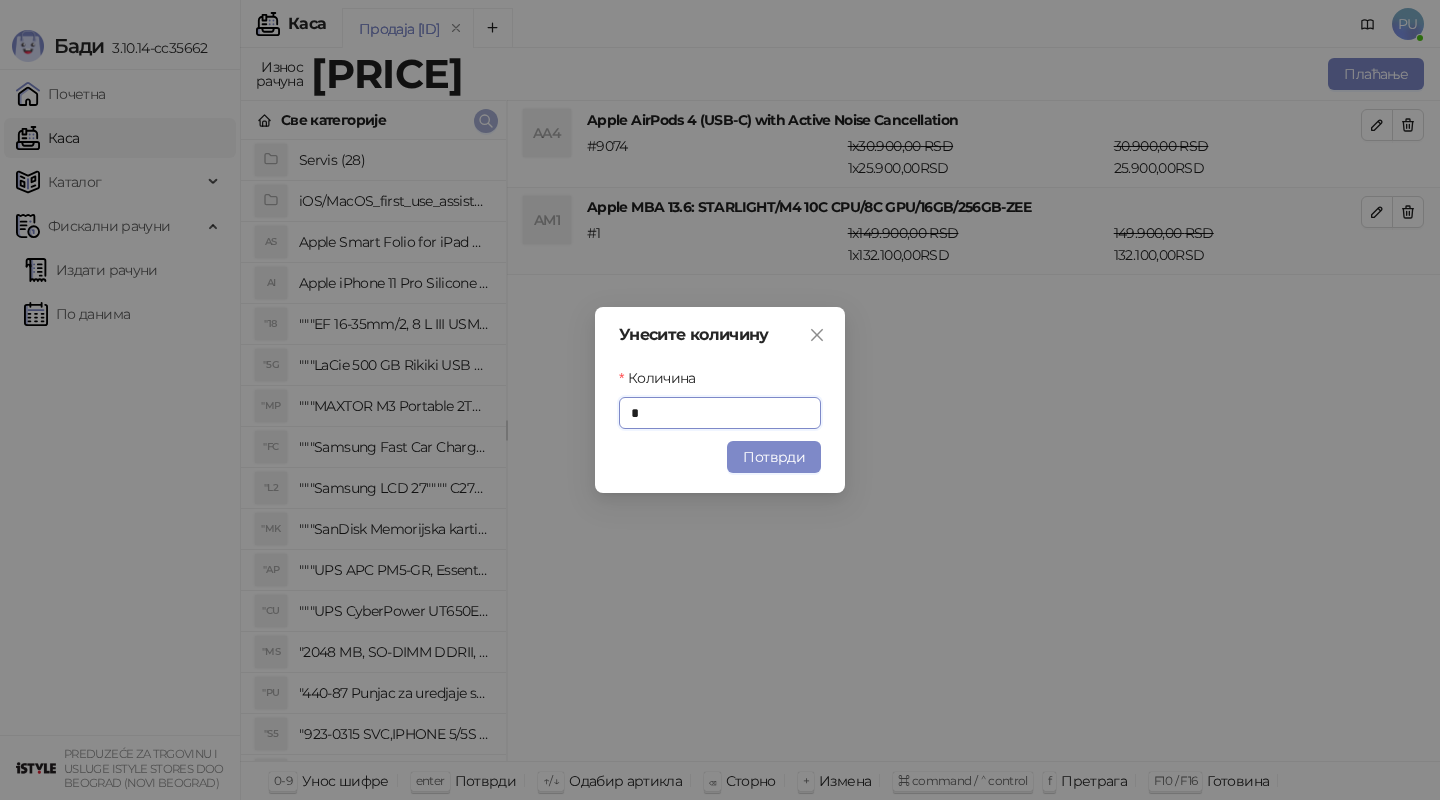 type on "*" 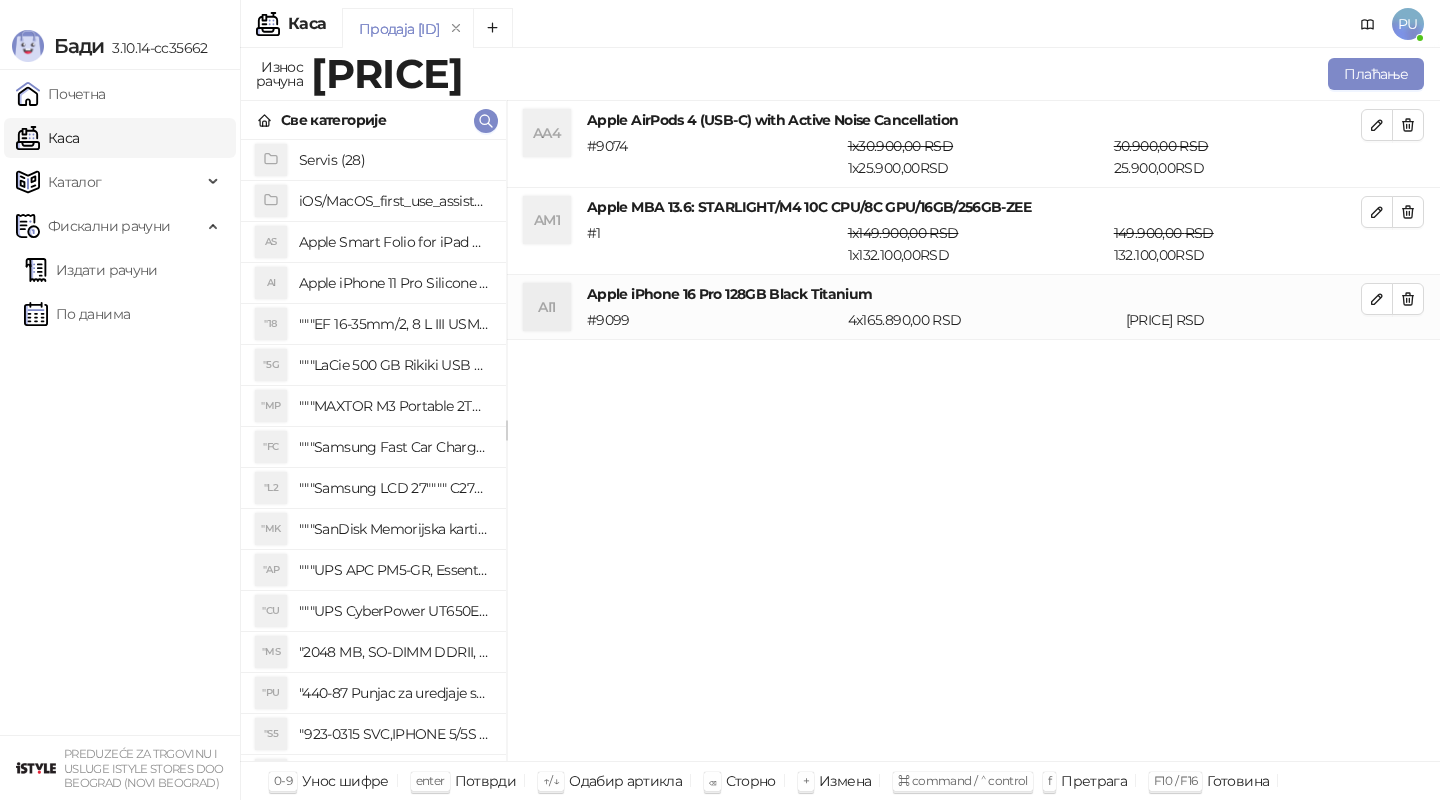 click on "AI1 Apple iPhone 16 Pro 128GB Black Titanium    # 9099 4  x  [PRICE] RSD [PRICE] RSD" at bounding box center (973, 307) 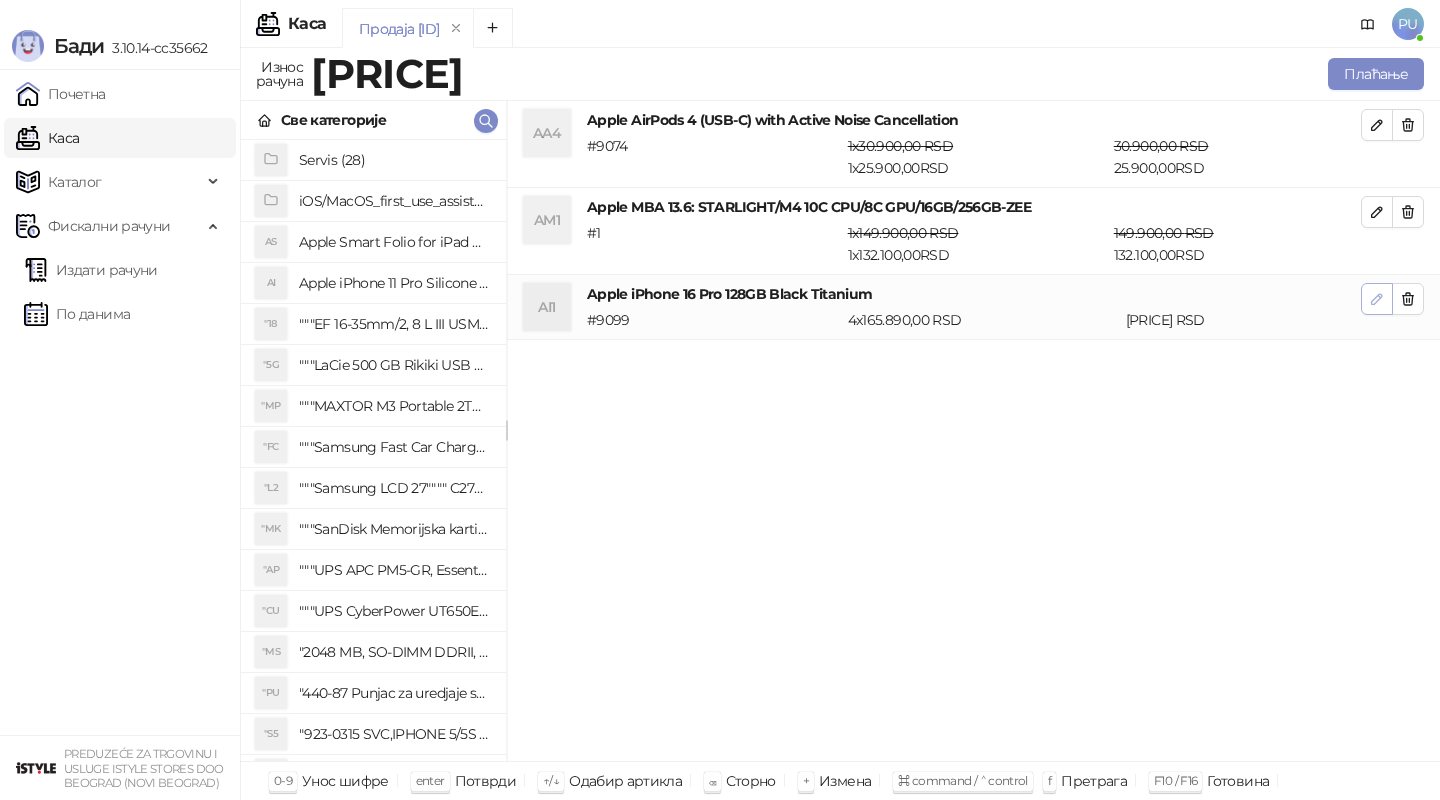click 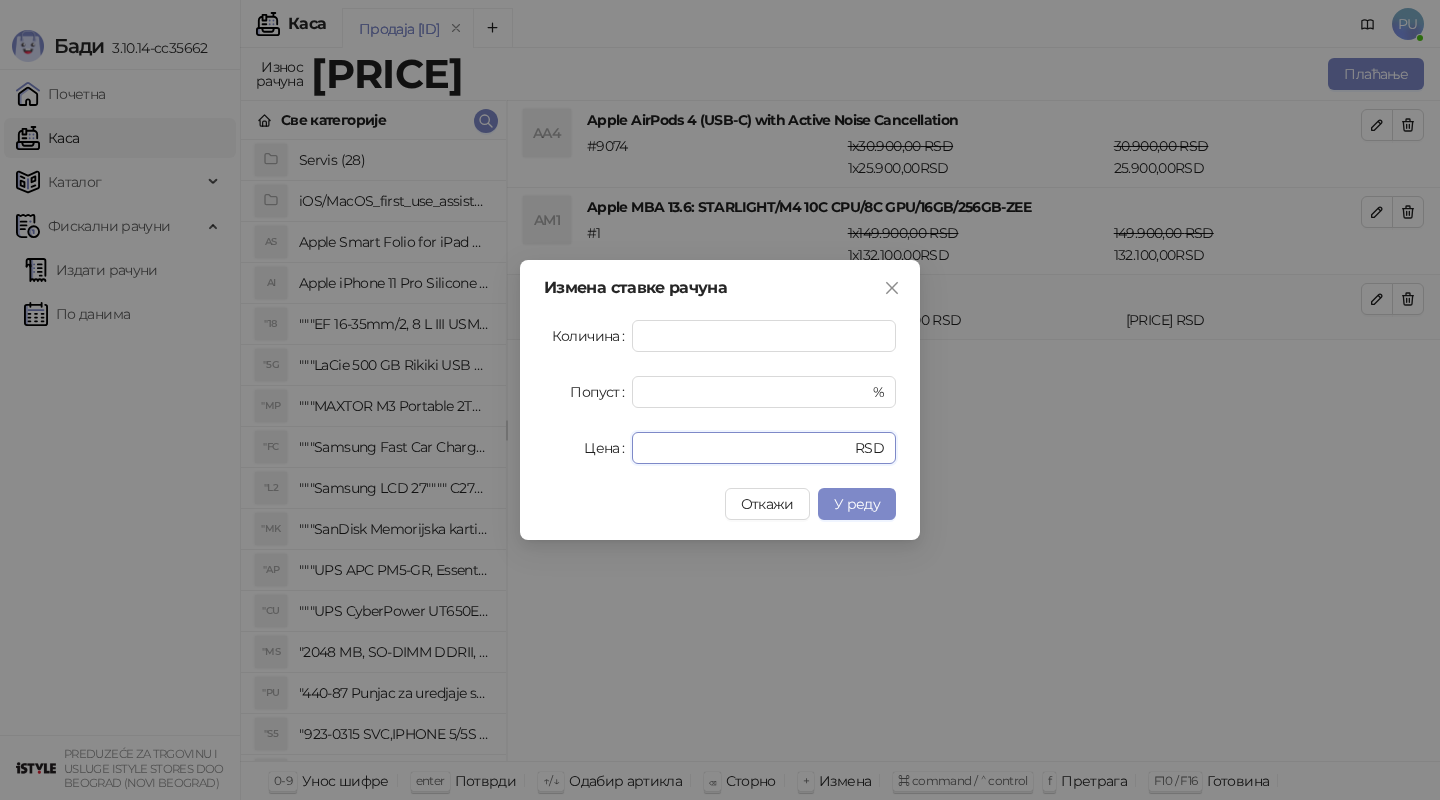 drag, startPoint x: 731, startPoint y: 449, endPoint x: 443, endPoint y: 401, distance: 291.9726 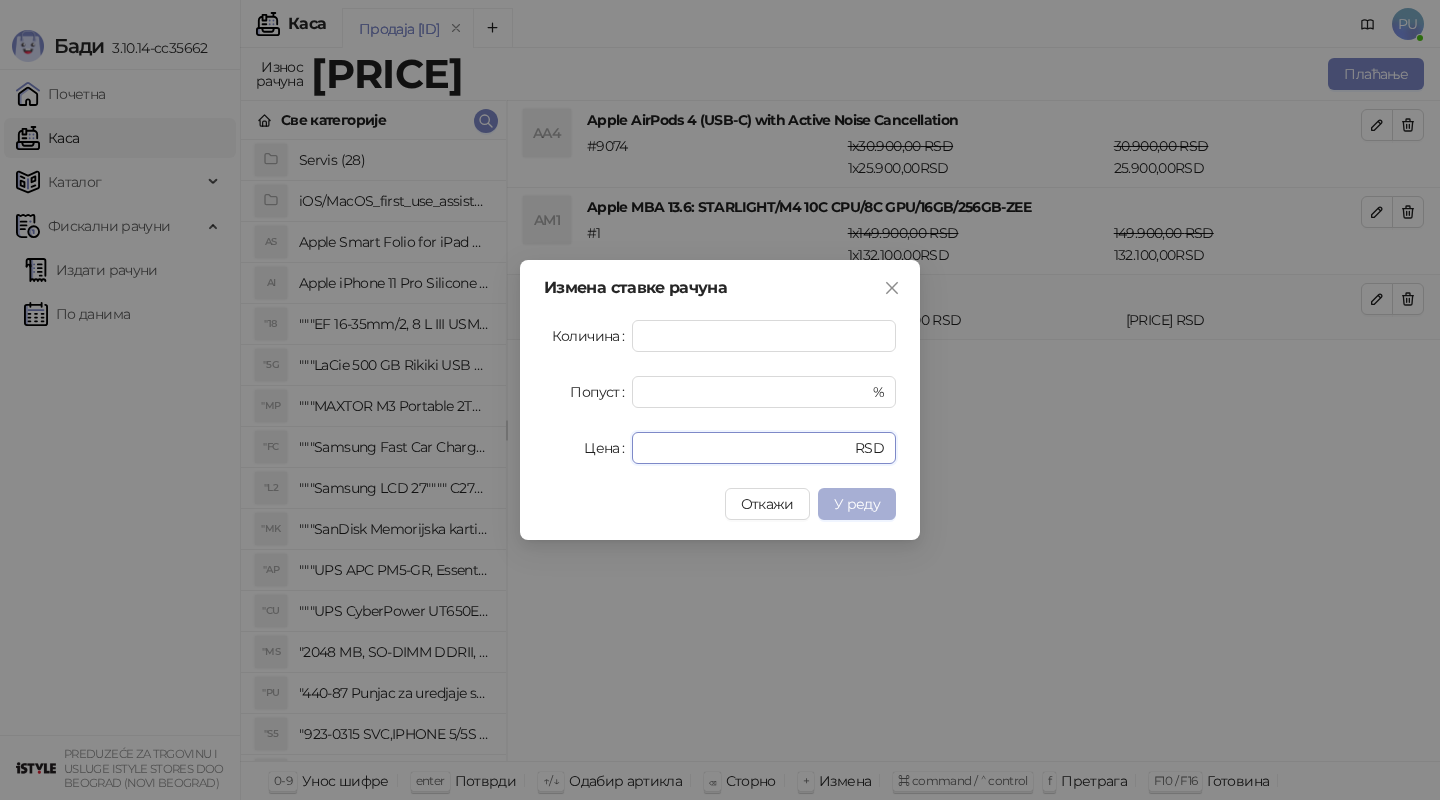 type on "******" 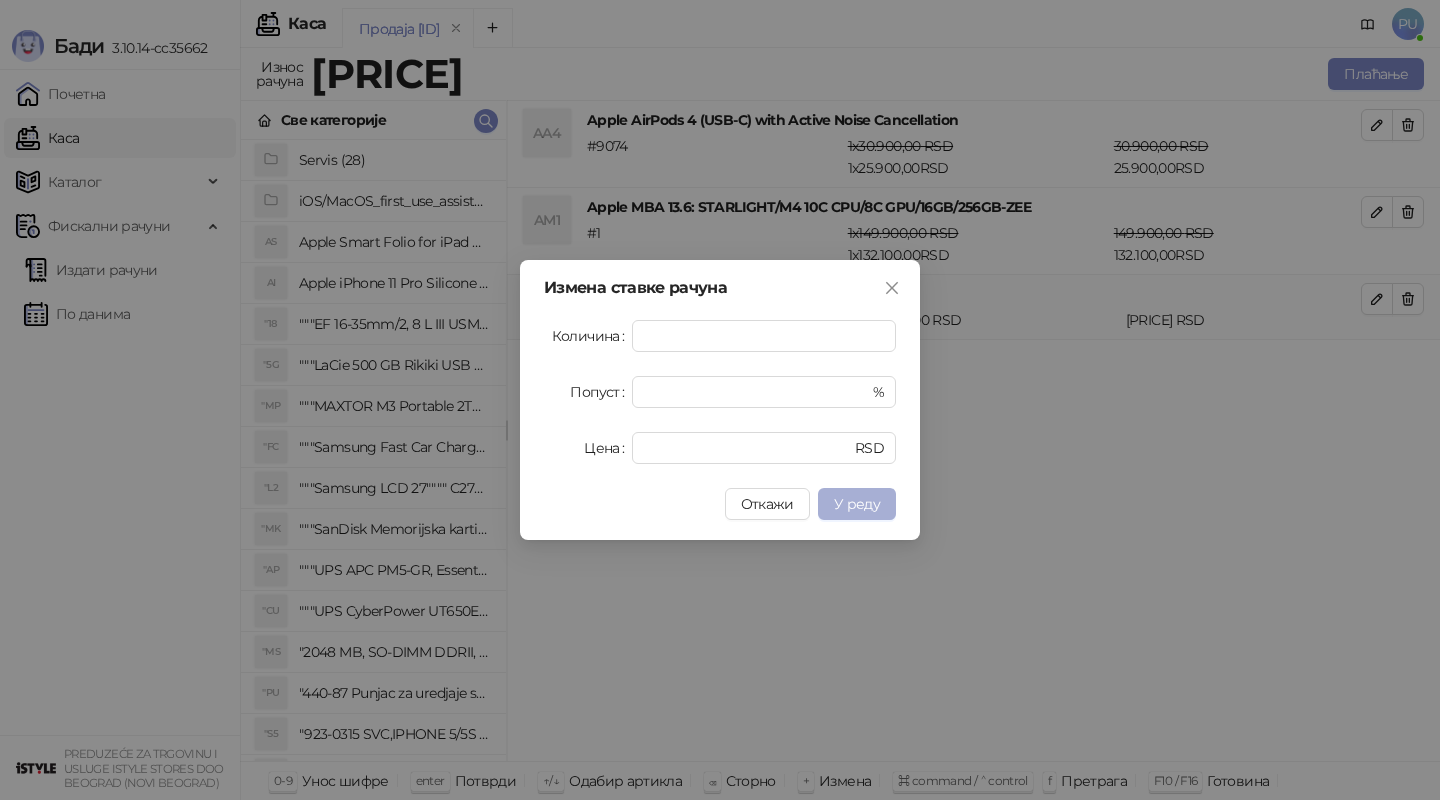click on "У реду" at bounding box center [857, 504] 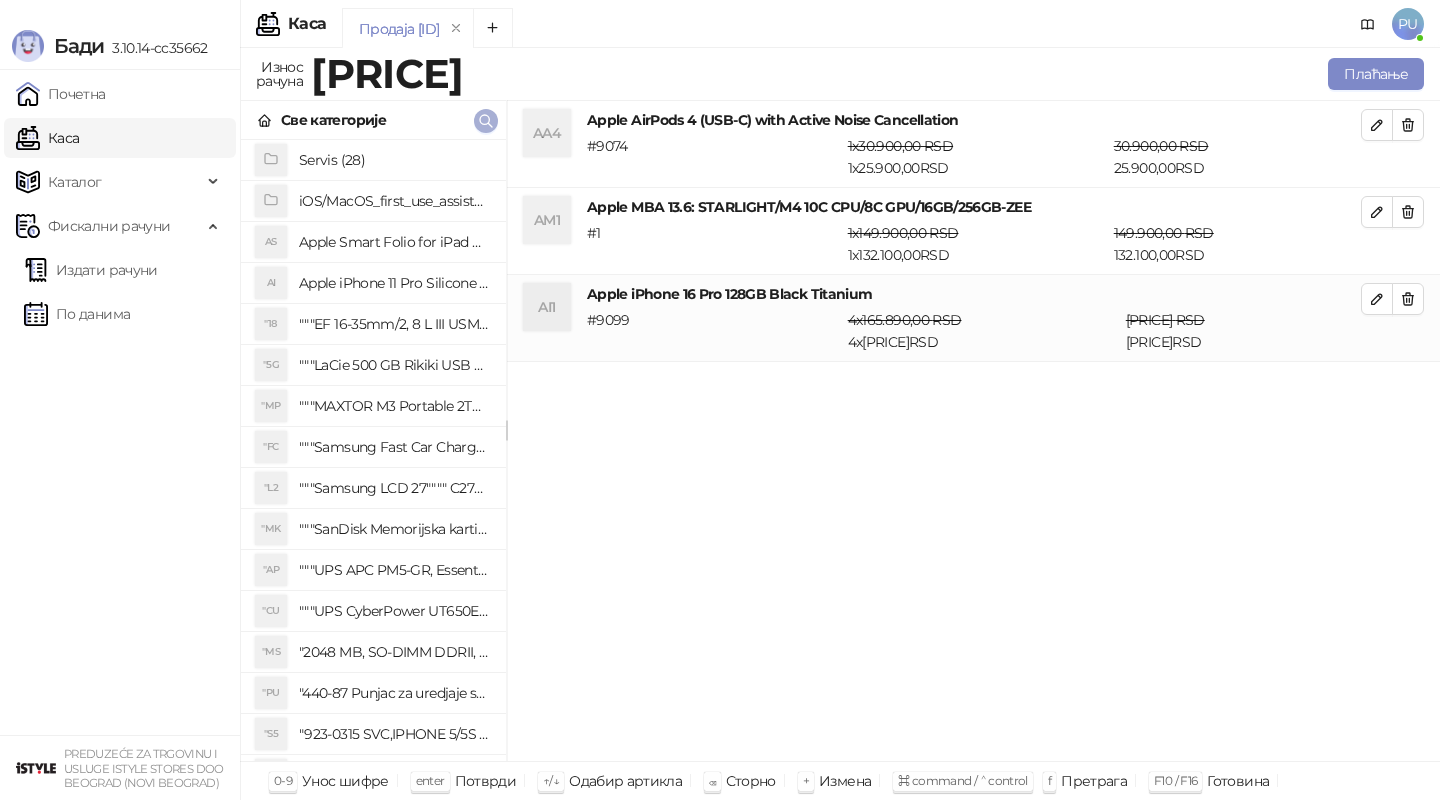 click 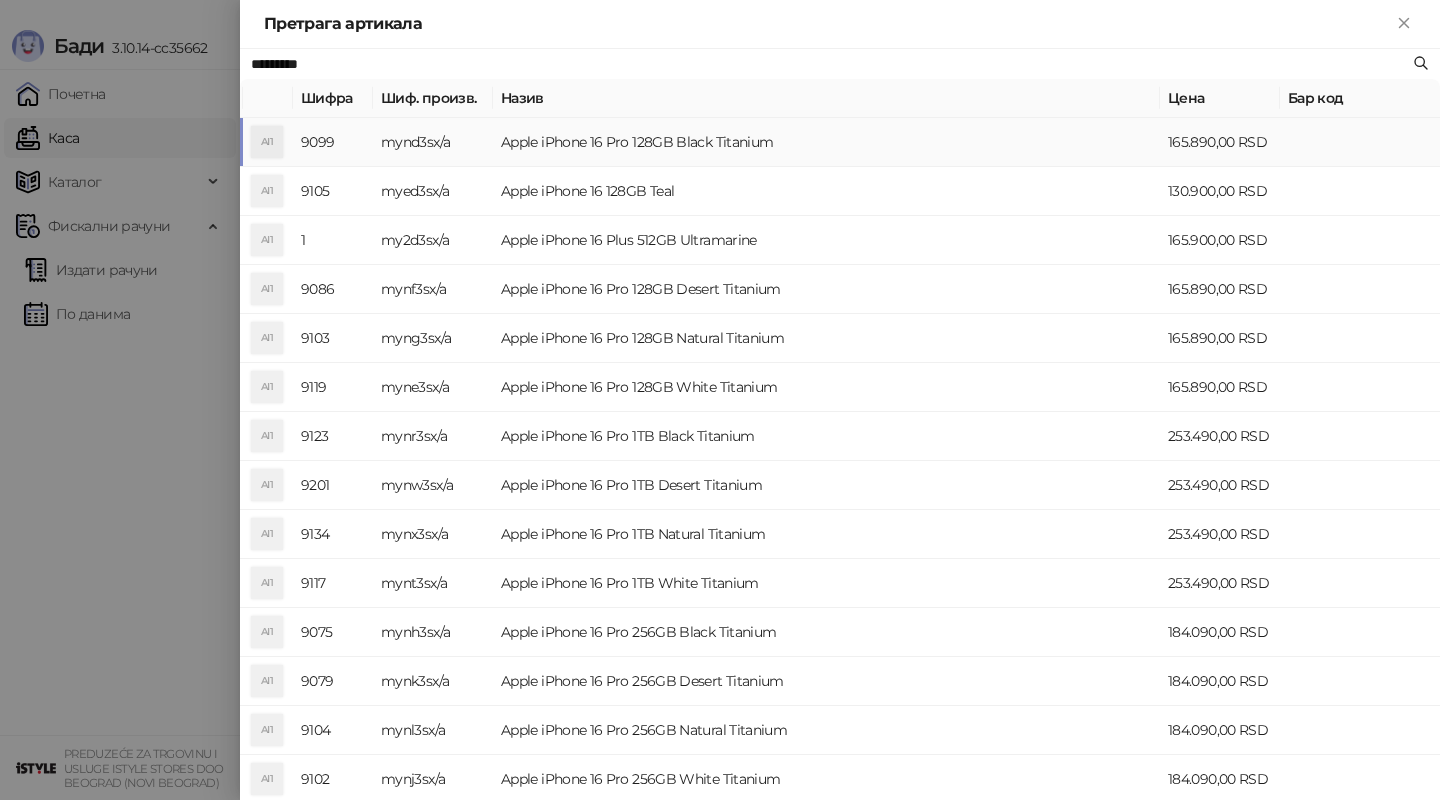 paste 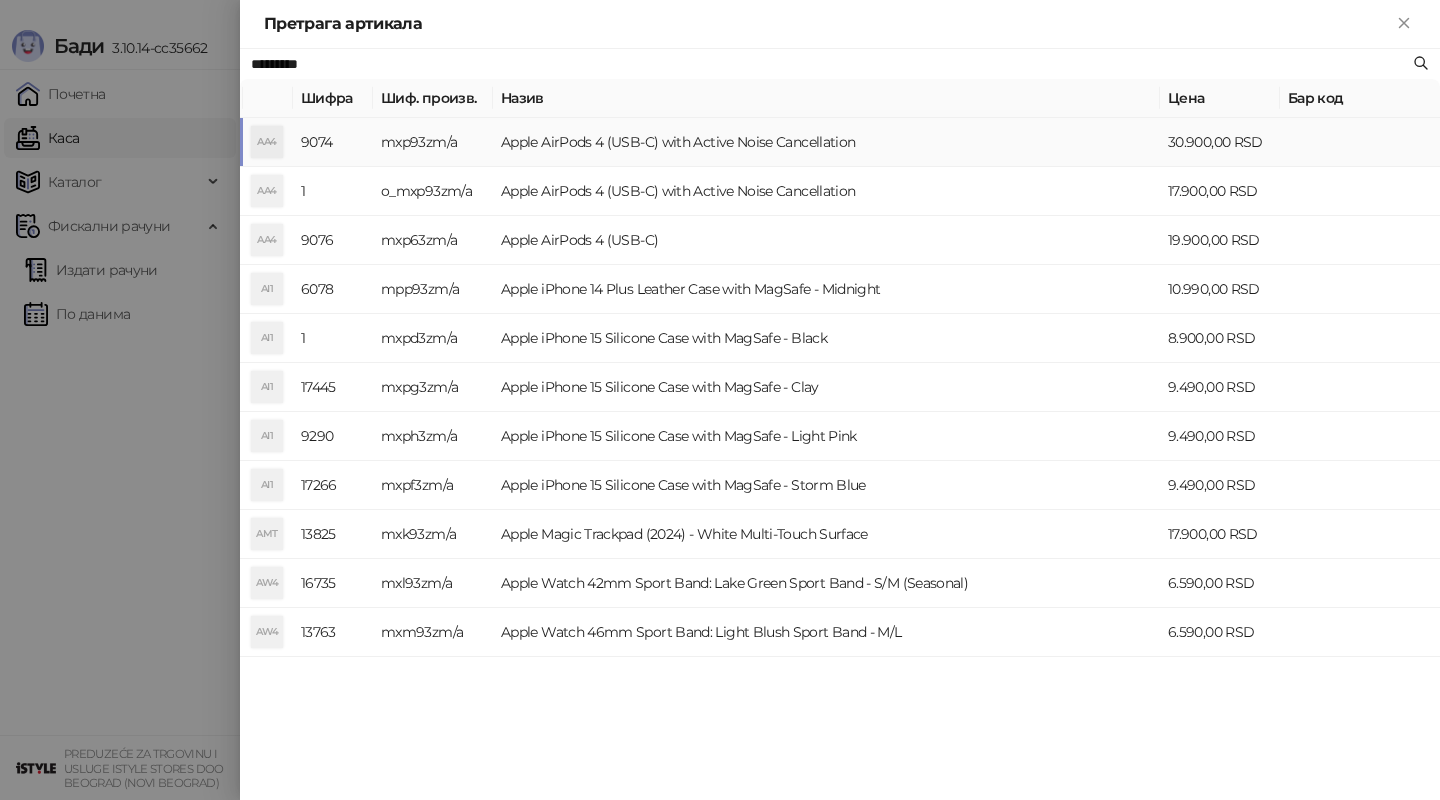 type on "*********" 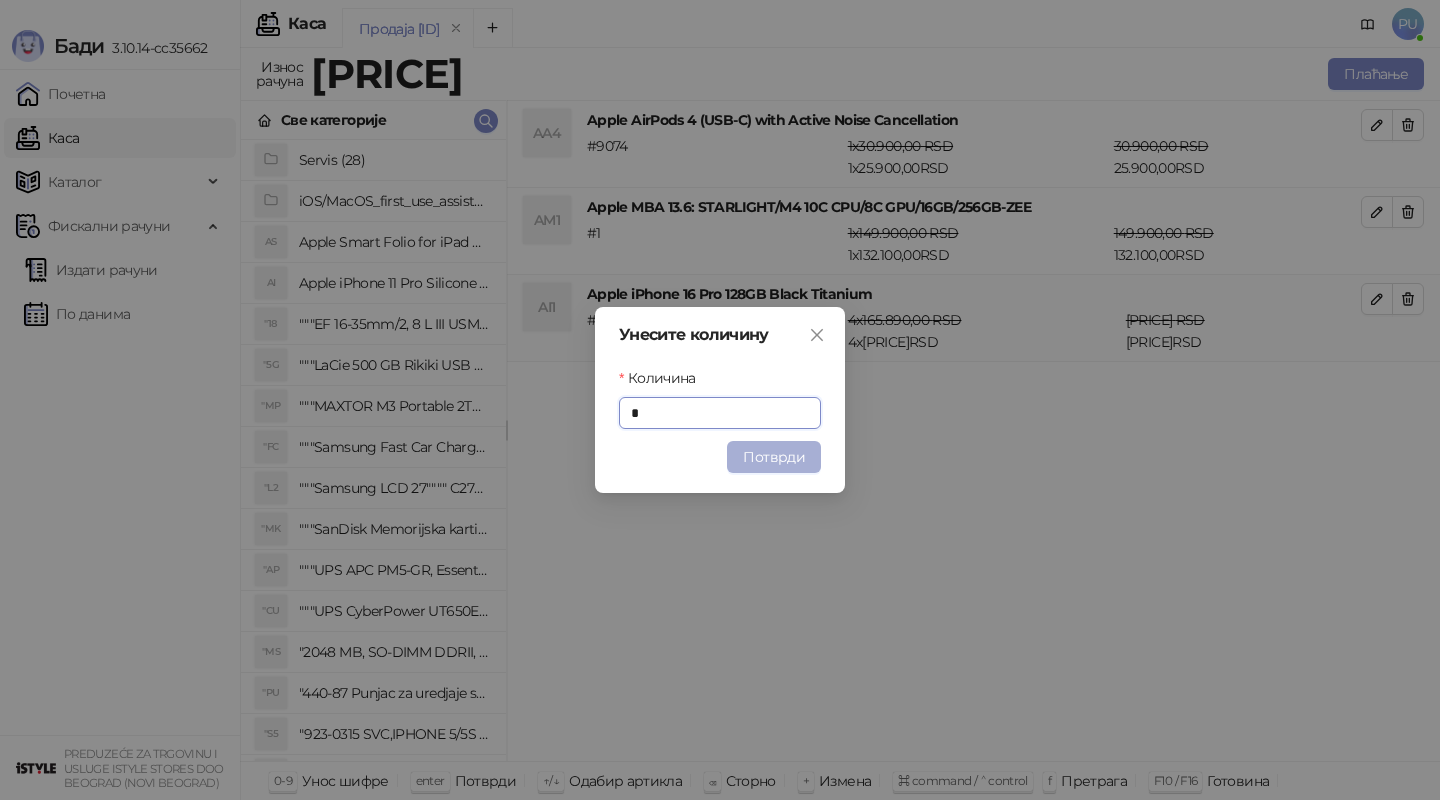 click on "Потврди" at bounding box center (774, 457) 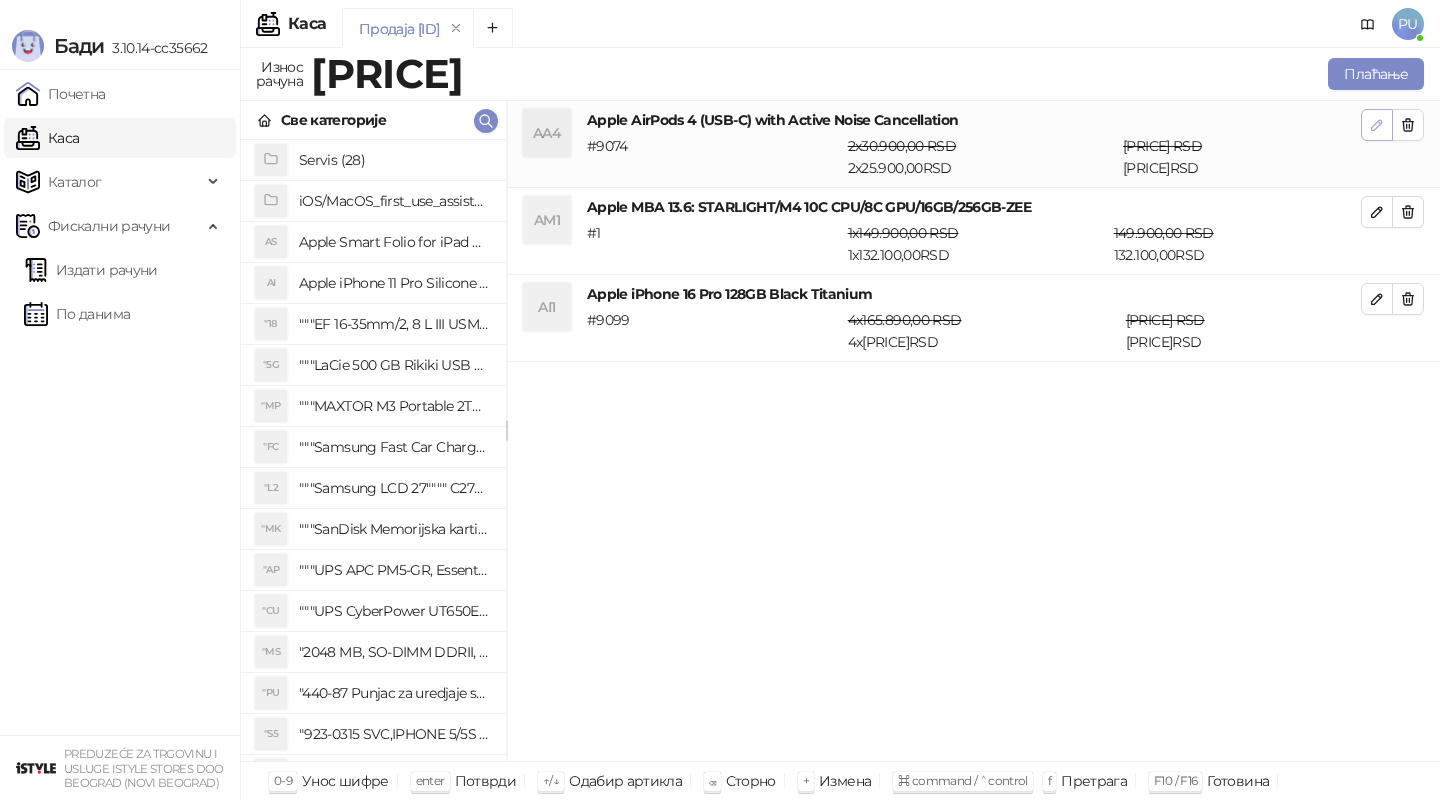 click 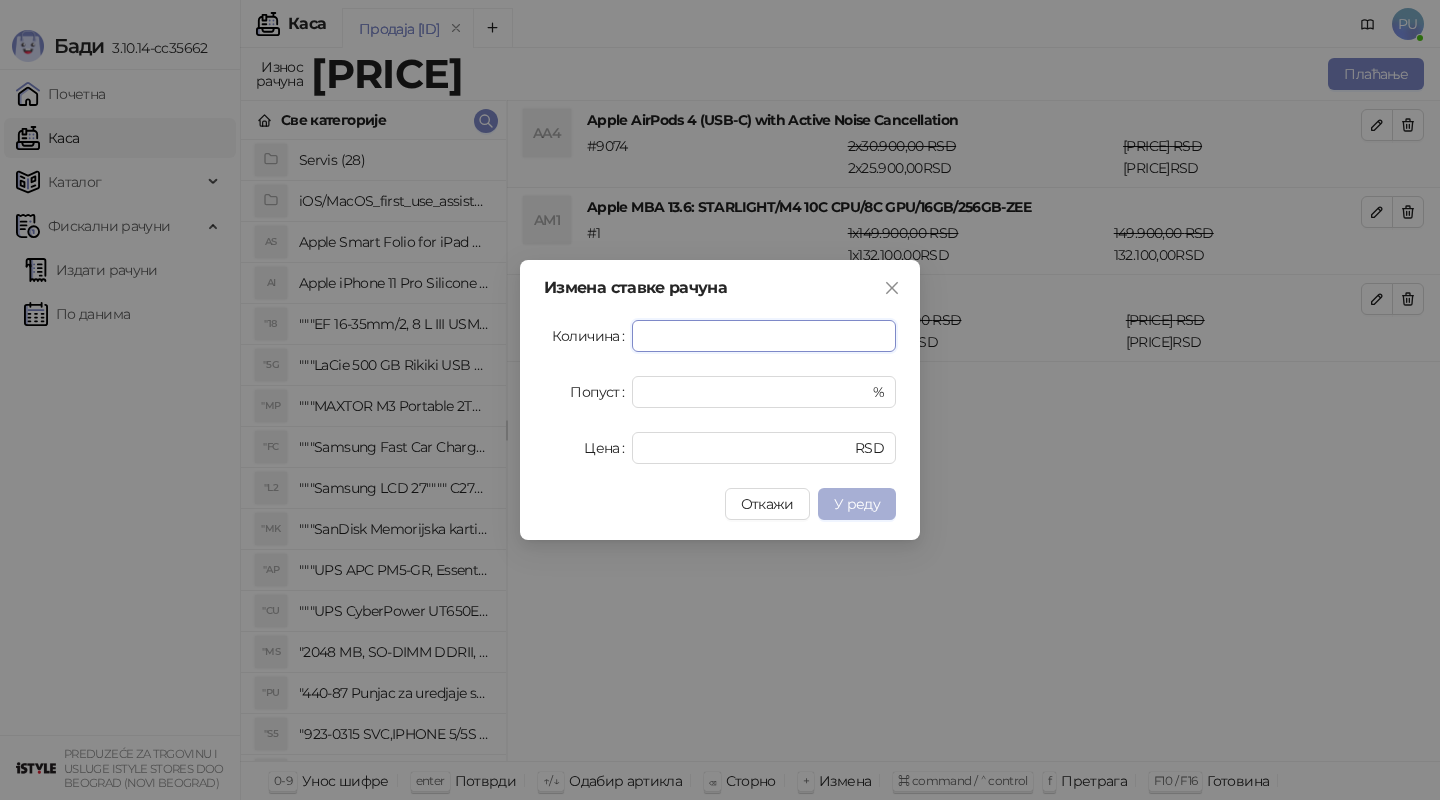 type on "*" 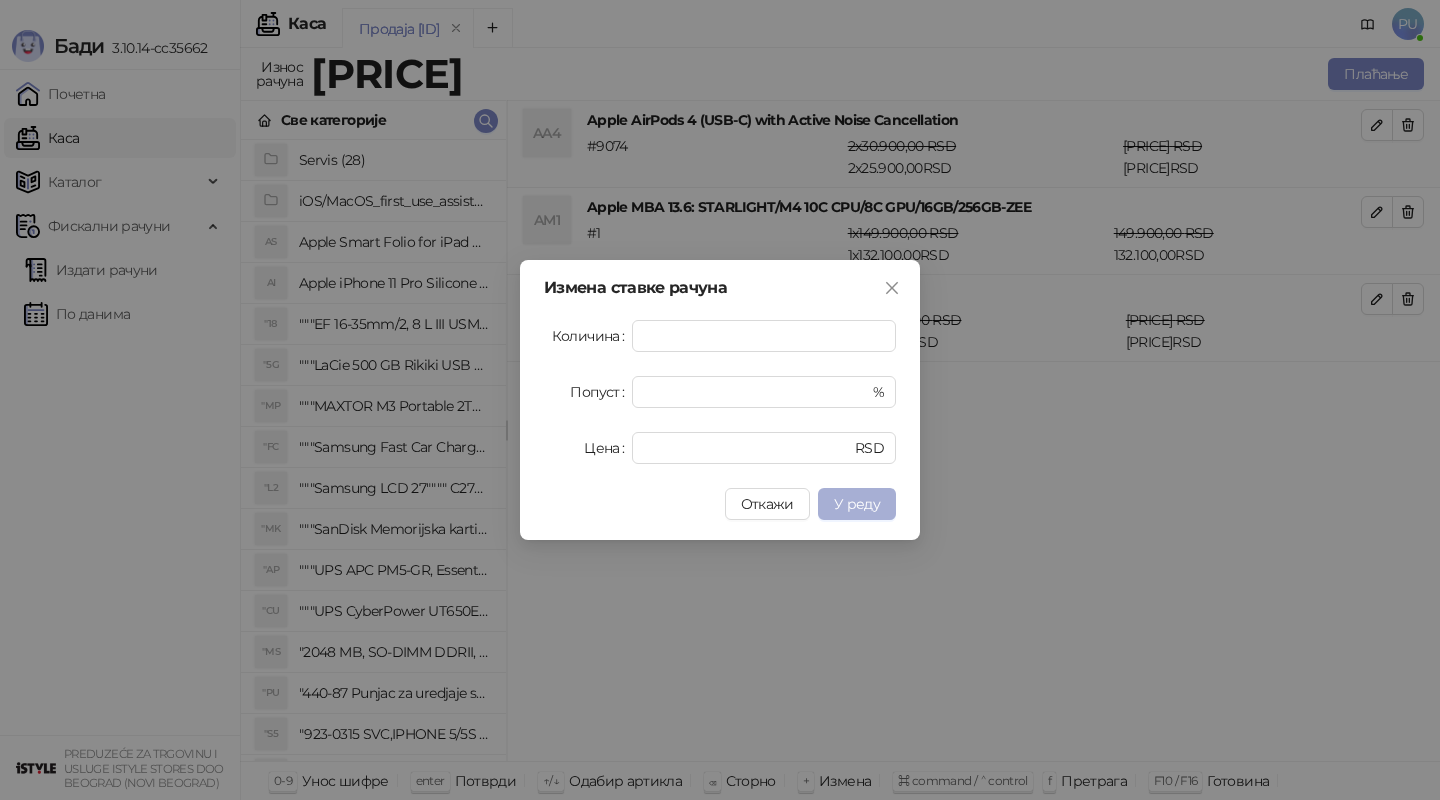 click on "У реду" at bounding box center (857, 504) 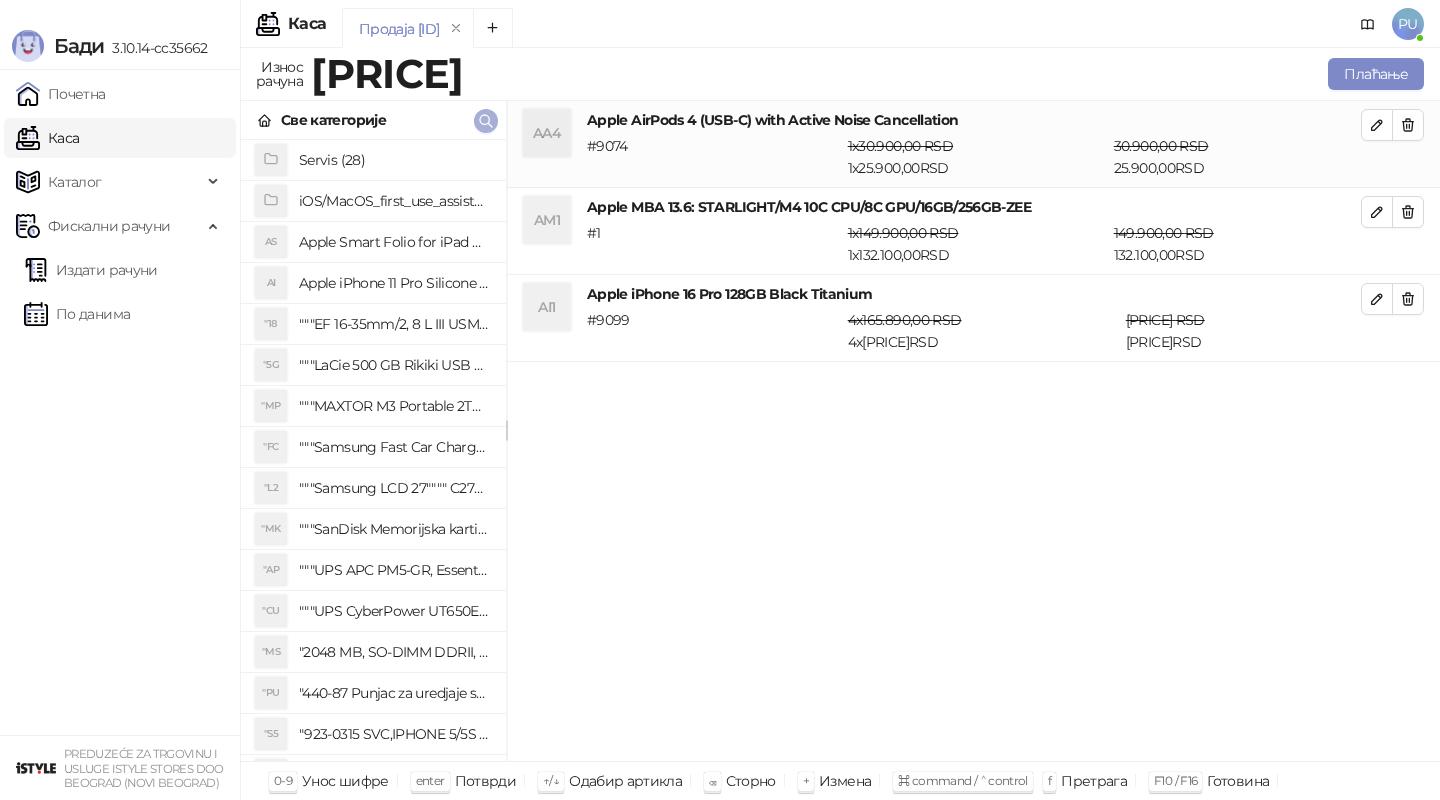 click 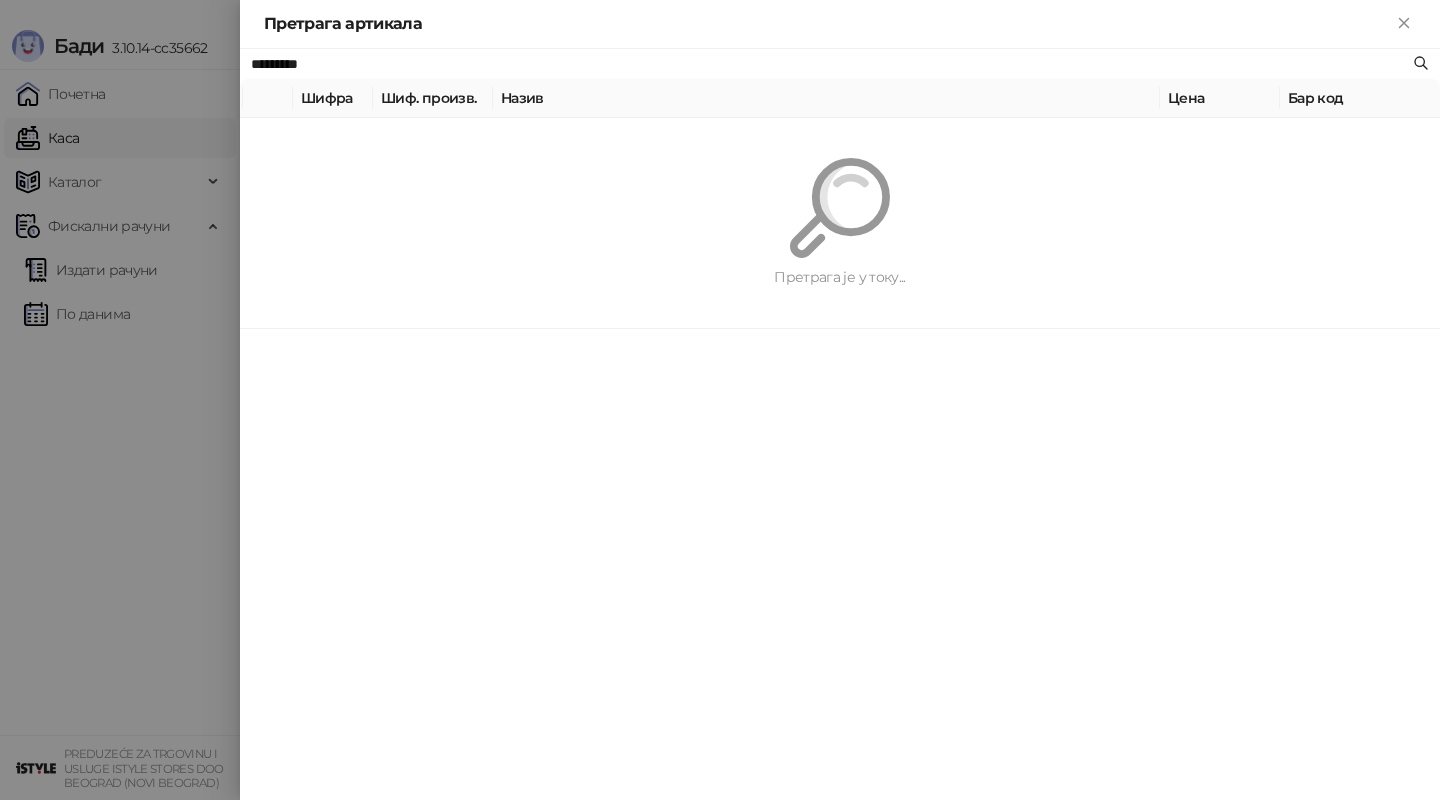 paste on "***" 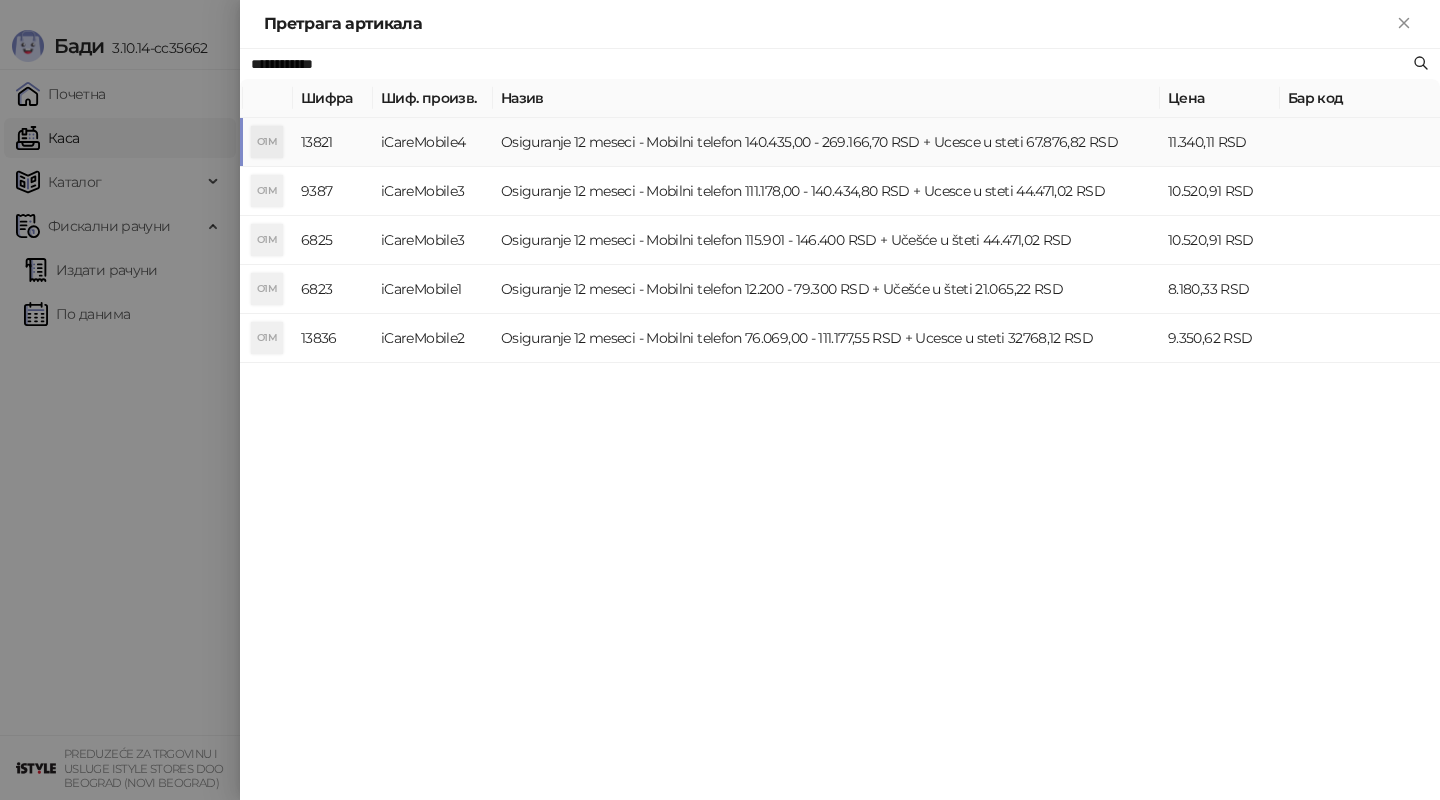 type on "**********" 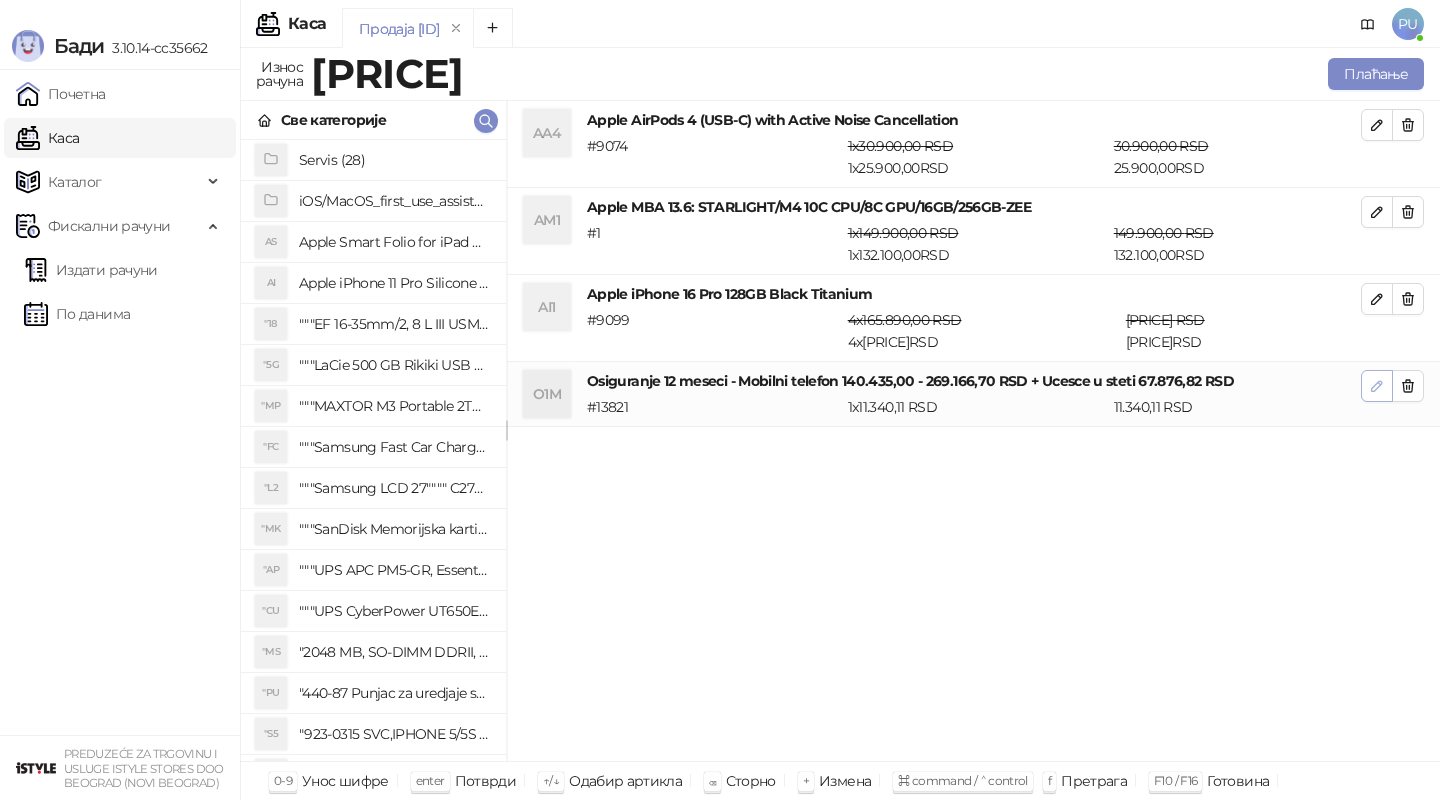 click 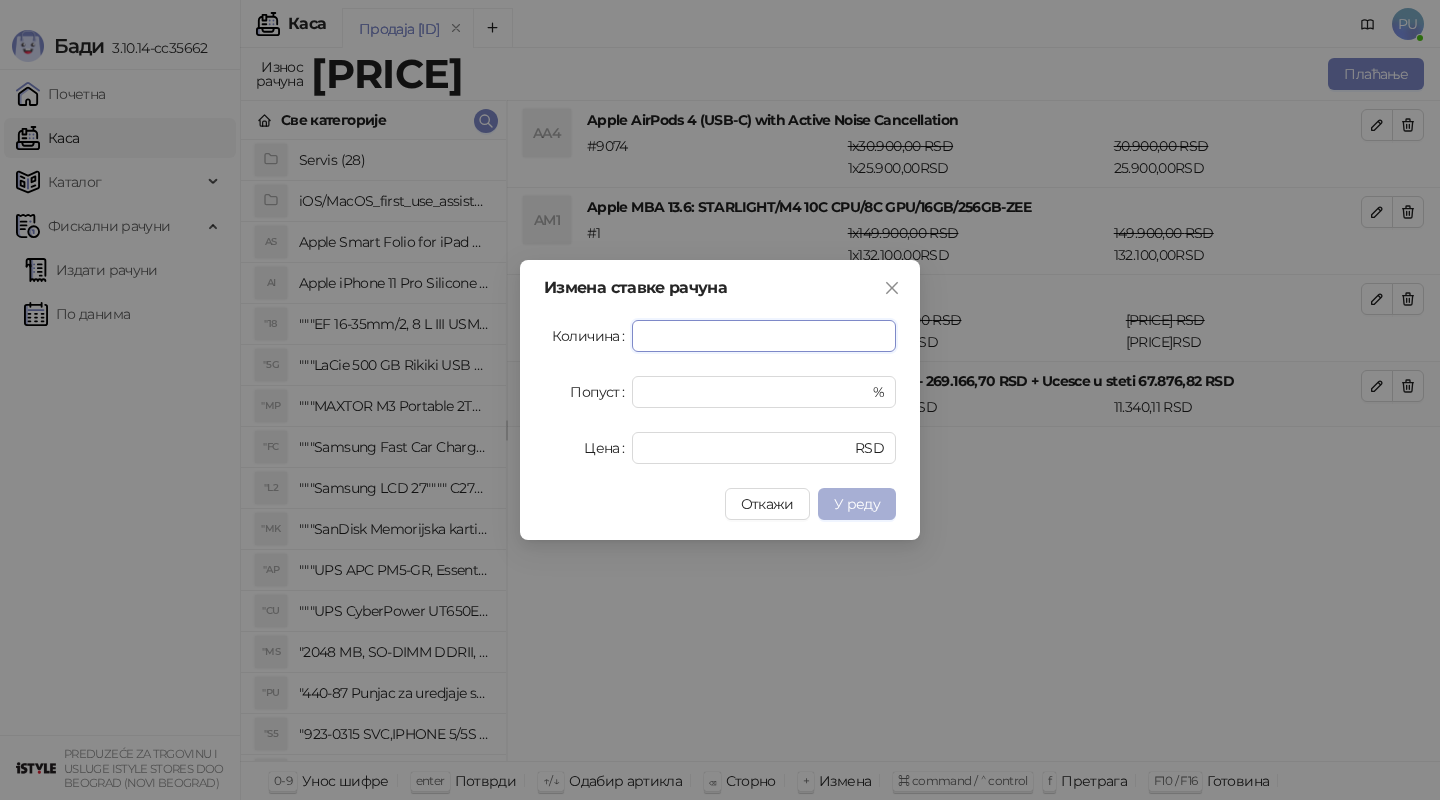 type on "*" 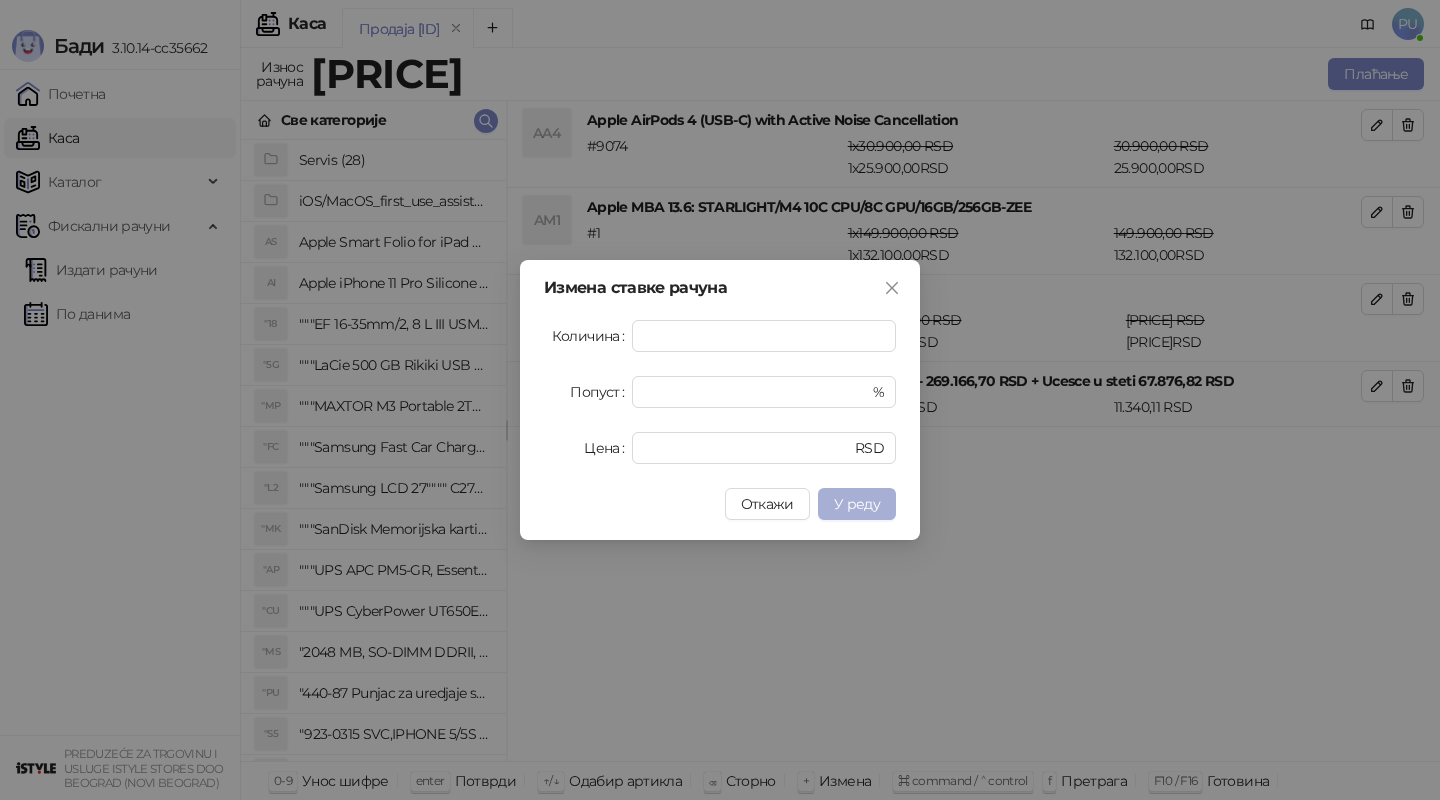 click on "У реду" at bounding box center [857, 504] 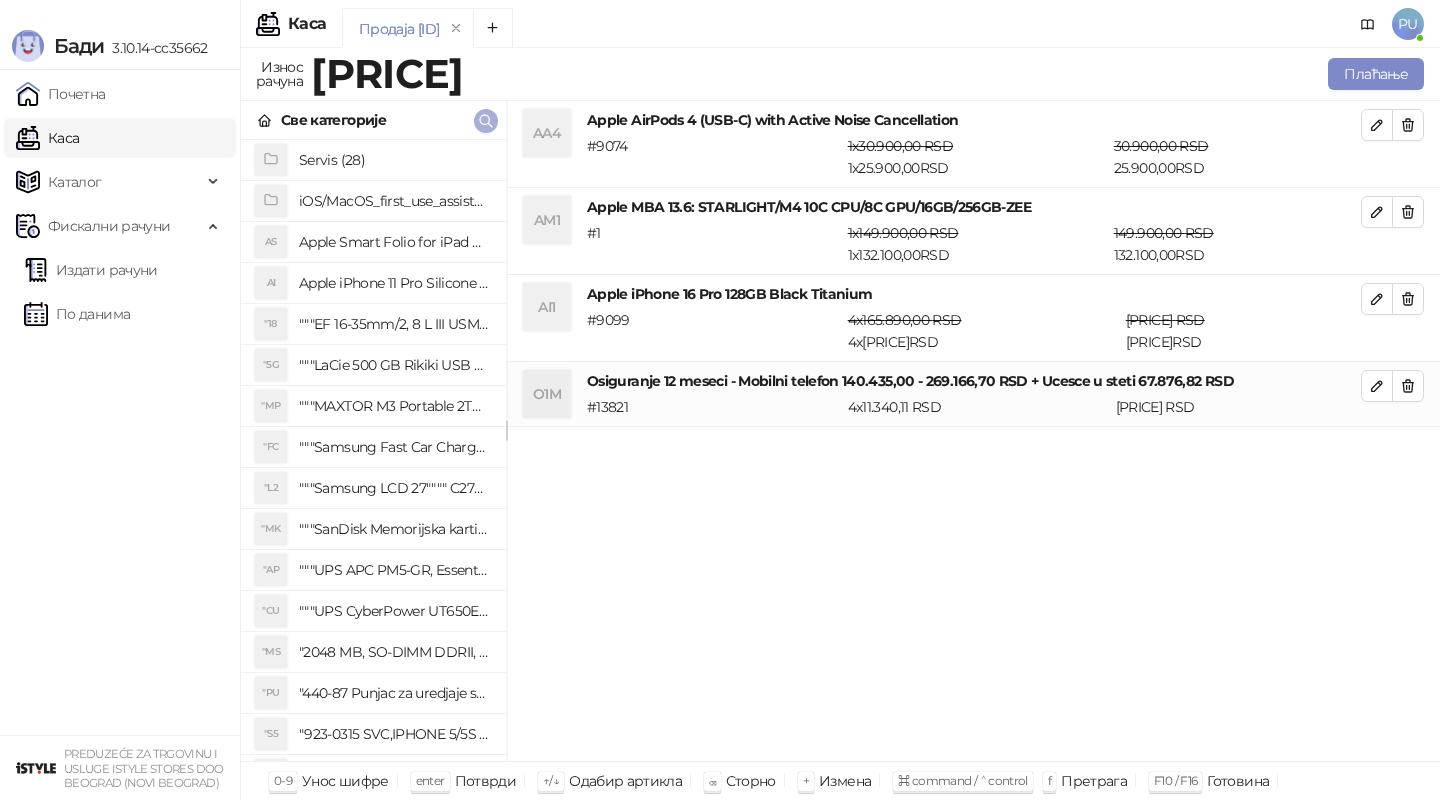 click 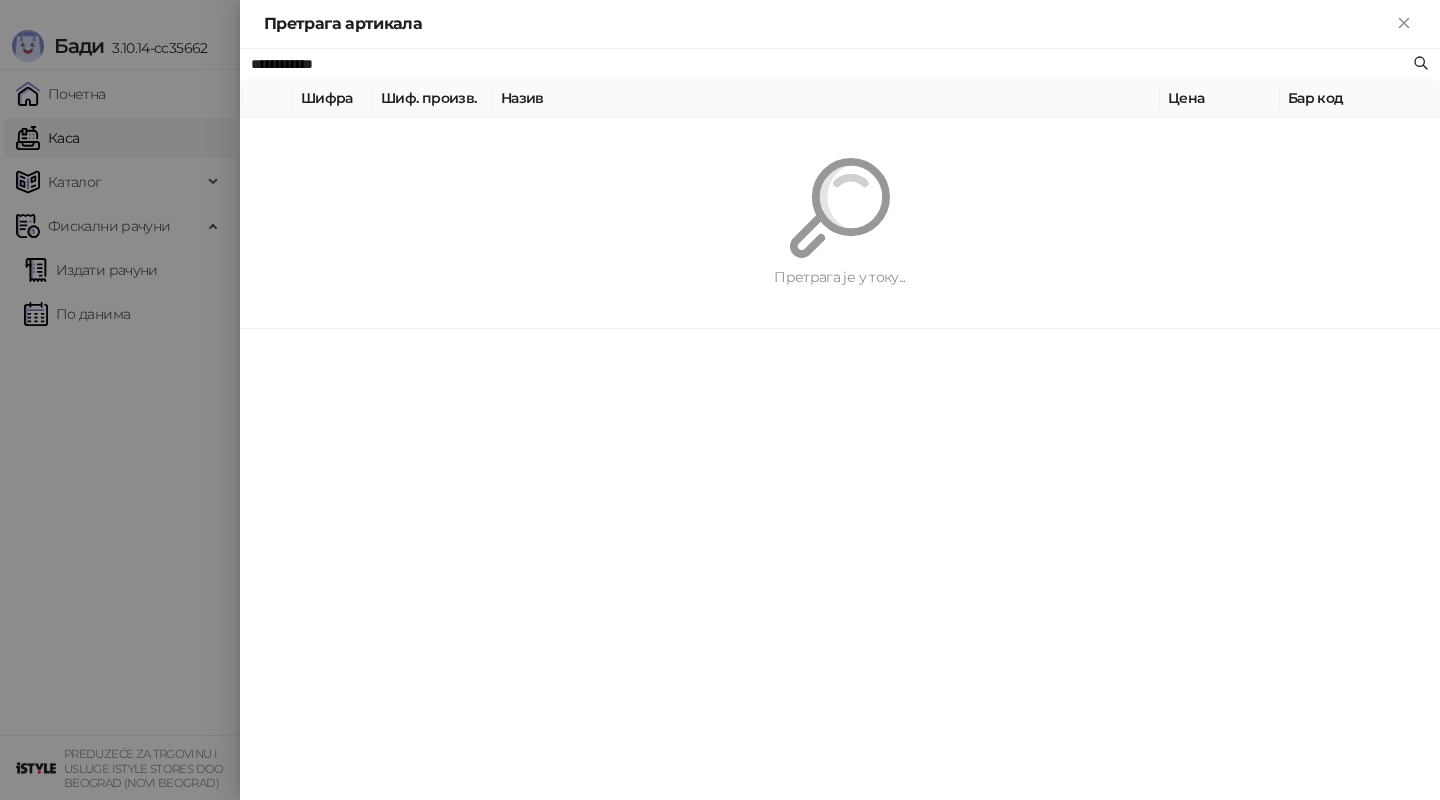 paste 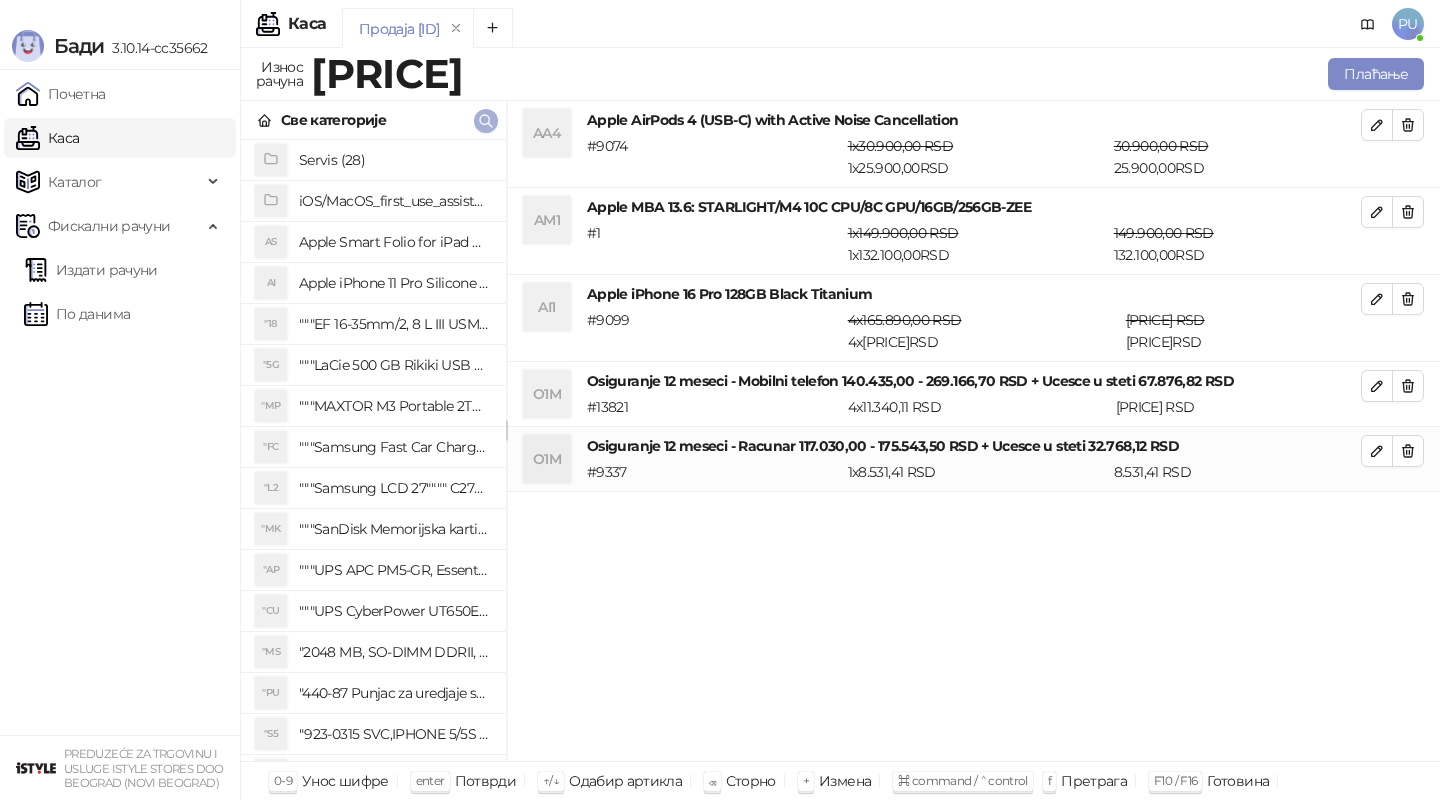 click 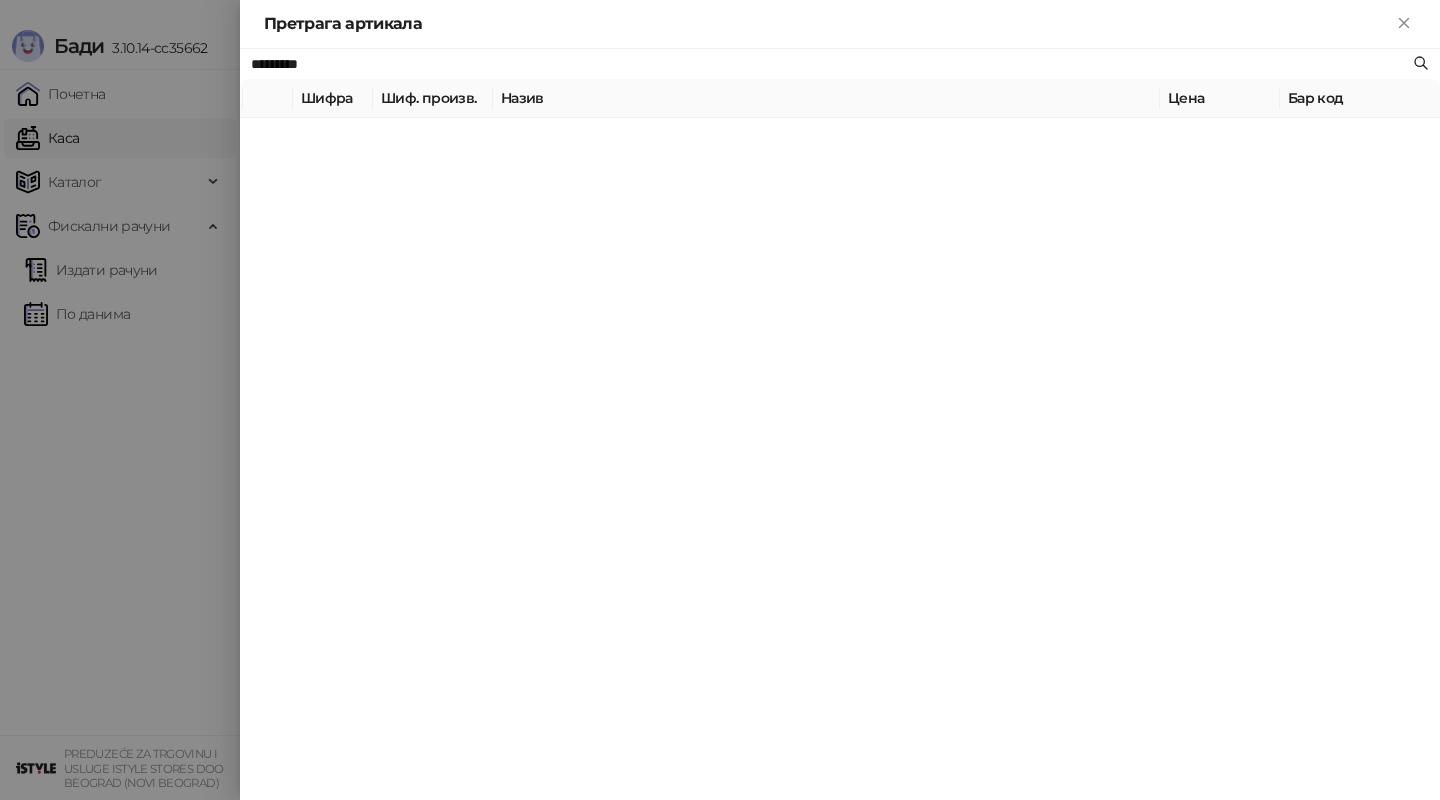 paste 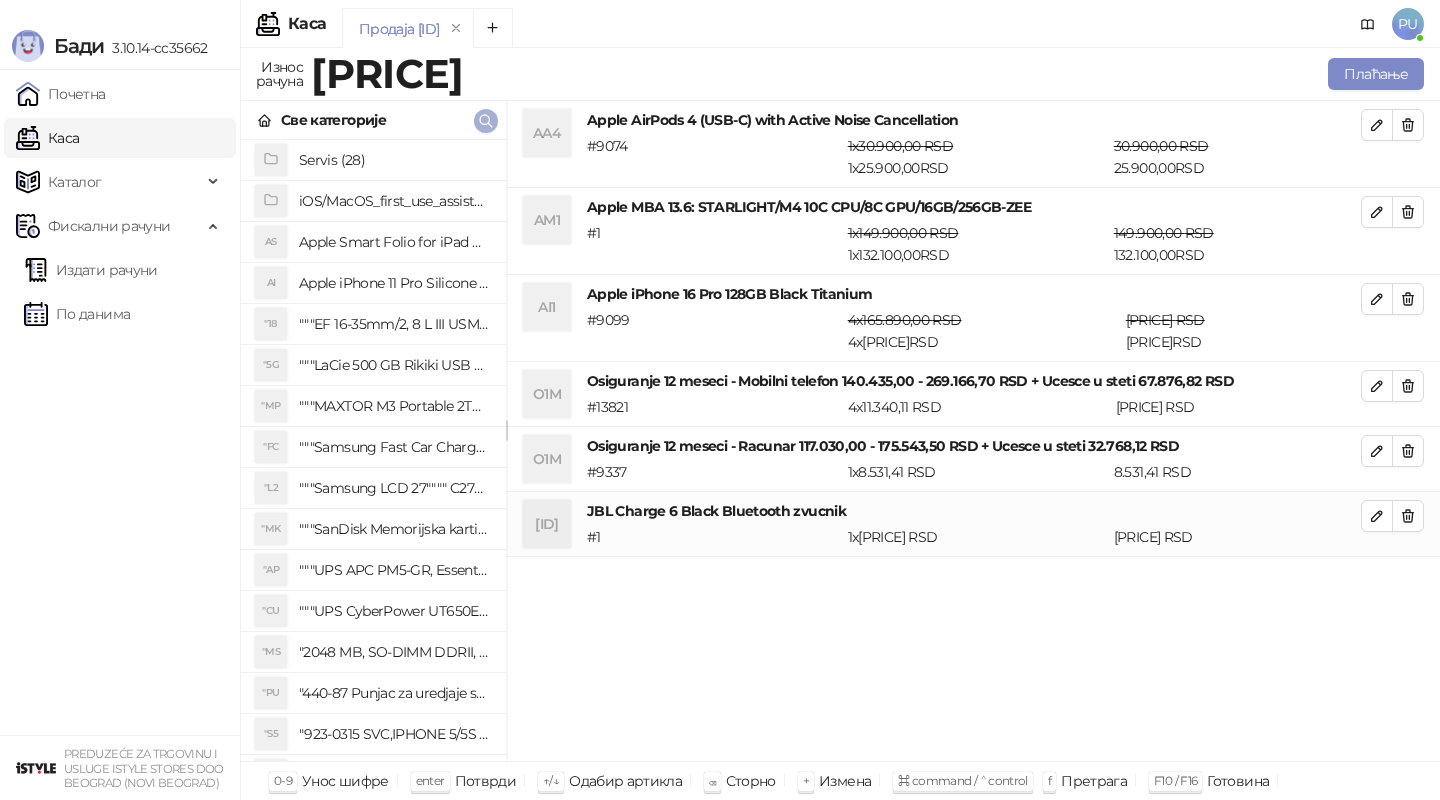 click 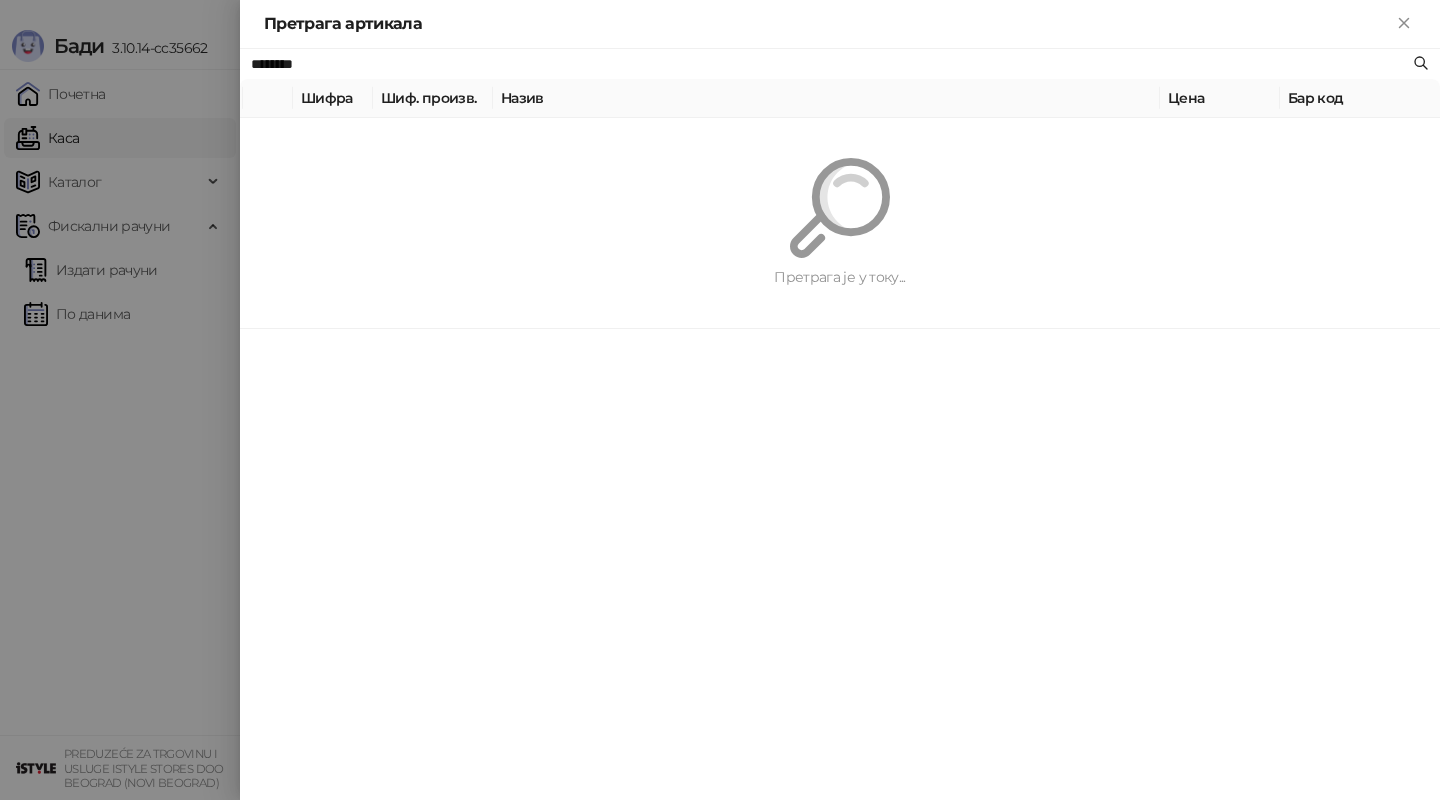paste on "**********" 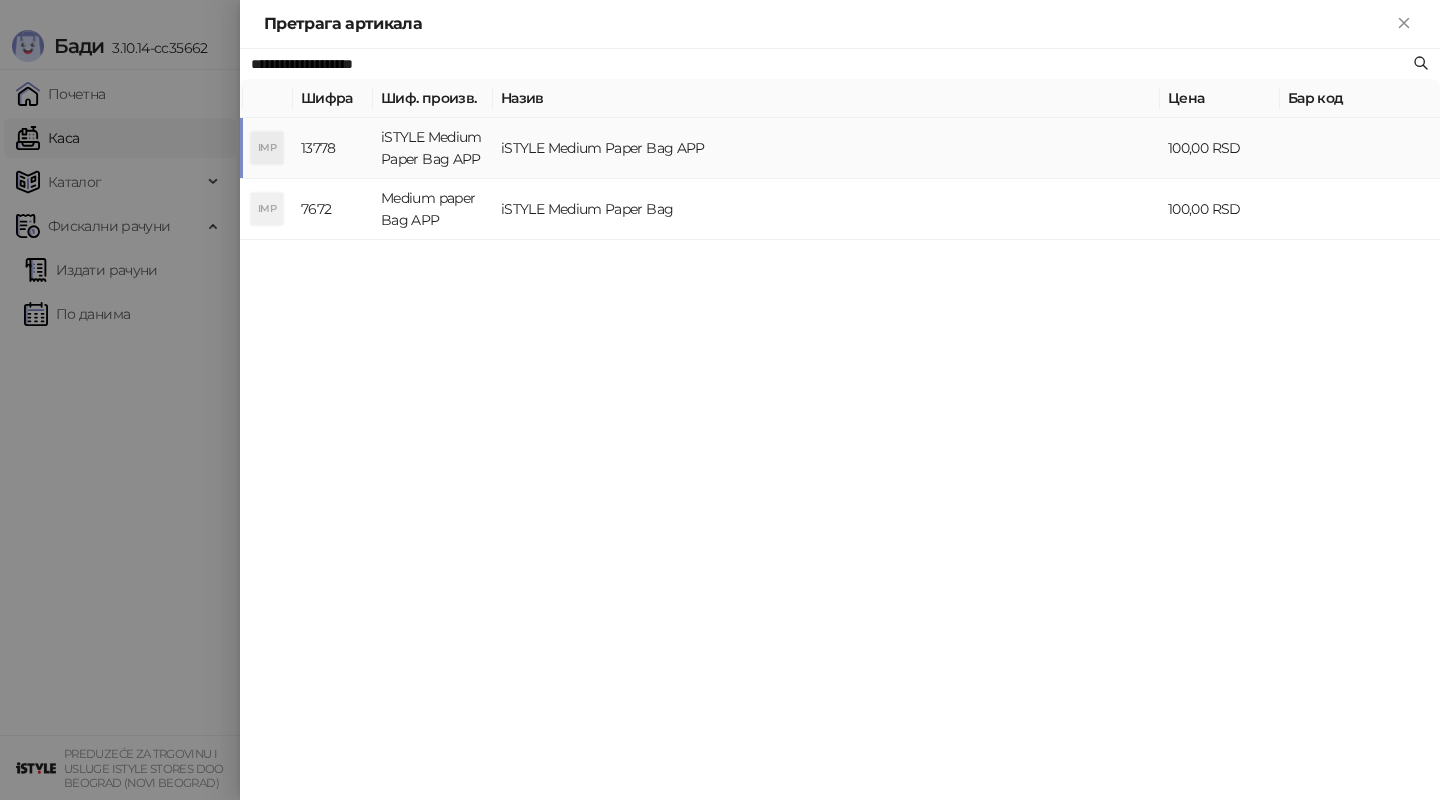 type on "**********" 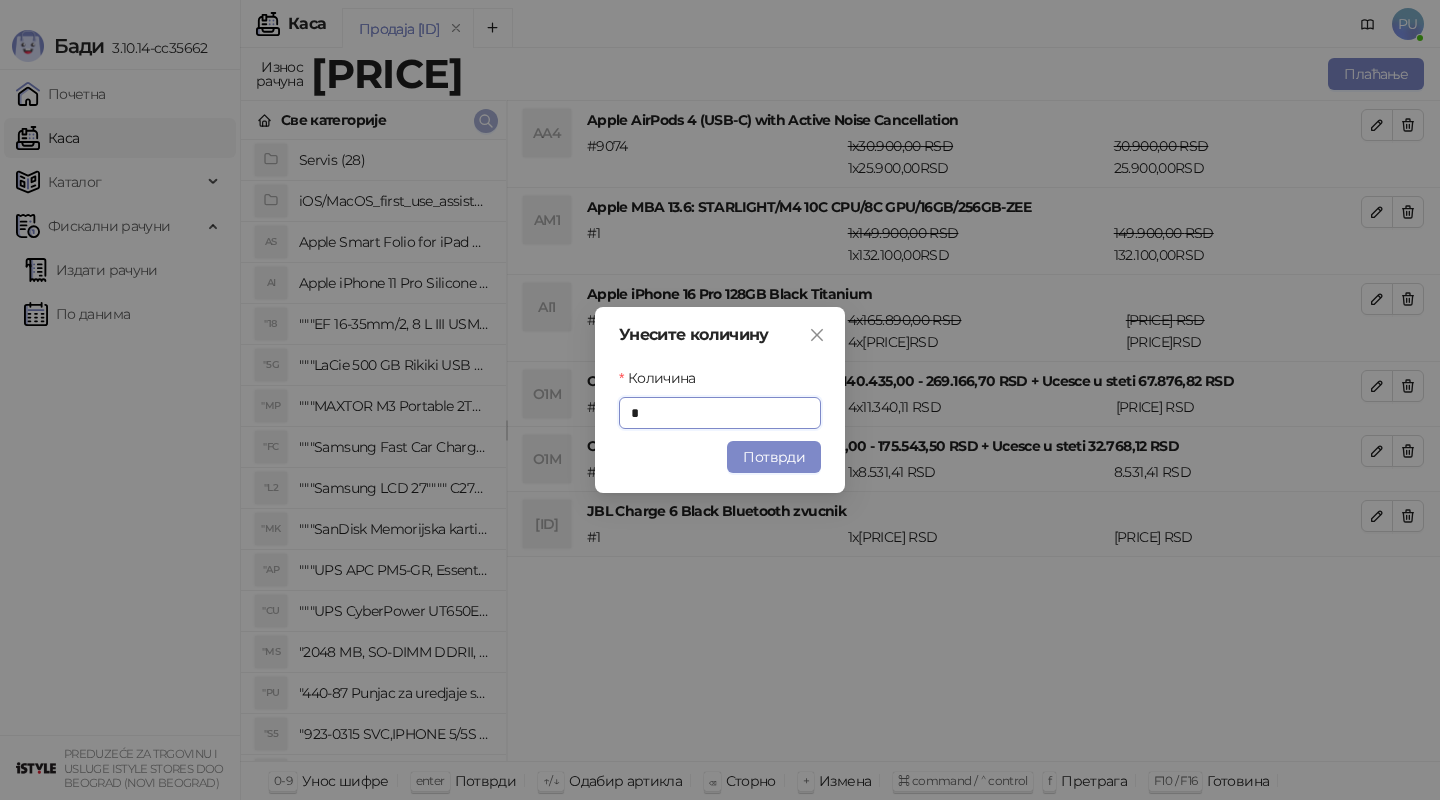 type on "*" 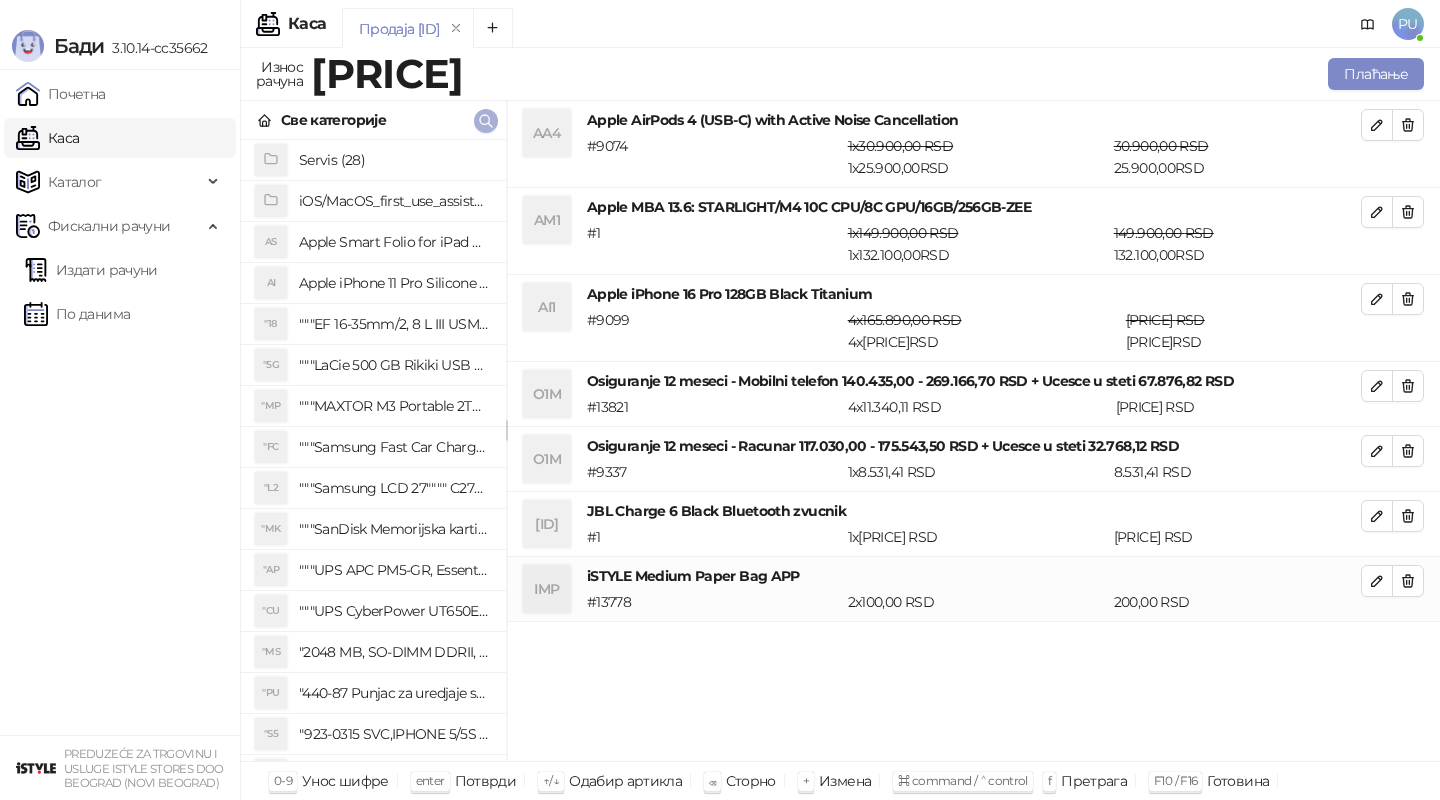 click 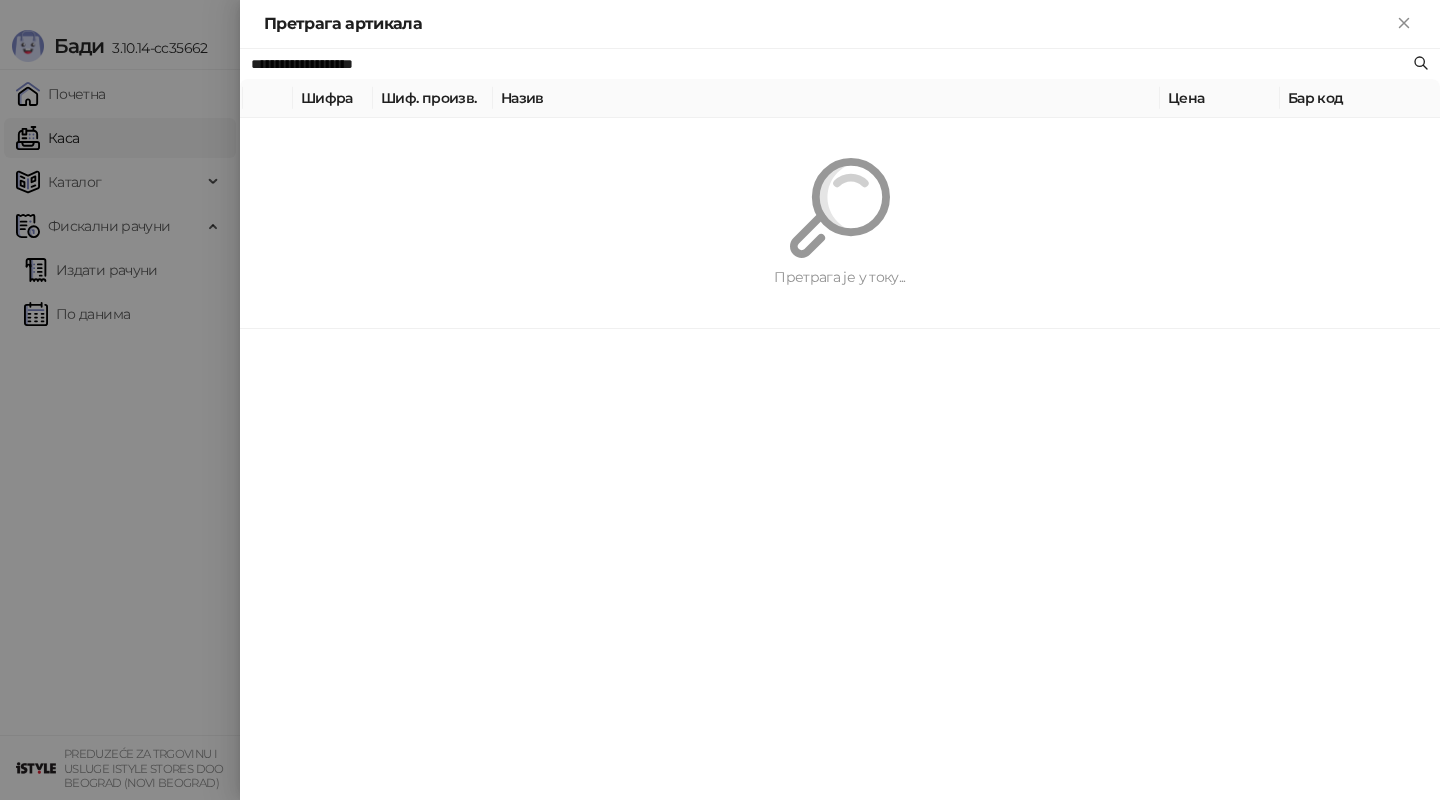 paste on "*****" 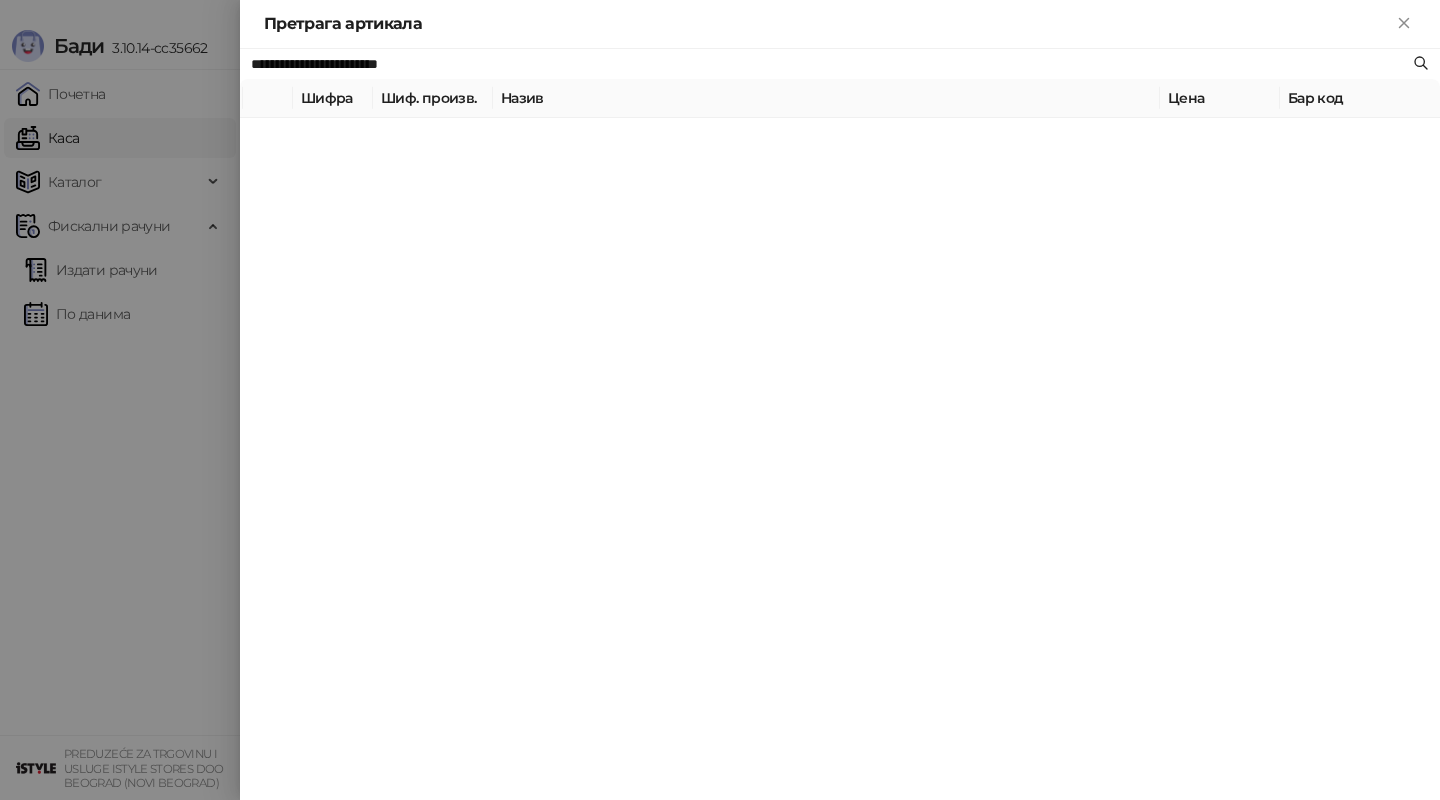 type on "**********" 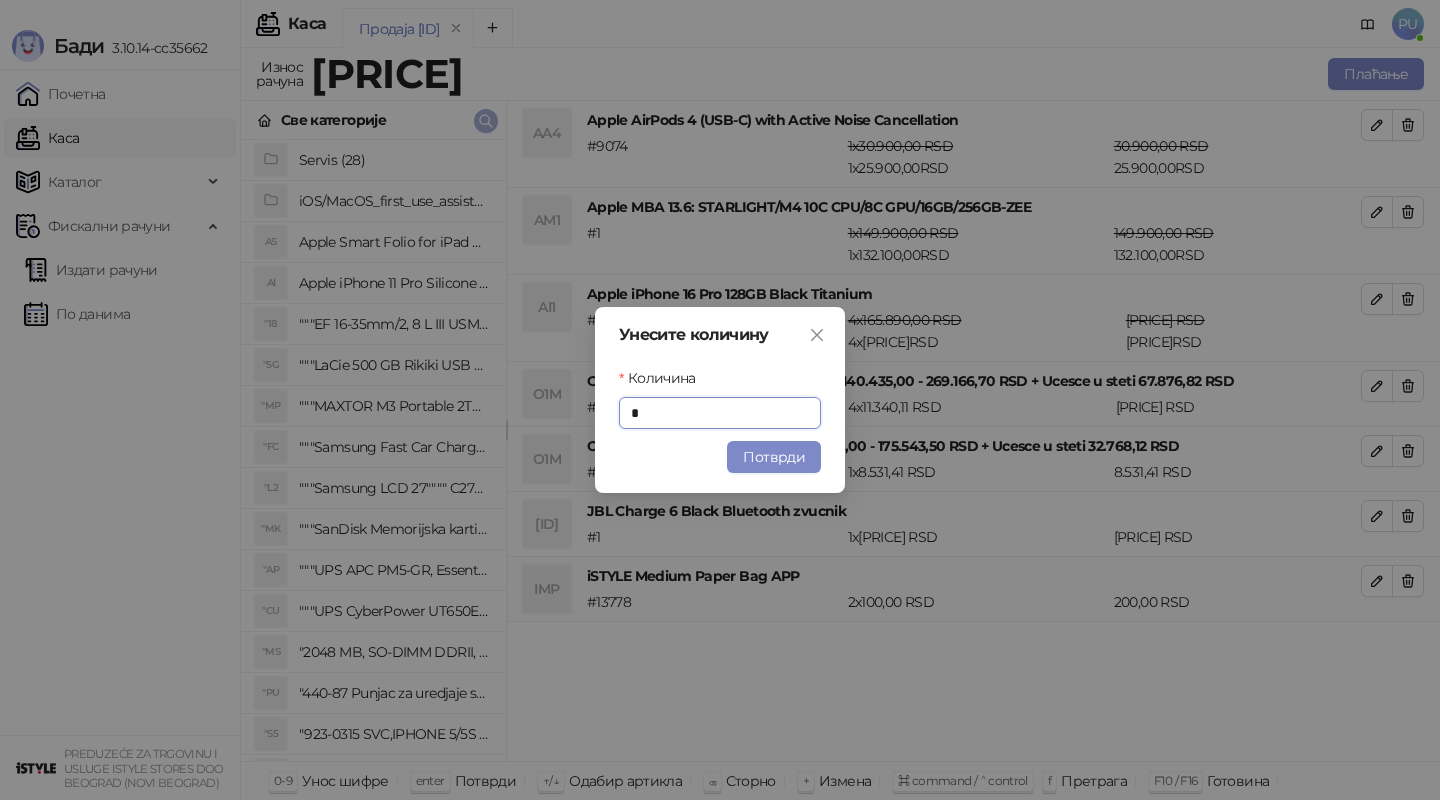 type on "*" 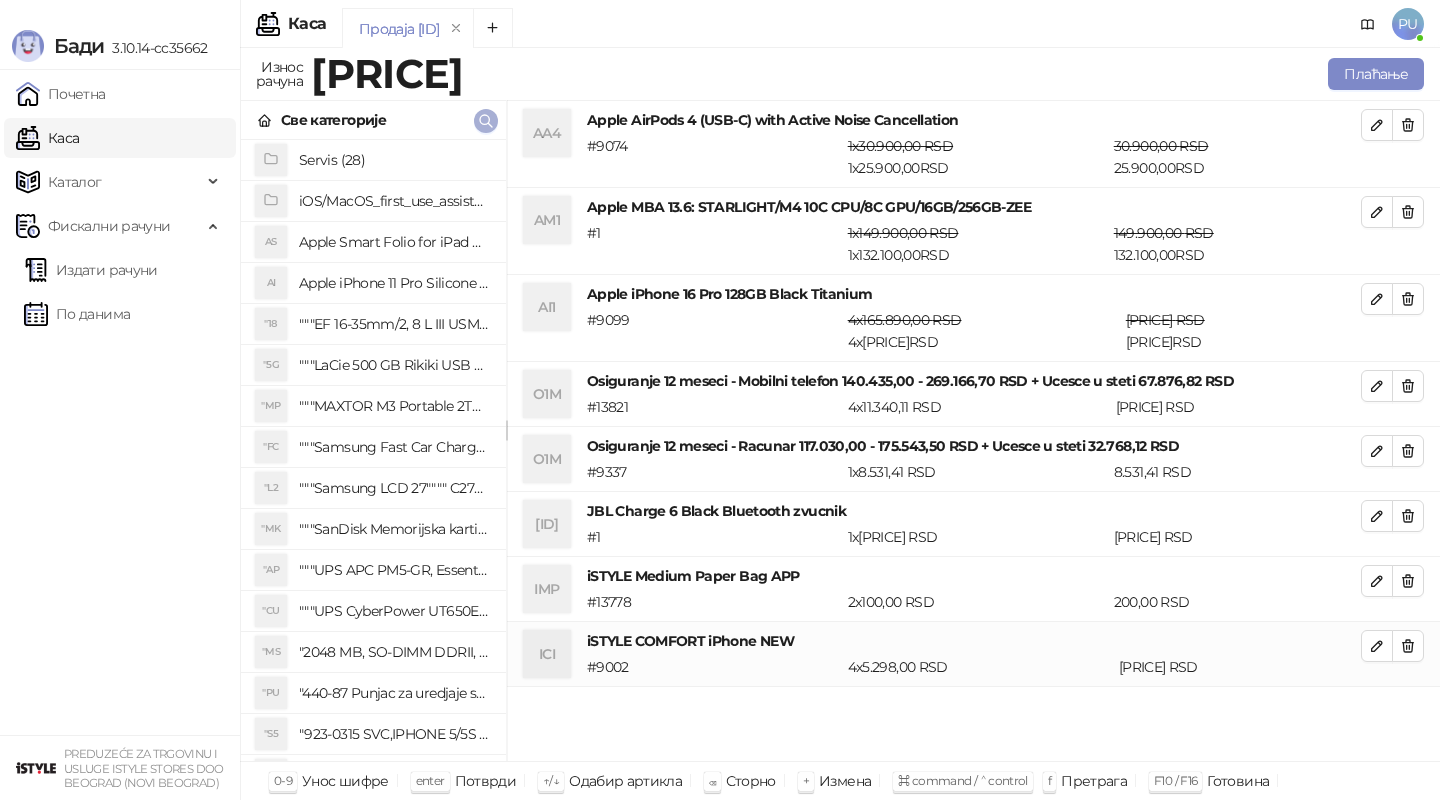 click 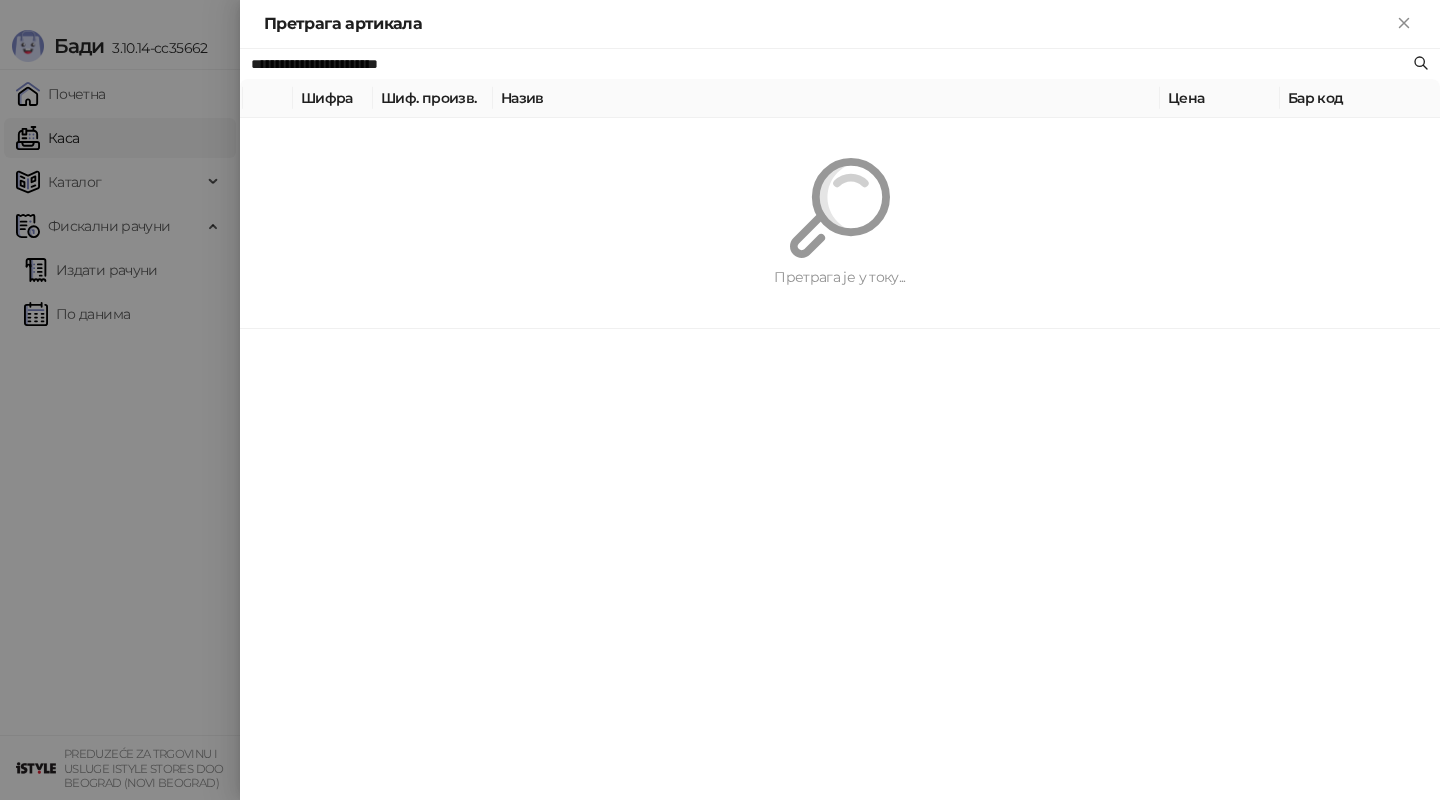 paste 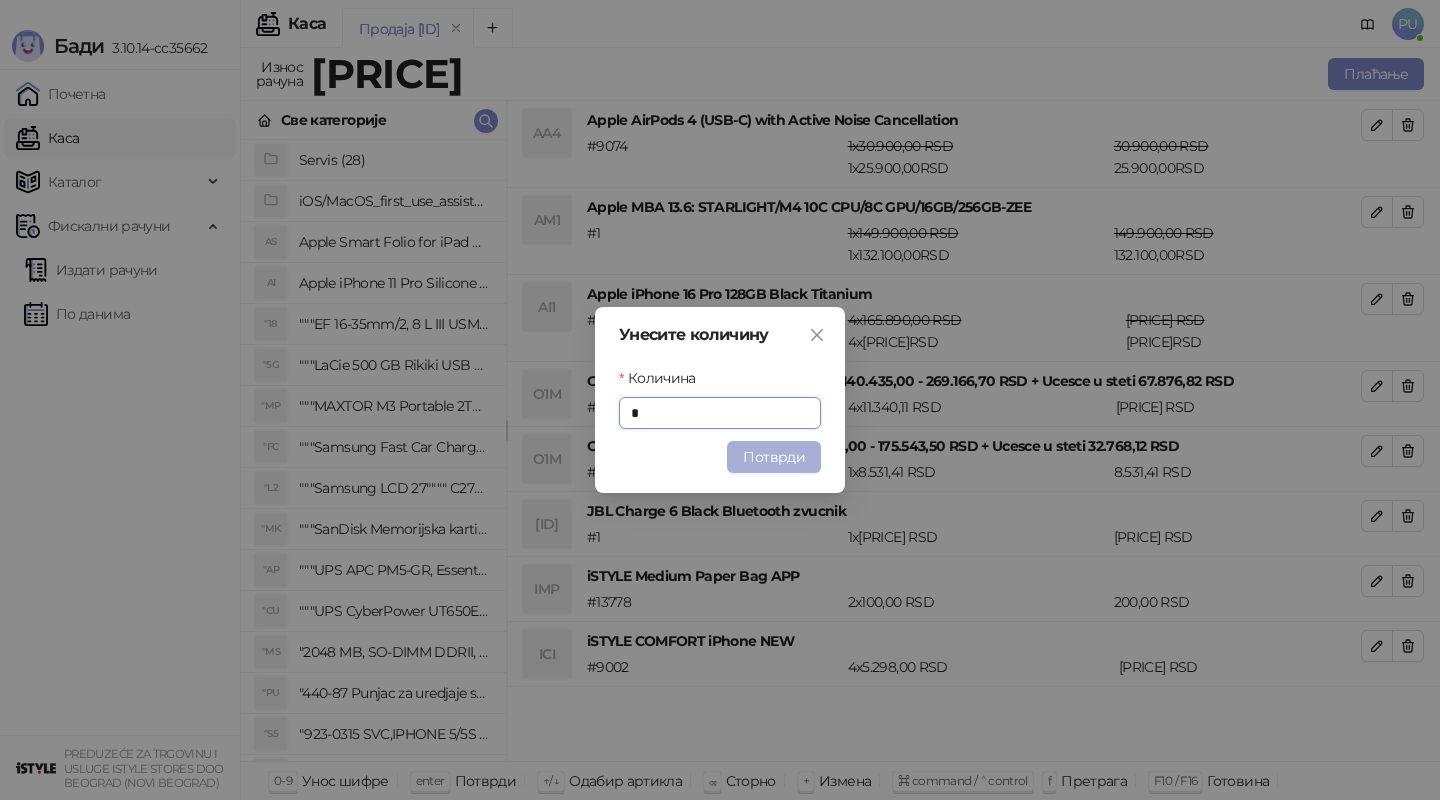 click on "Потврди" at bounding box center [774, 457] 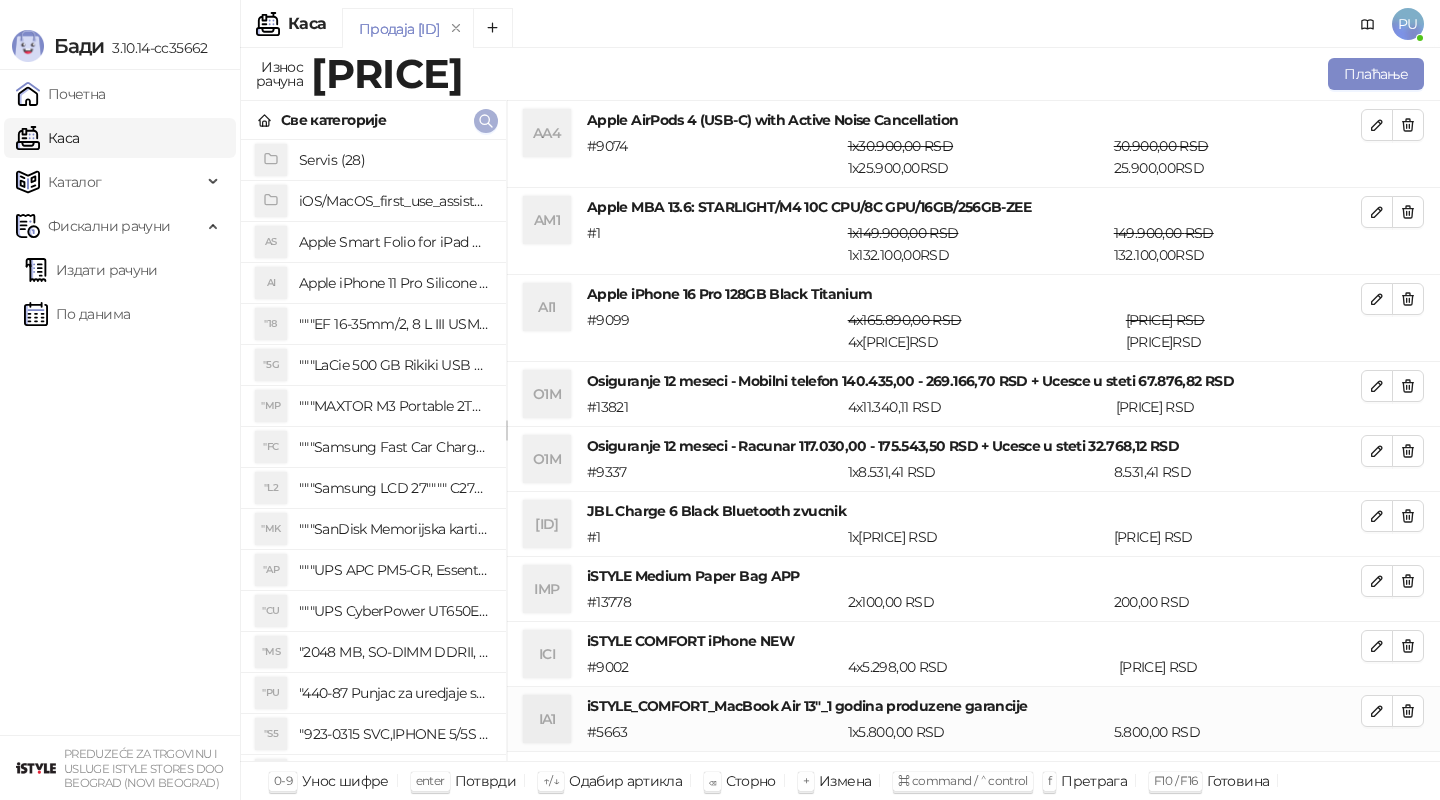 click 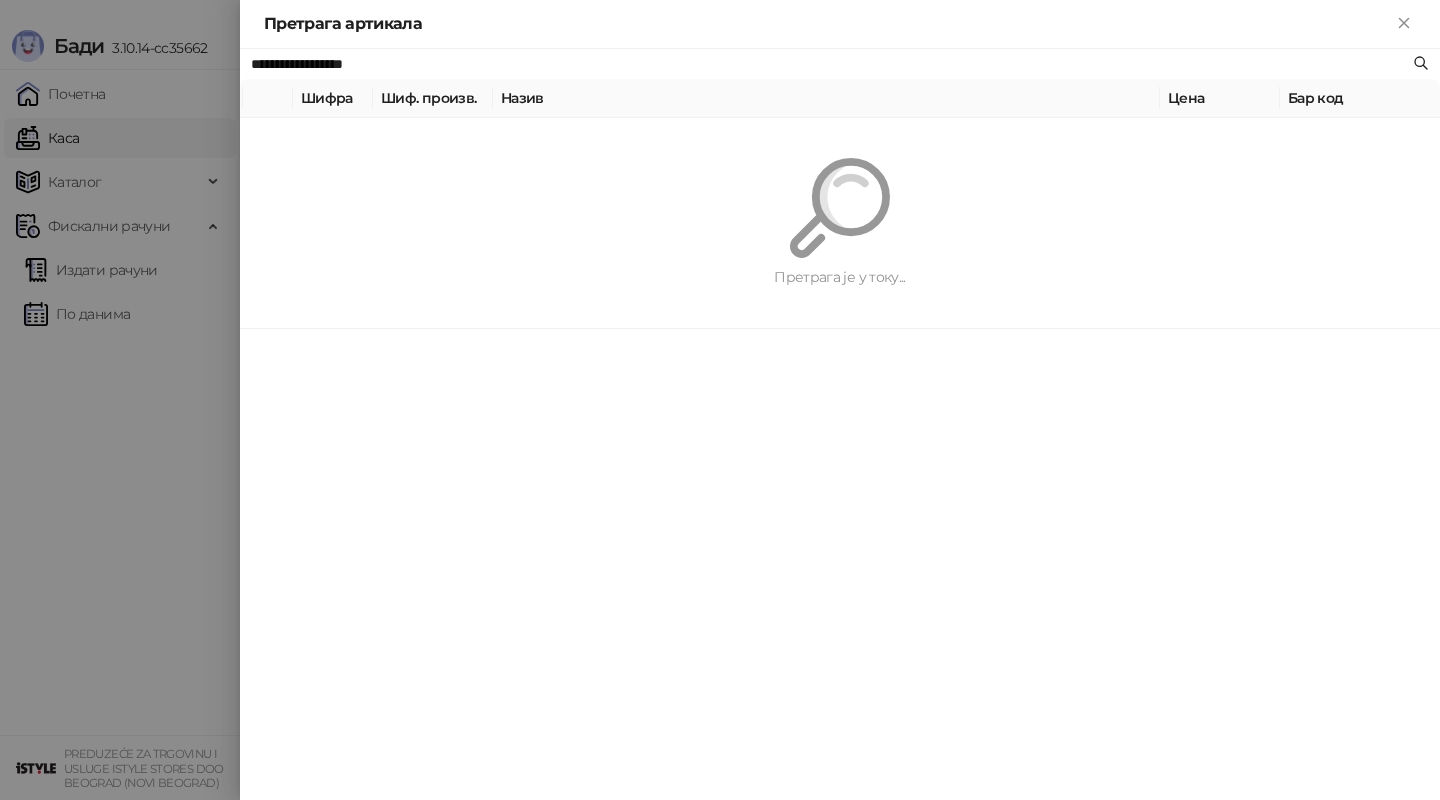 paste on "****" 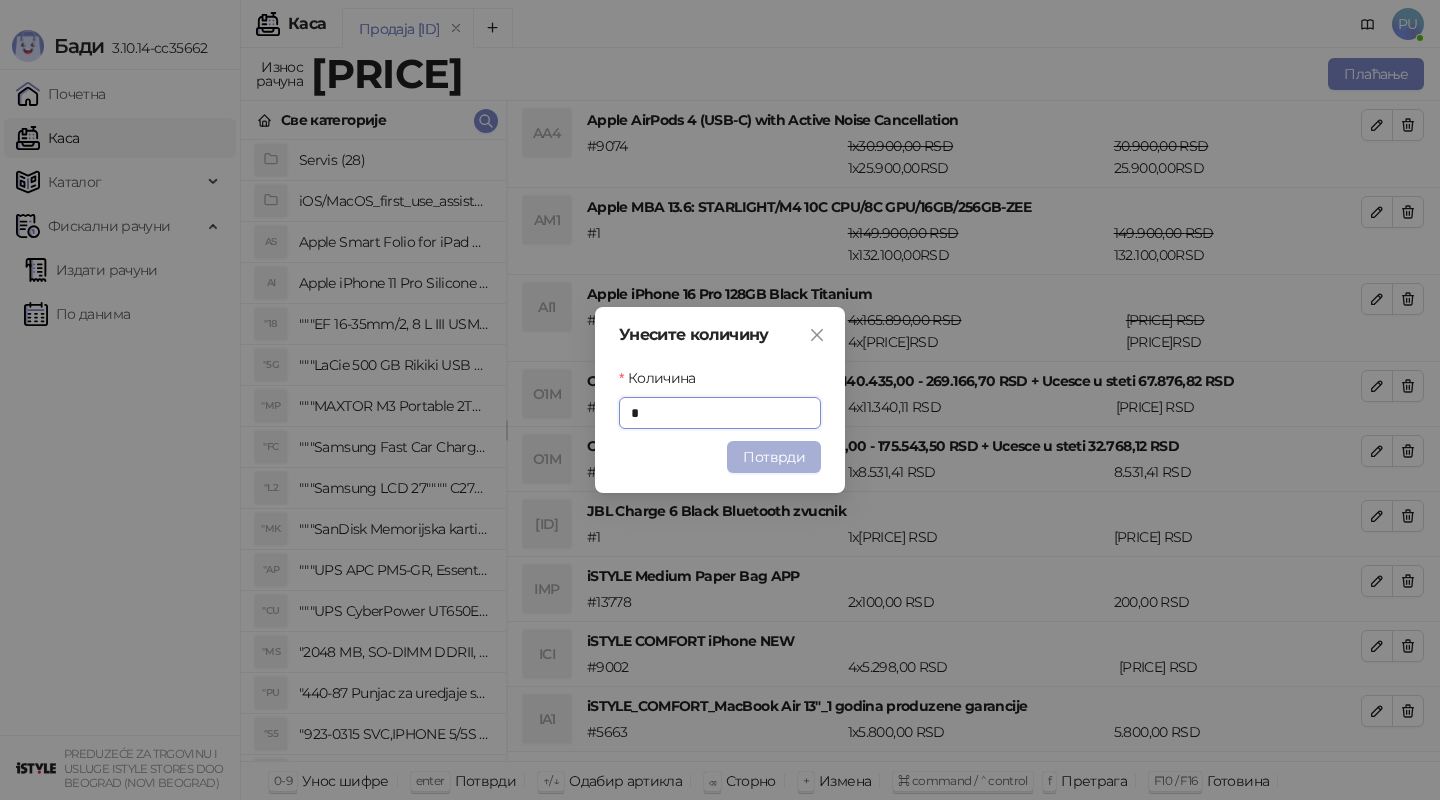 click on "Потврди" at bounding box center [774, 457] 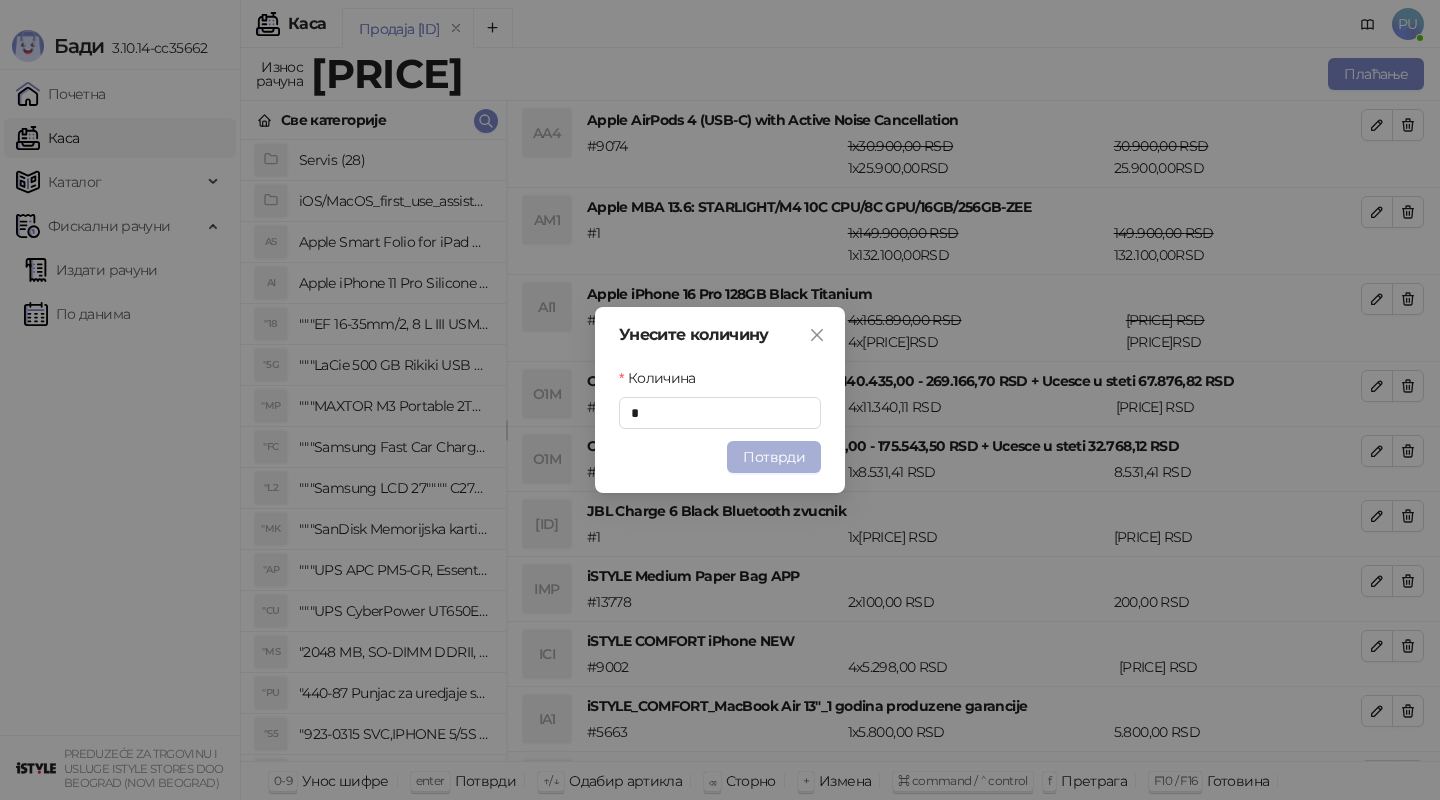 scroll, scrollTop: 1, scrollLeft: 0, axis: vertical 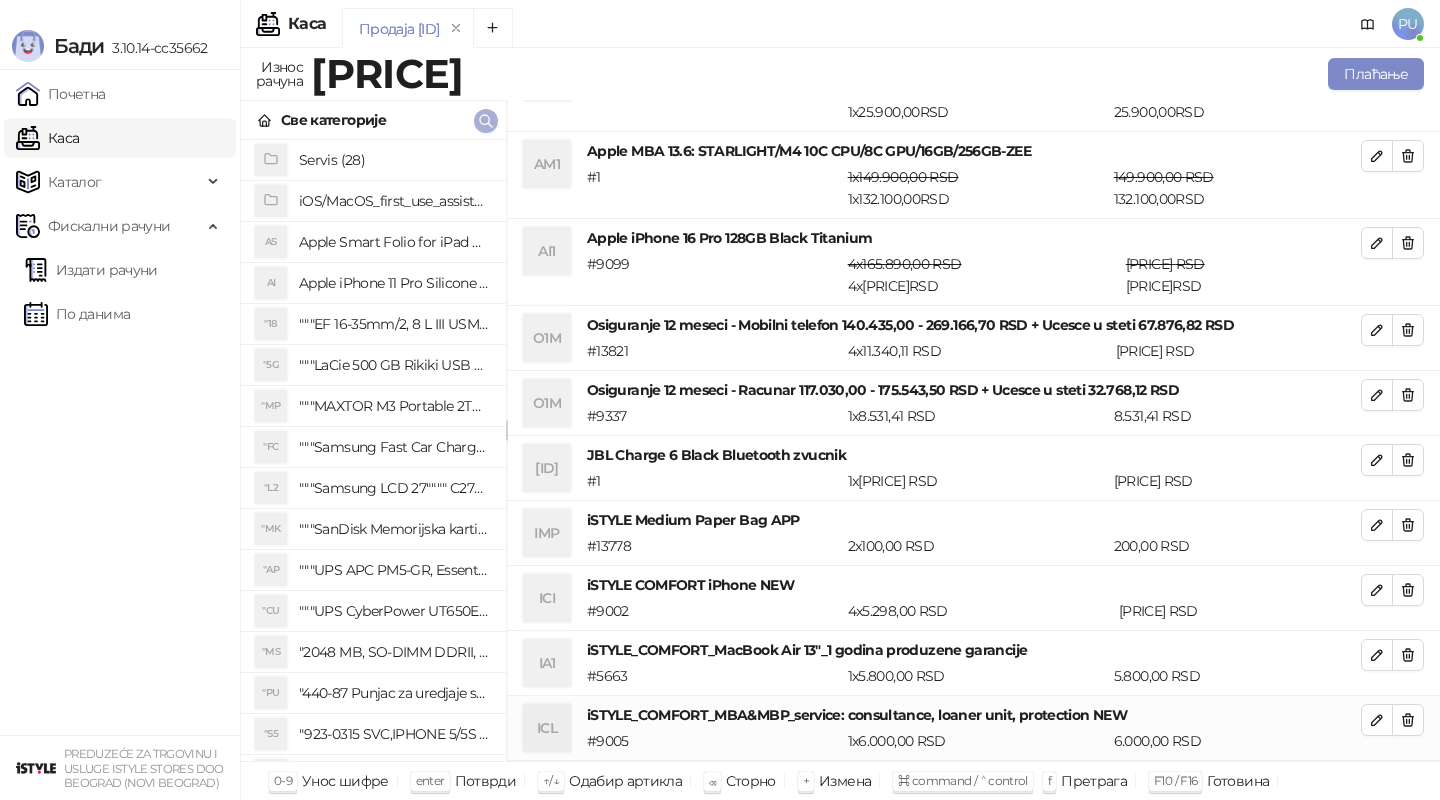 click 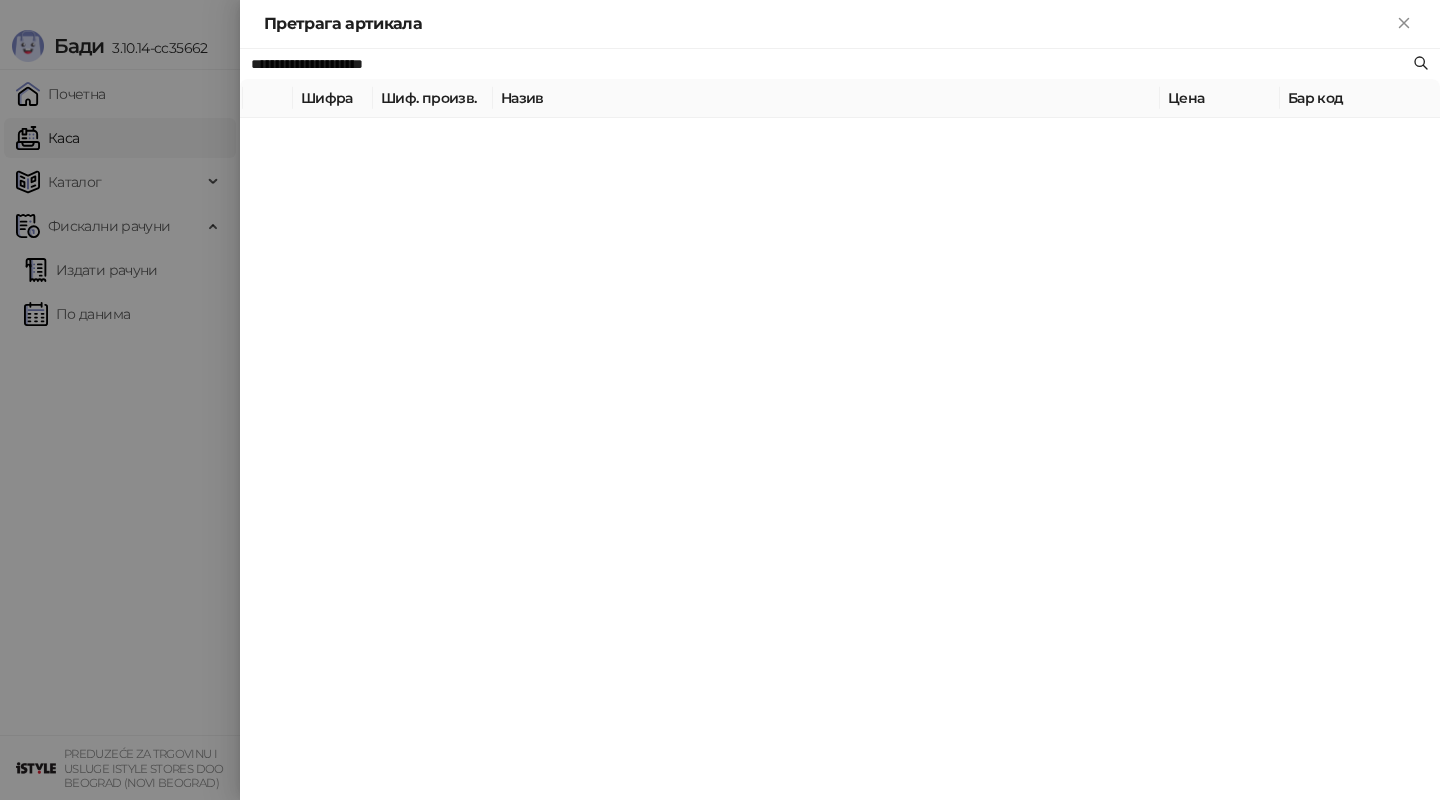 paste 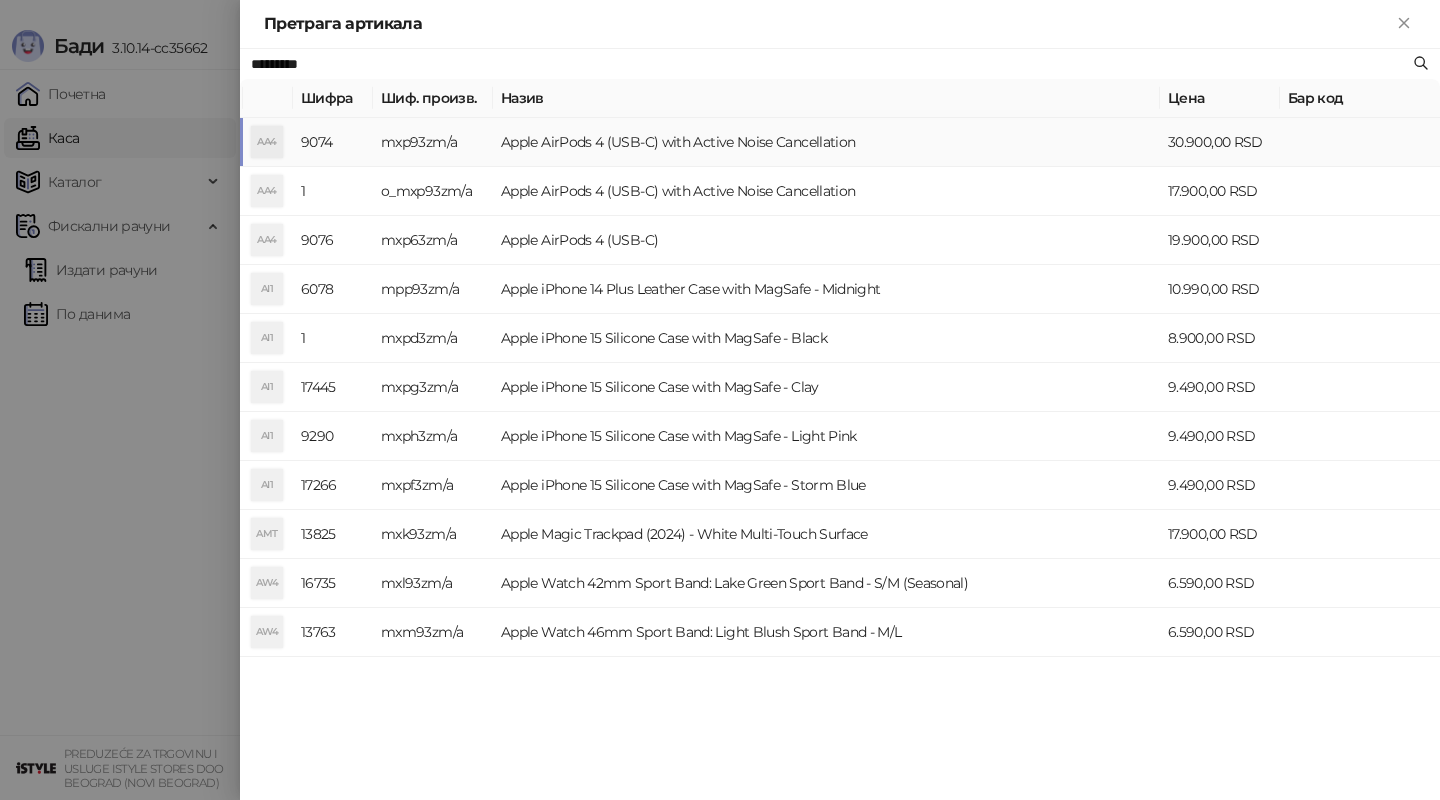 type on "*********" 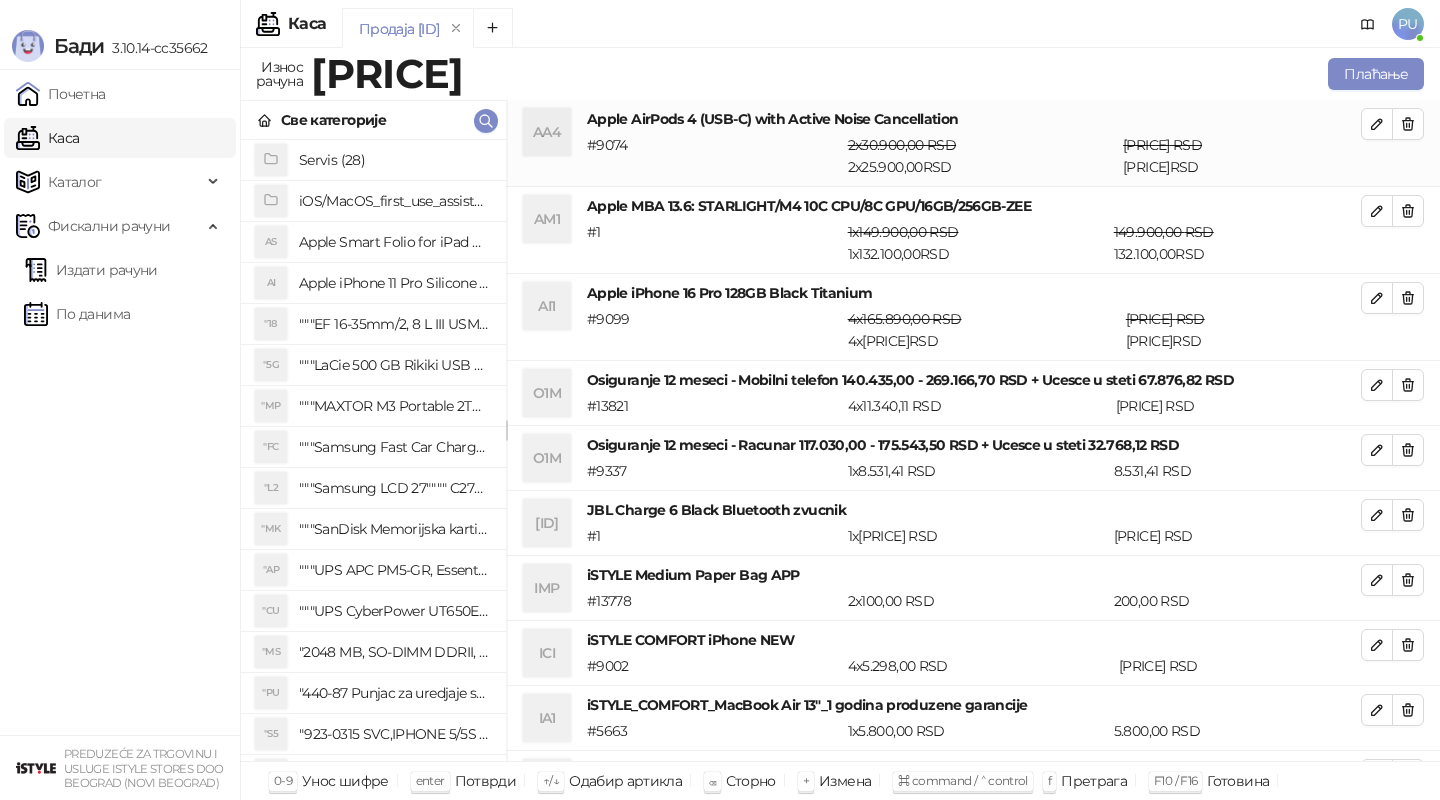 scroll, scrollTop: 55, scrollLeft: 0, axis: vertical 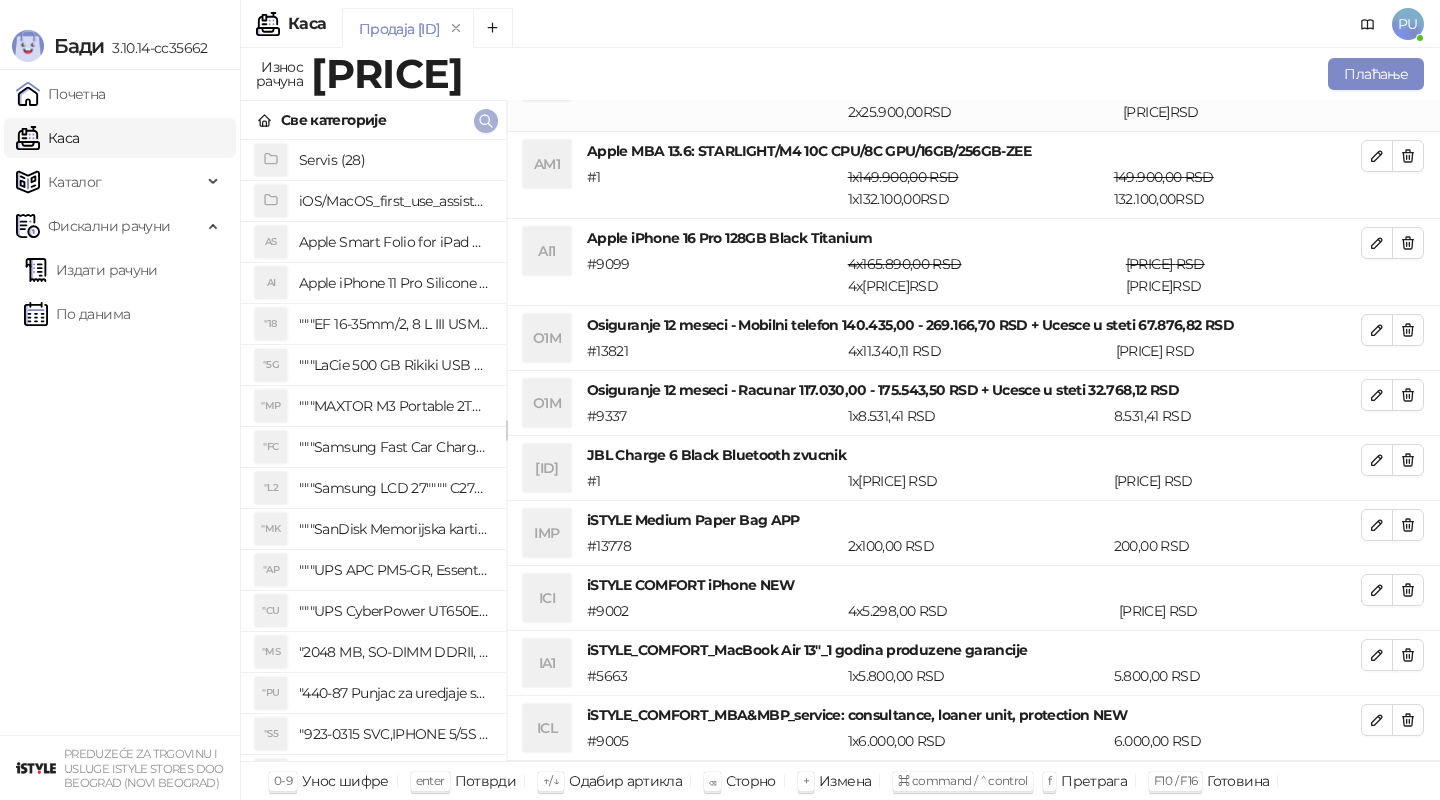 click 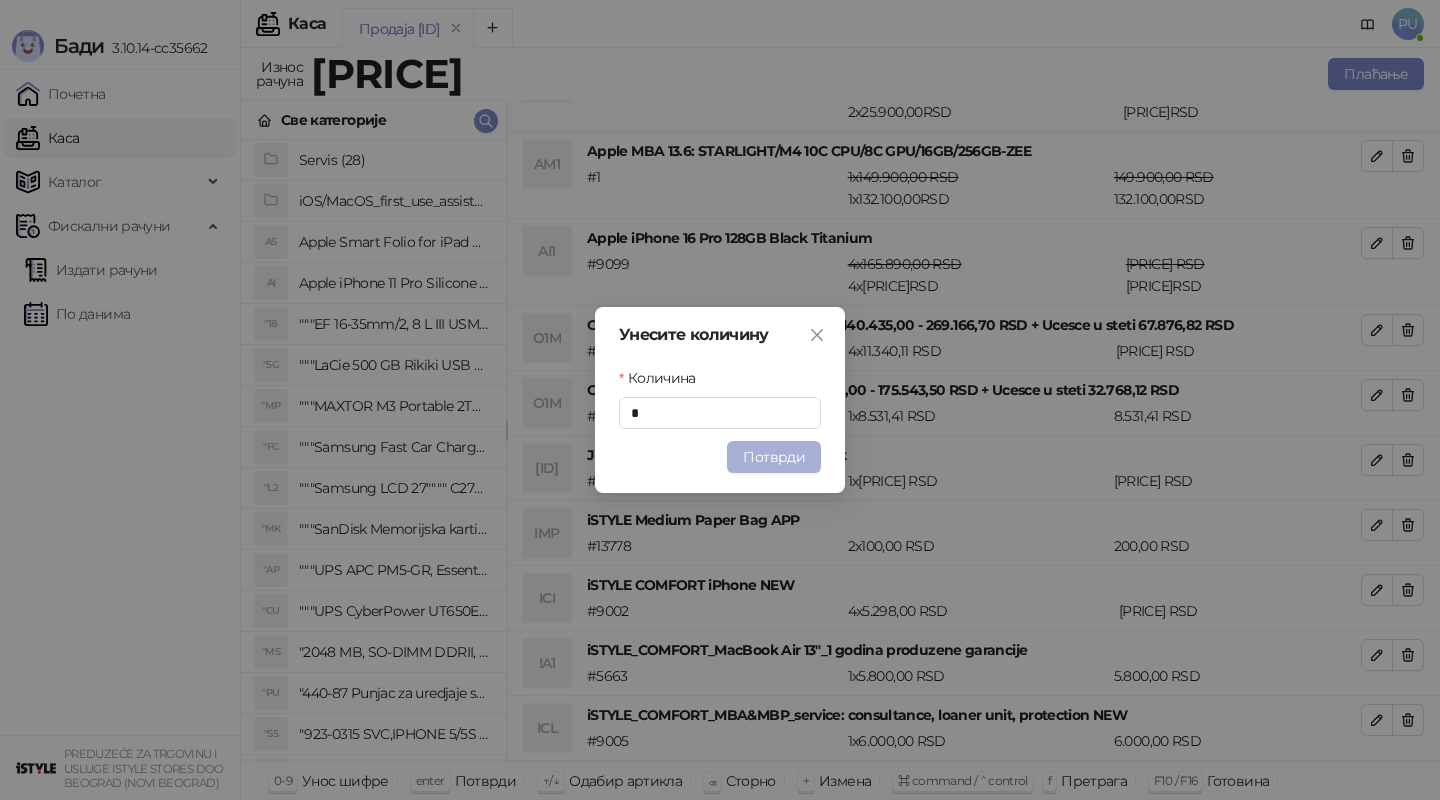 click on "Потврди" at bounding box center (774, 457) 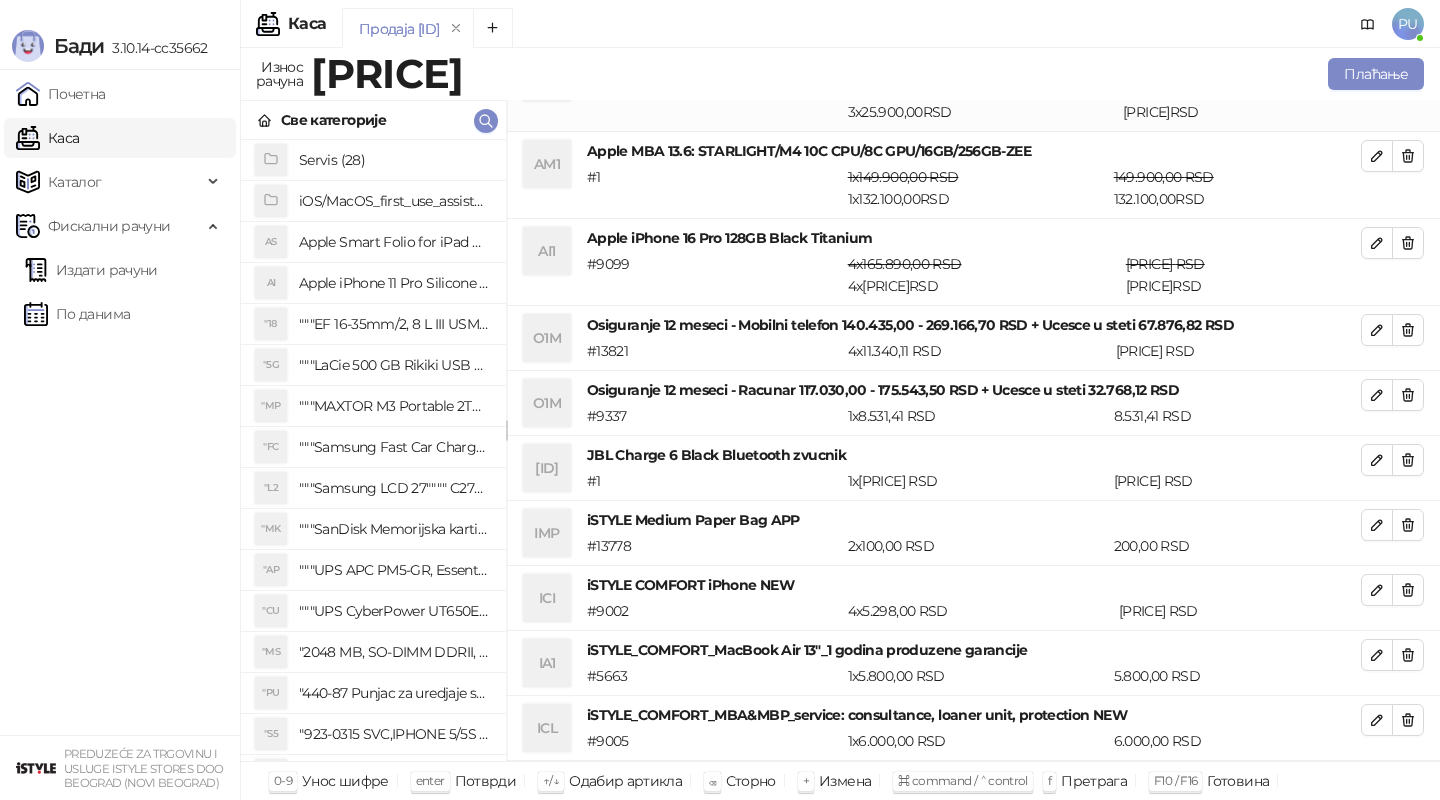 scroll, scrollTop: 0, scrollLeft: 0, axis: both 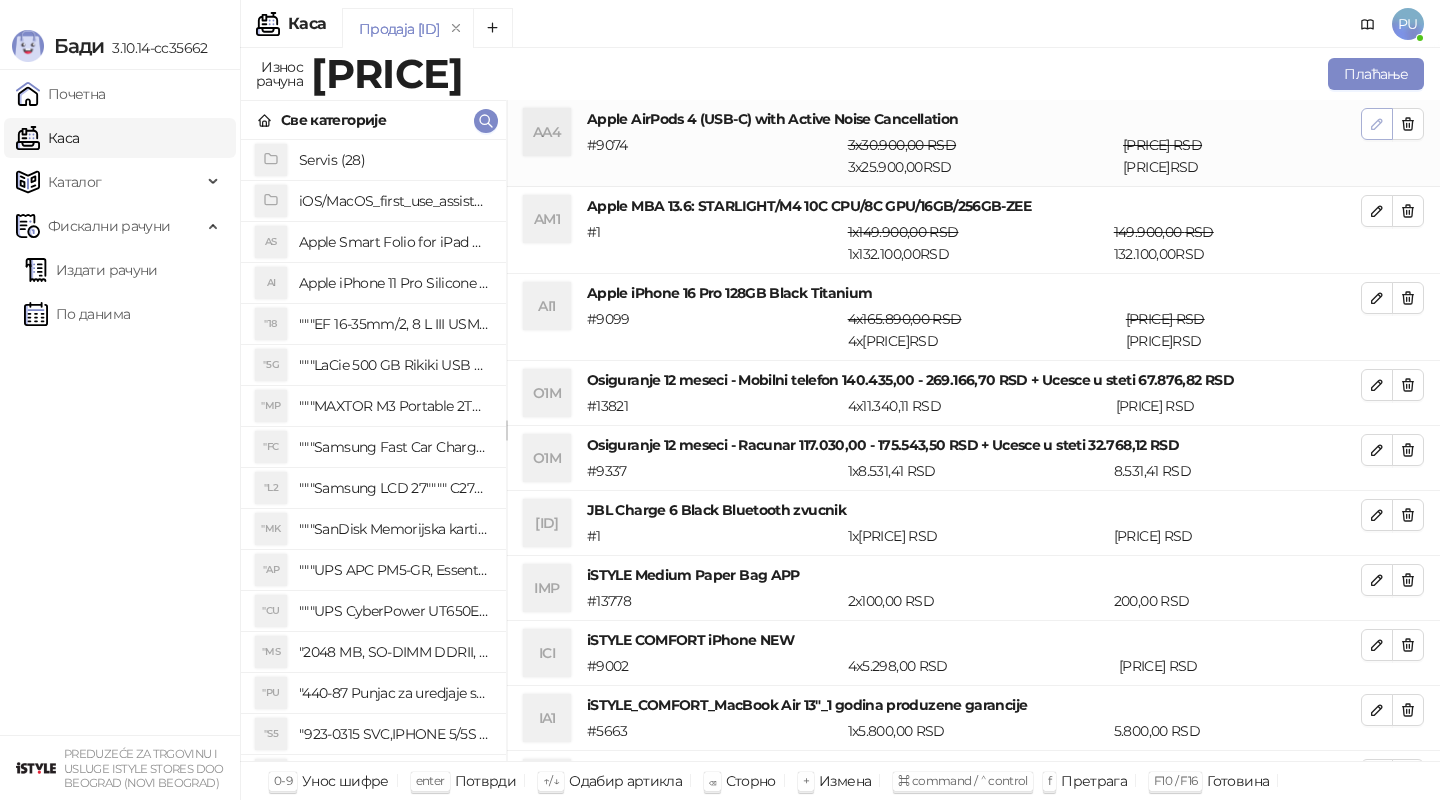 click 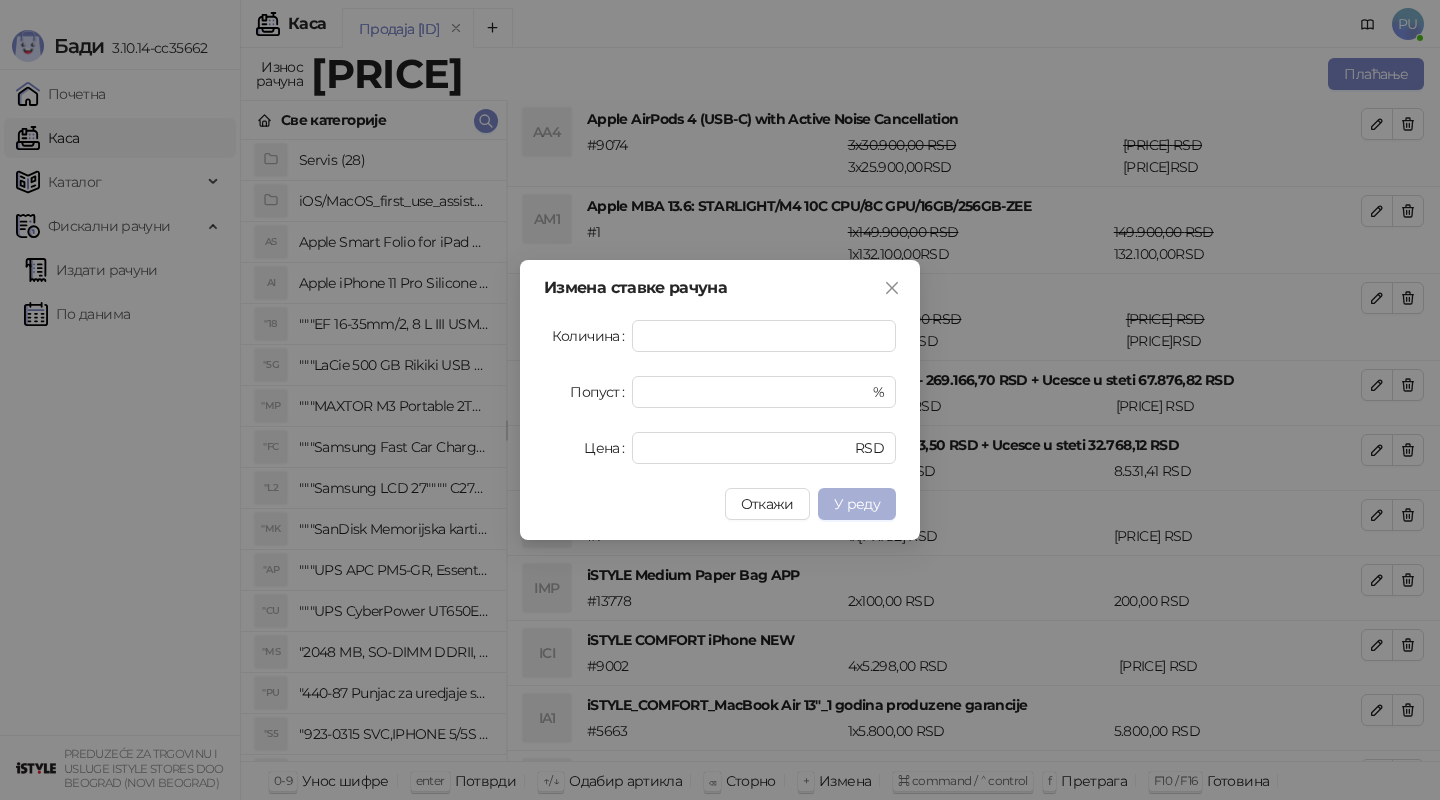 click on "У реду" at bounding box center [857, 504] 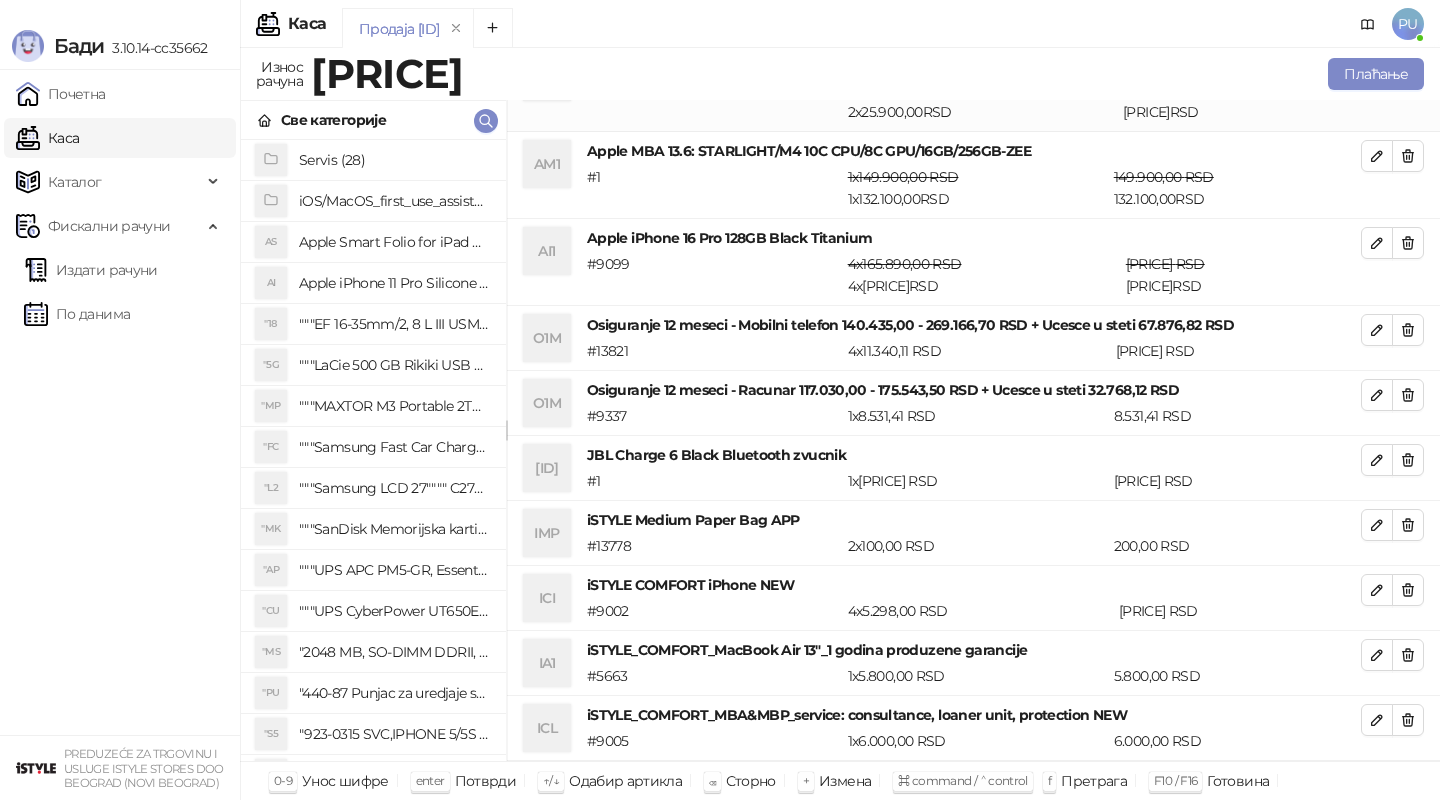 scroll, scrollTop: 0, scrollLeft: 0, axis: both 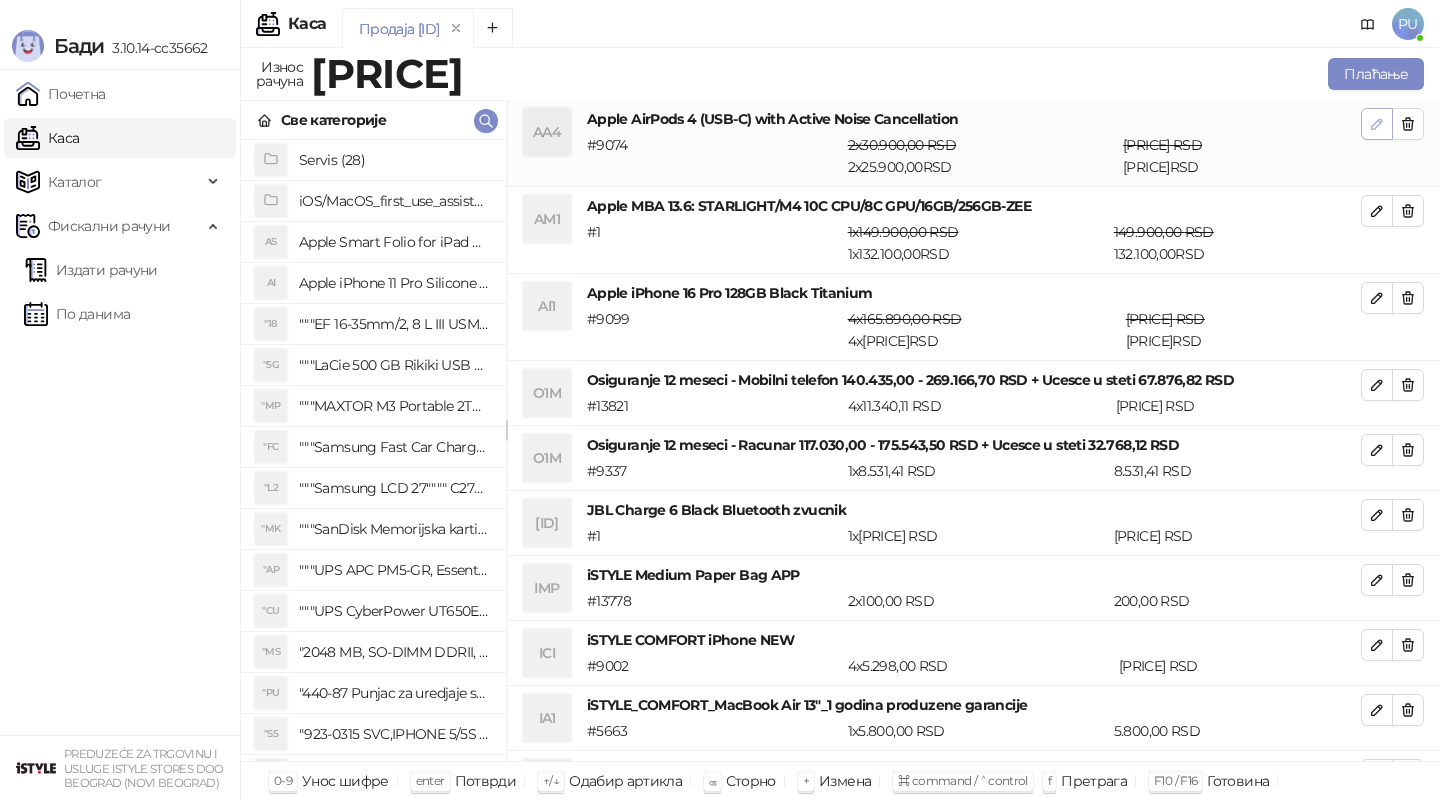 click 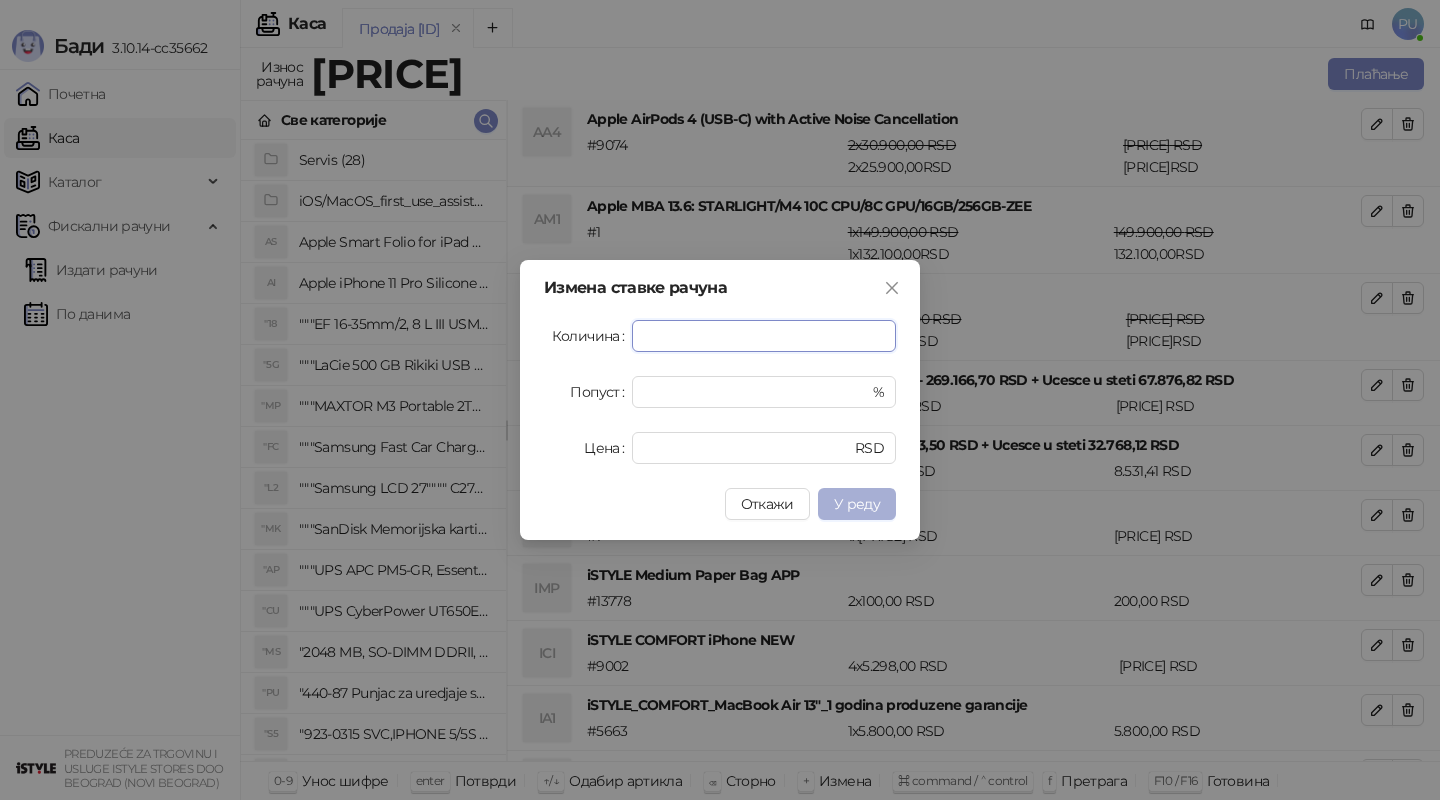 type on "*" 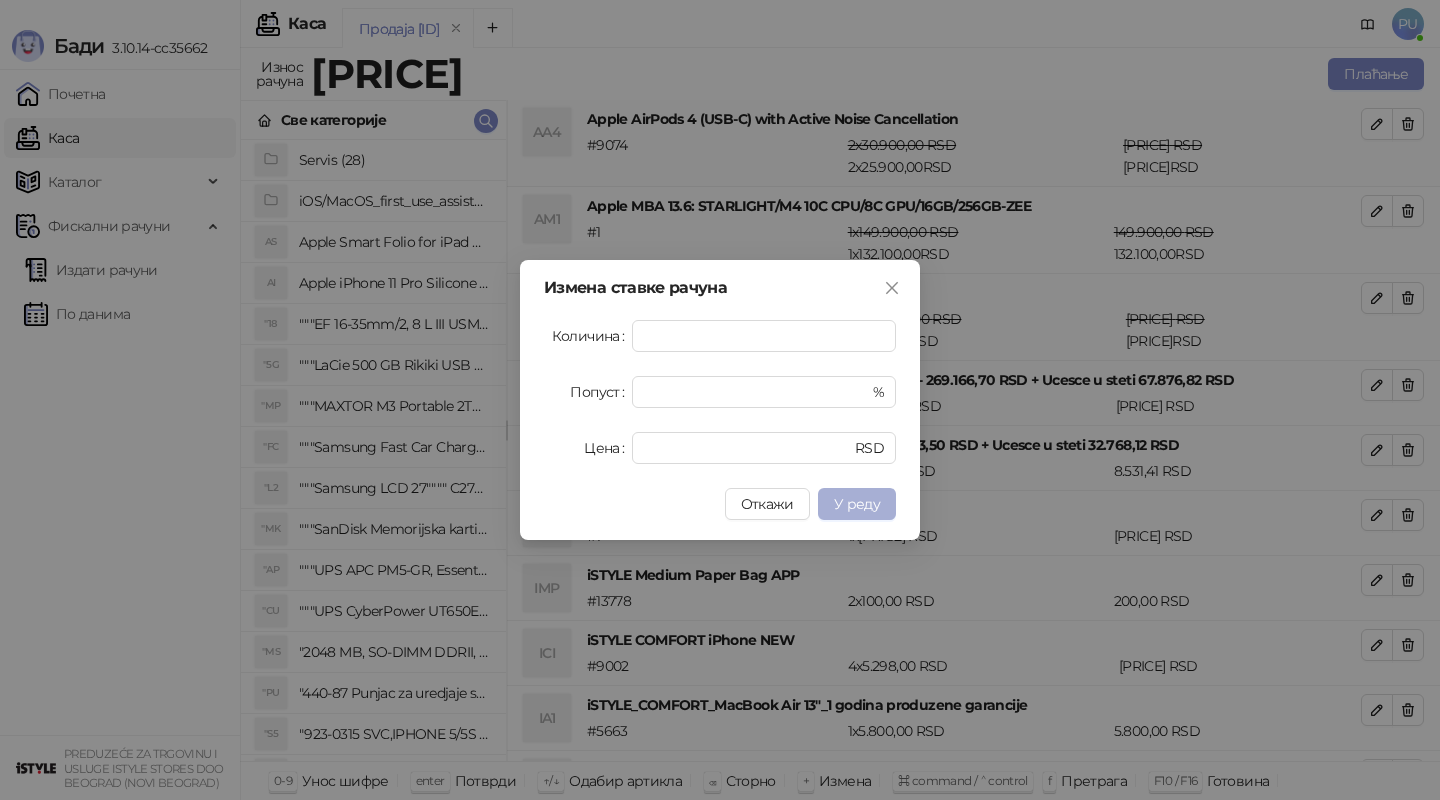 click on "У реду" at bounding box center (857, 504) 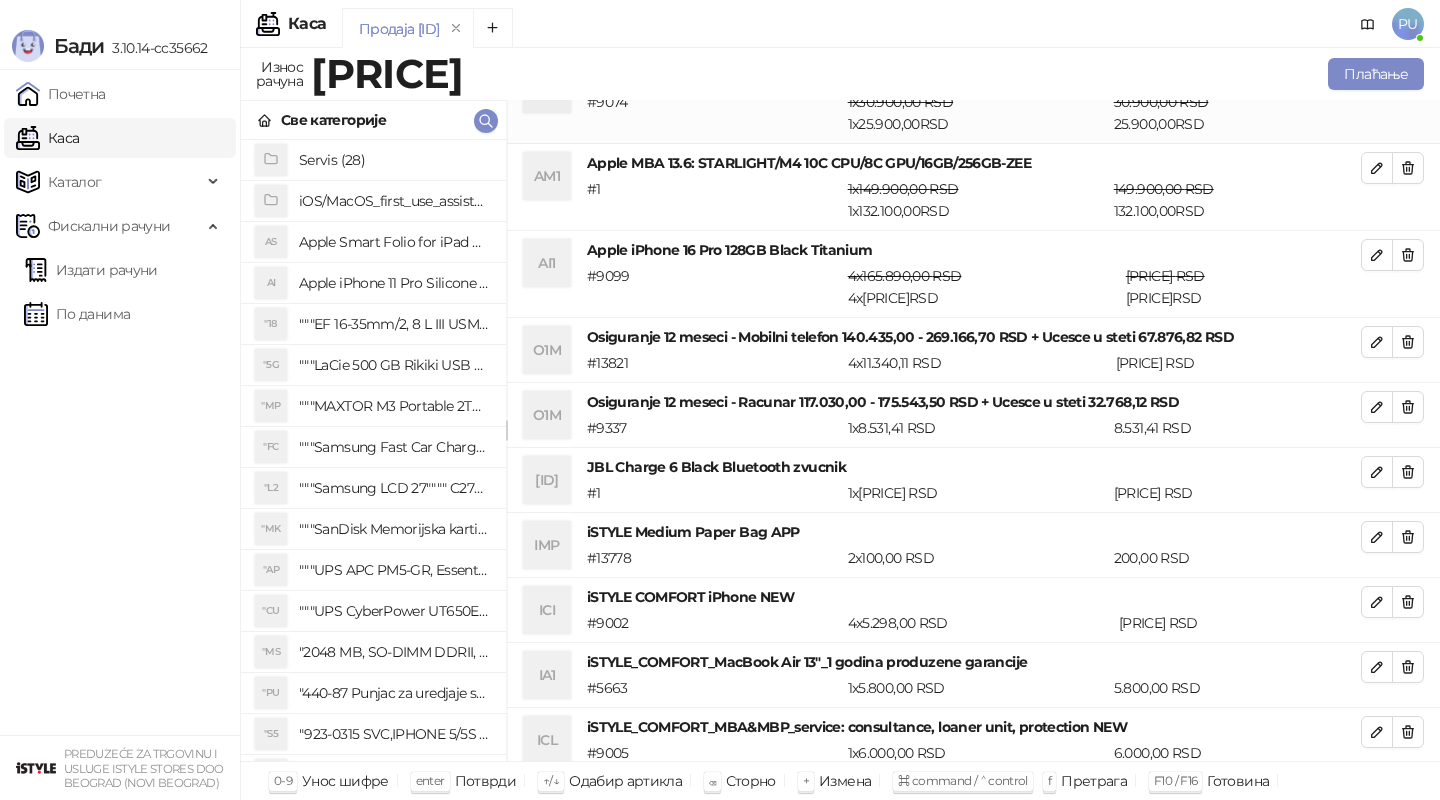 scroll, scrollTop: 55, scrollLeft: 0, axis: vertical 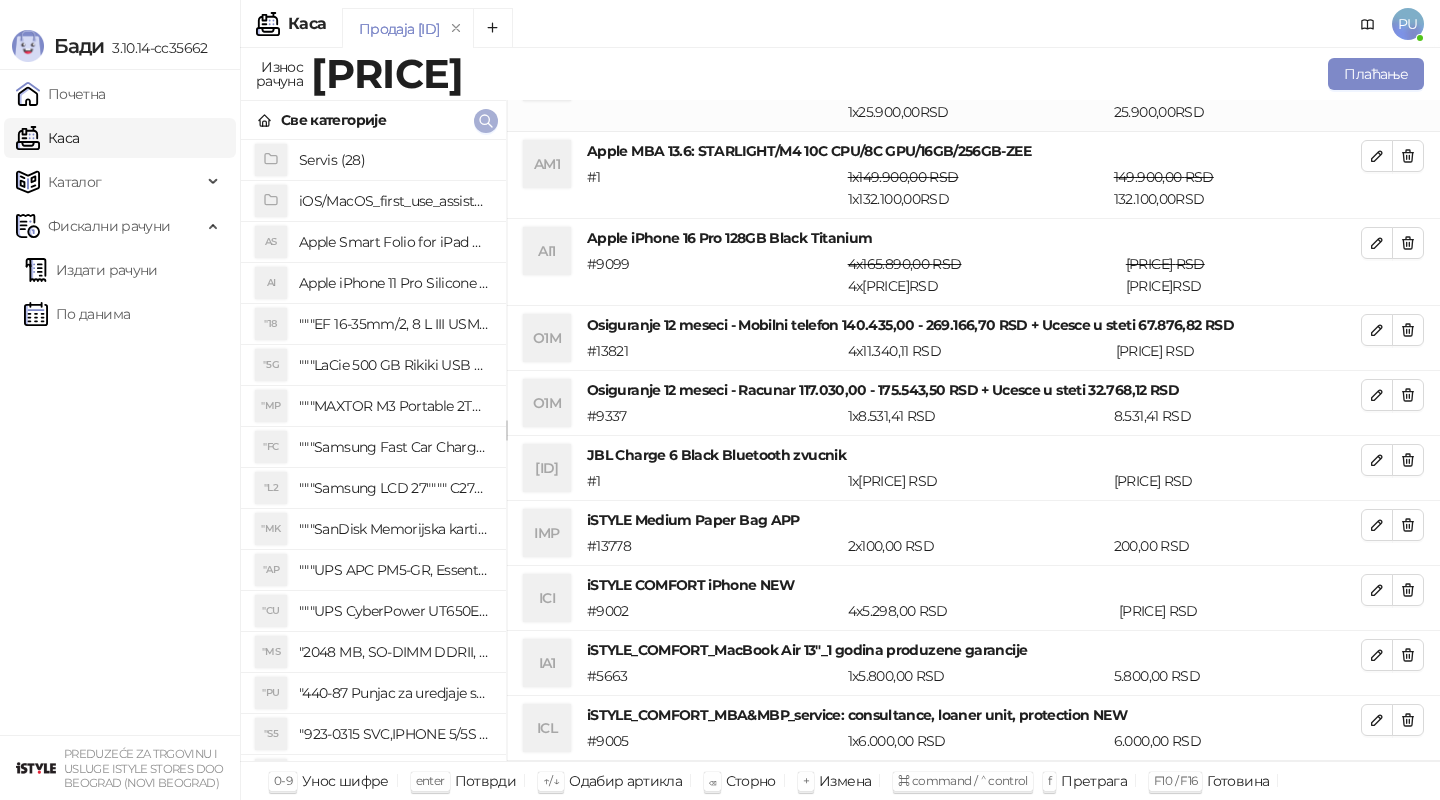 click at bounding box center [486, 121] 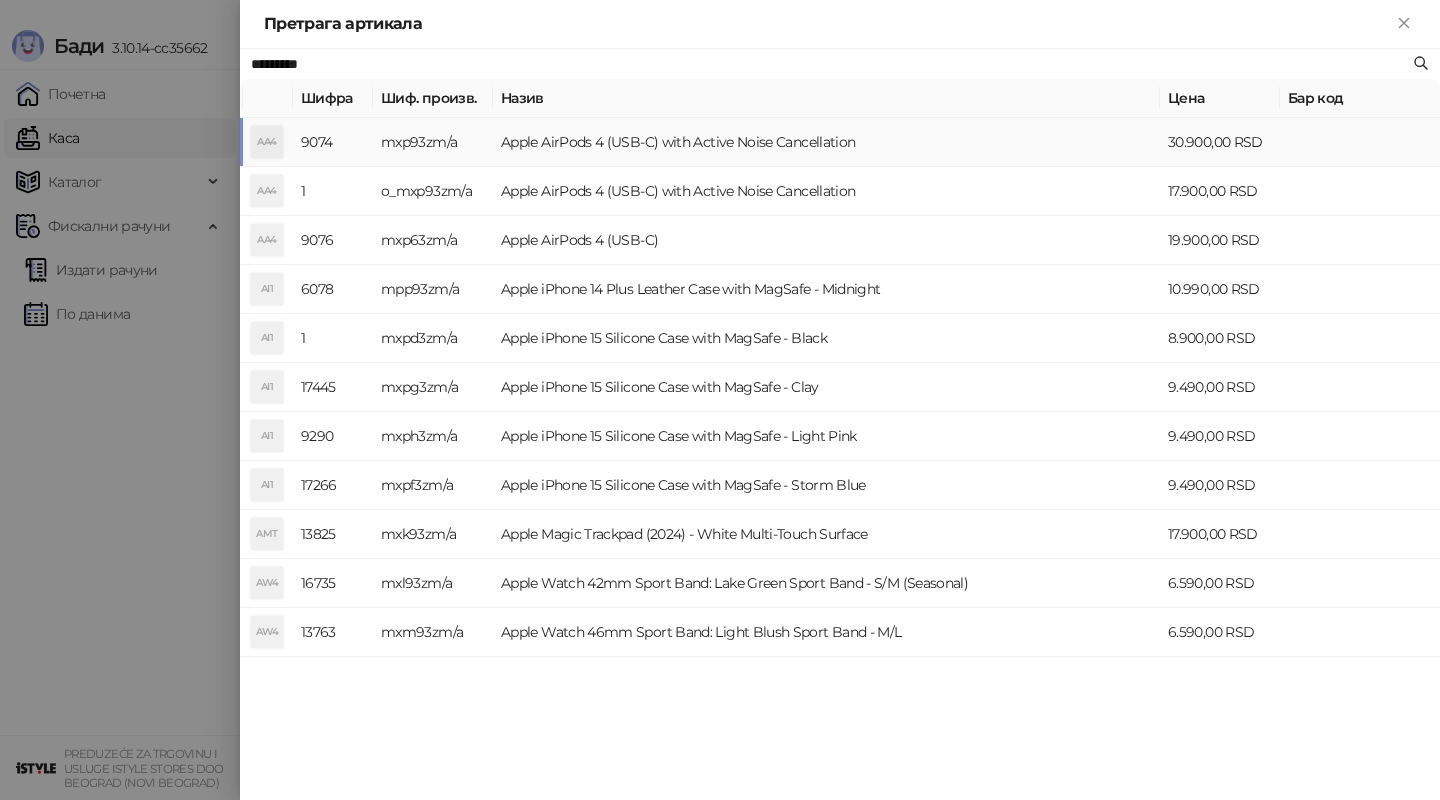 paste on "****" 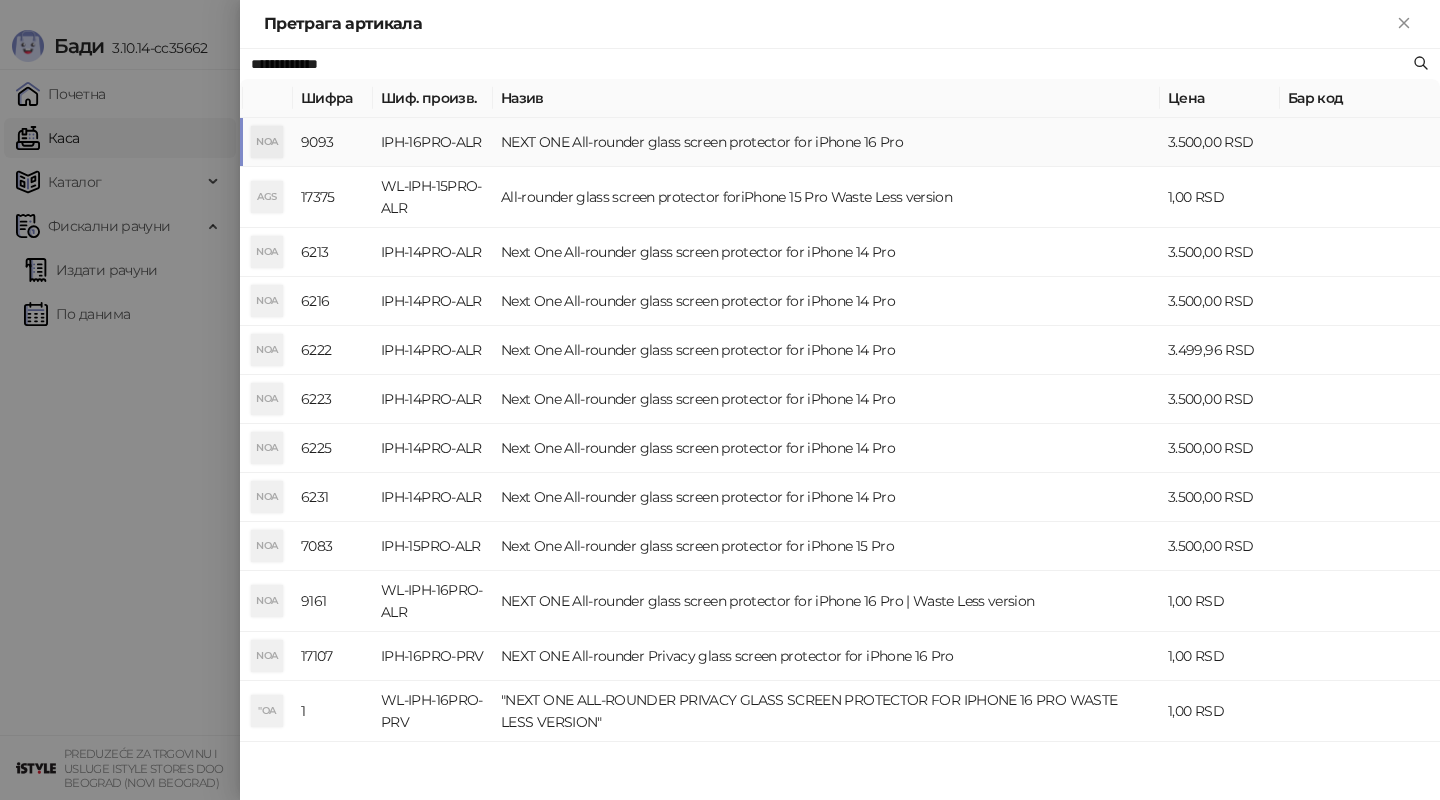 type on "**********" 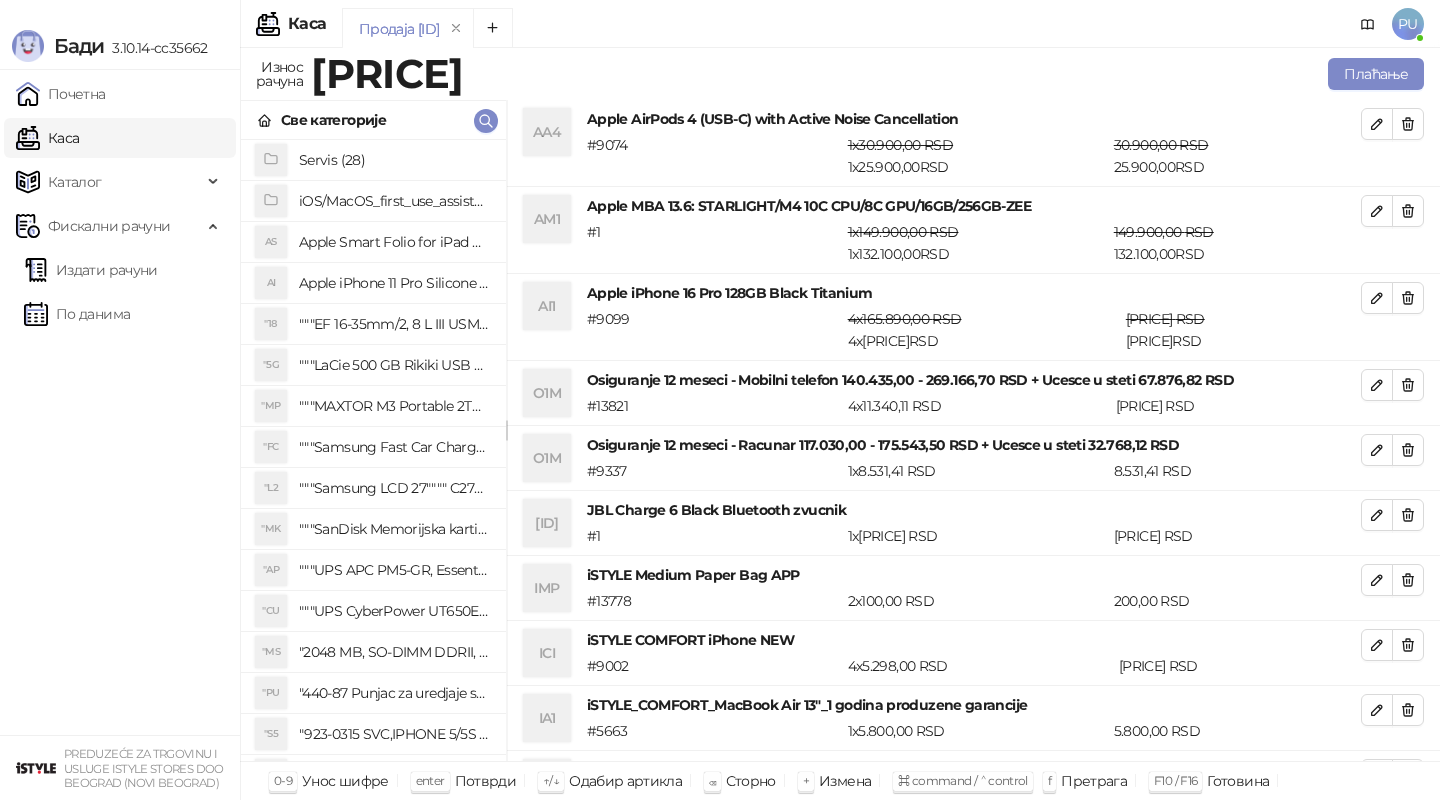 scroll, scrollTop: 120, scrollLeft: 0, axis: vertical 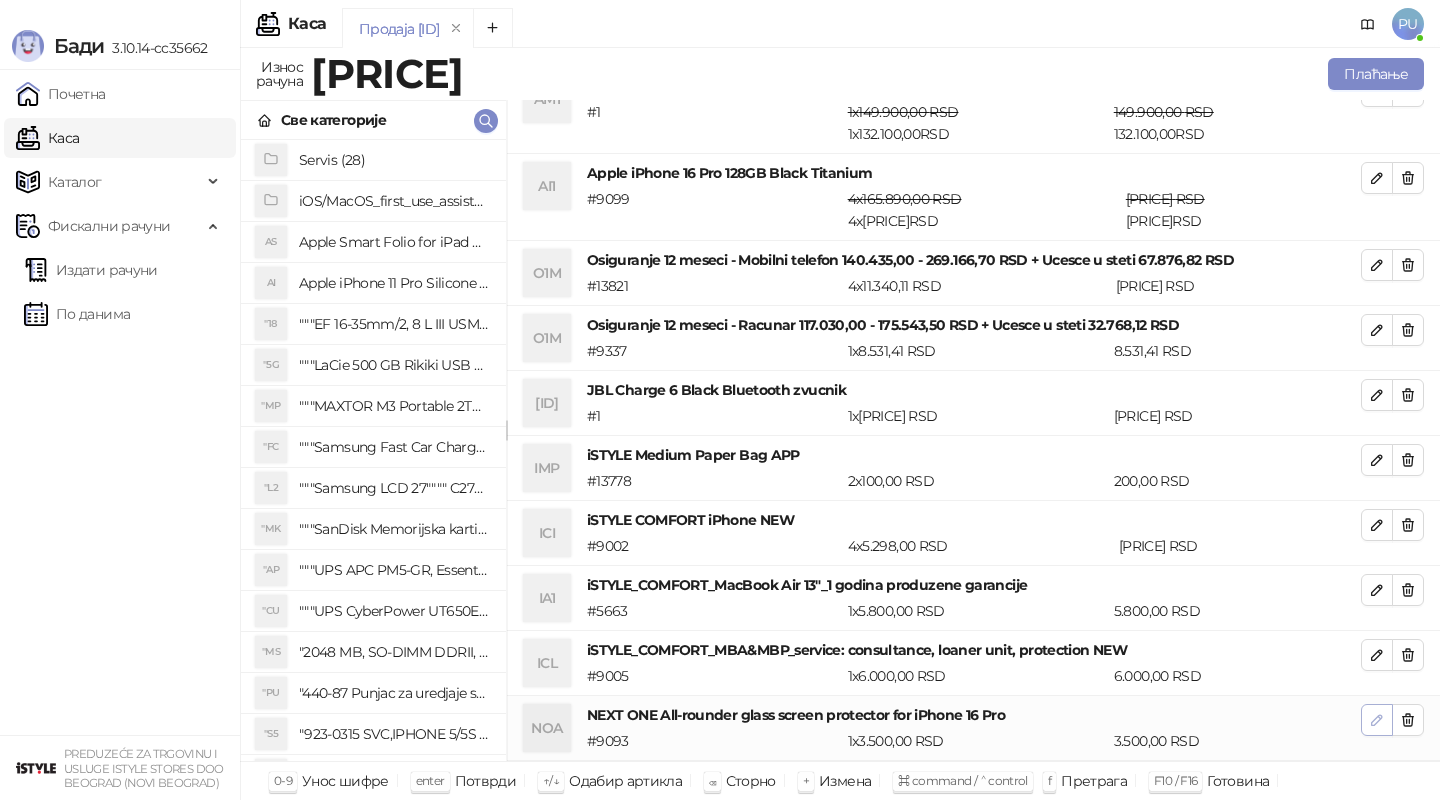 click at bounding box center (1377, 720) 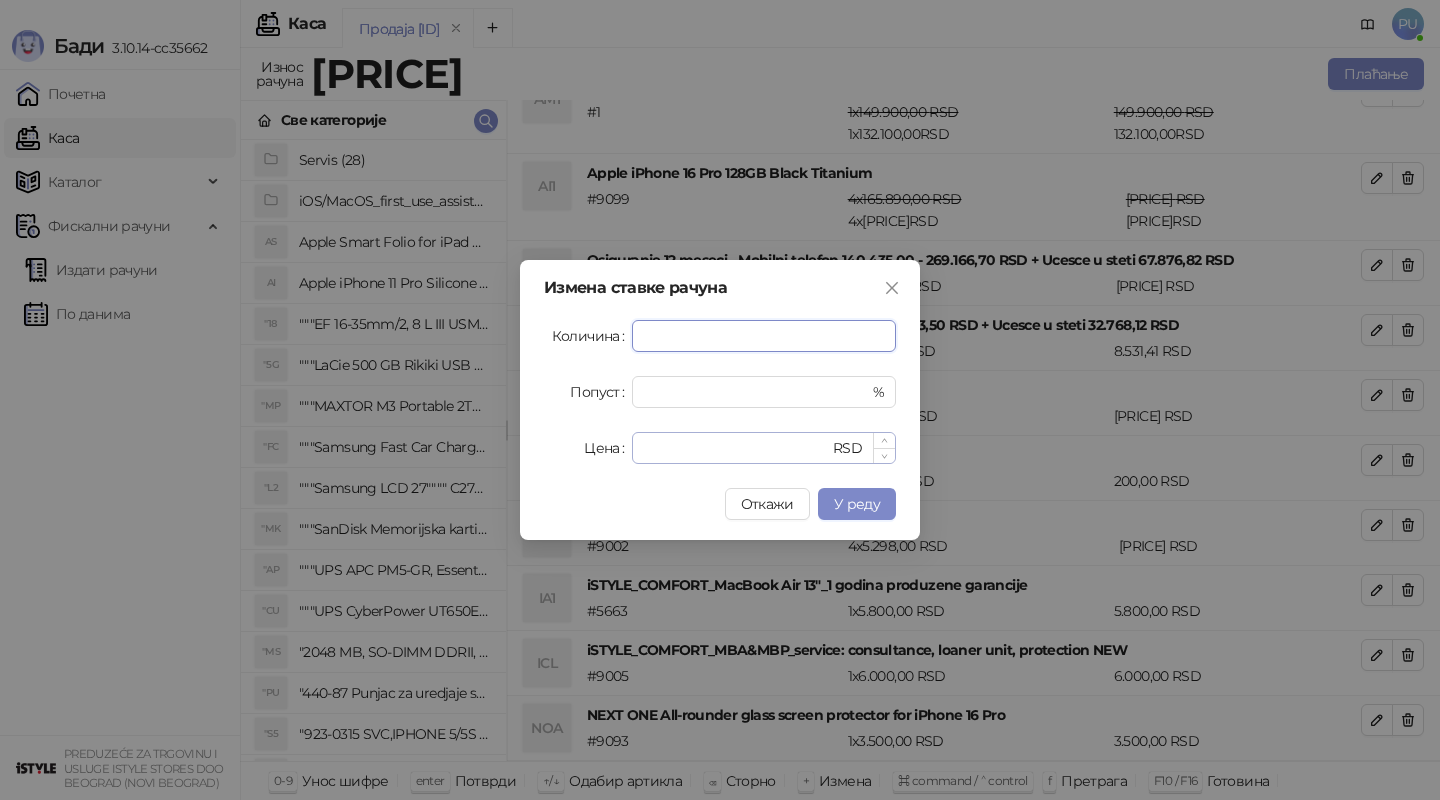 type on "*" 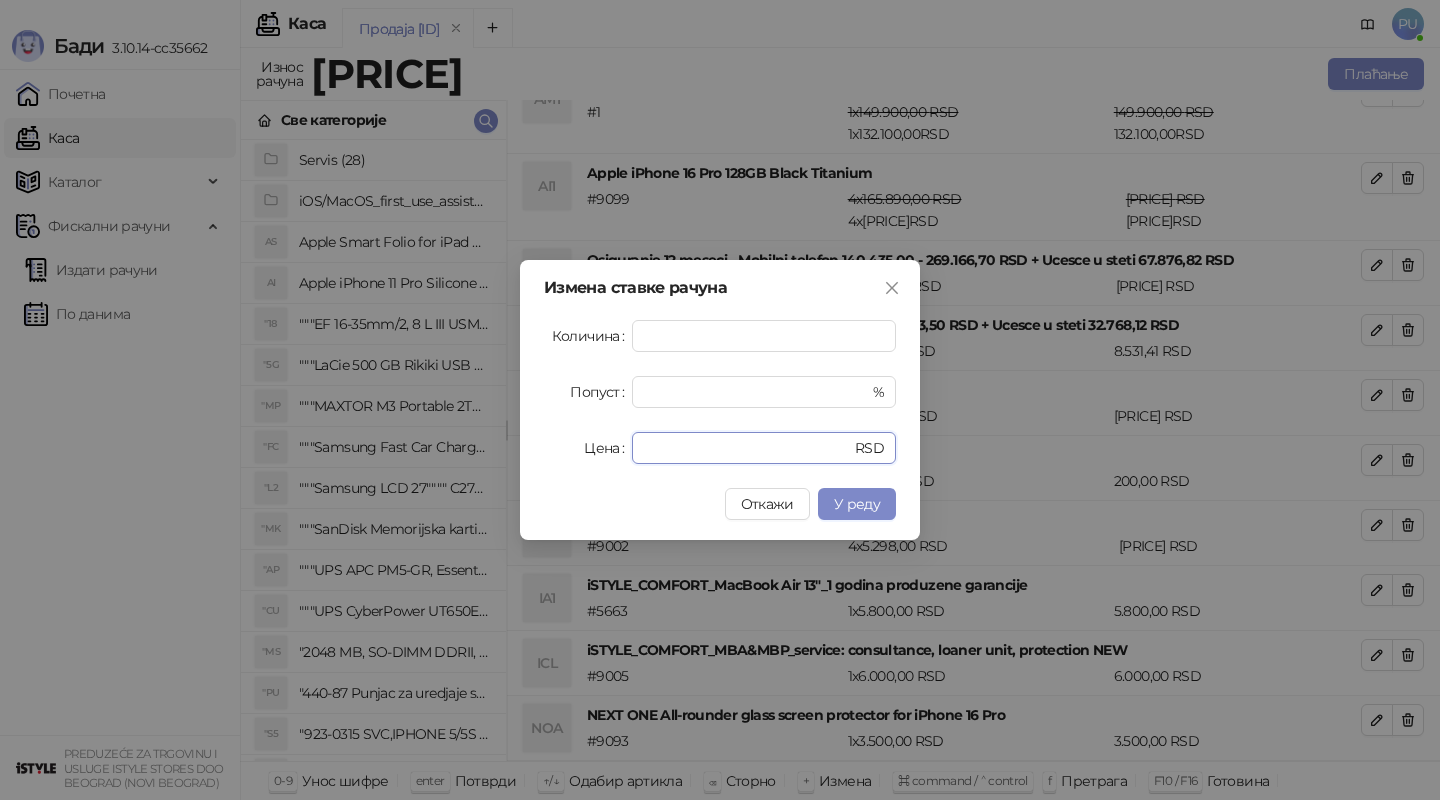 drag, startPoint x: 692, startPoint y: 448, endPoint x: 400, endPoint y: 442, distance: 292.06165 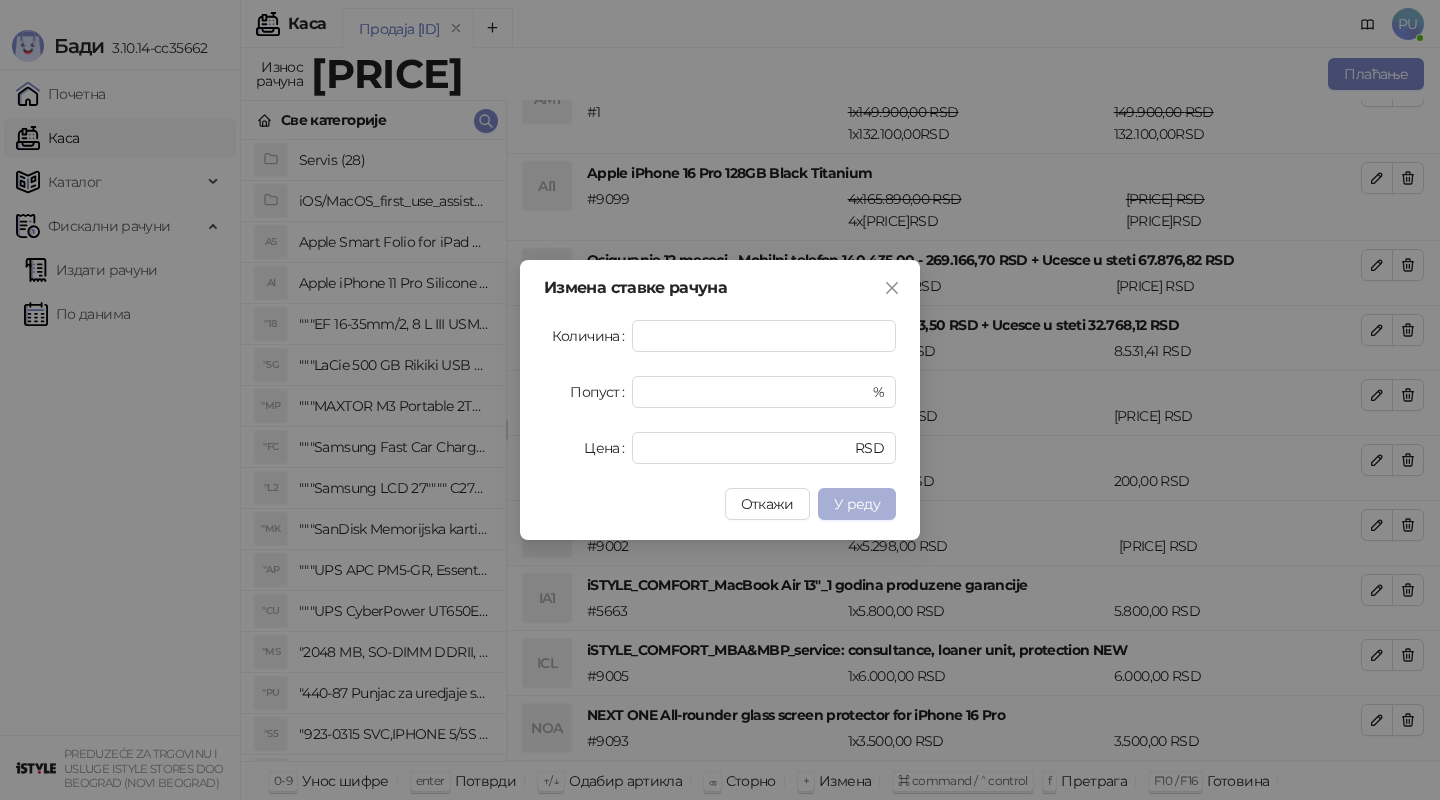 click on "У реду" at bounding box center [857, 504] 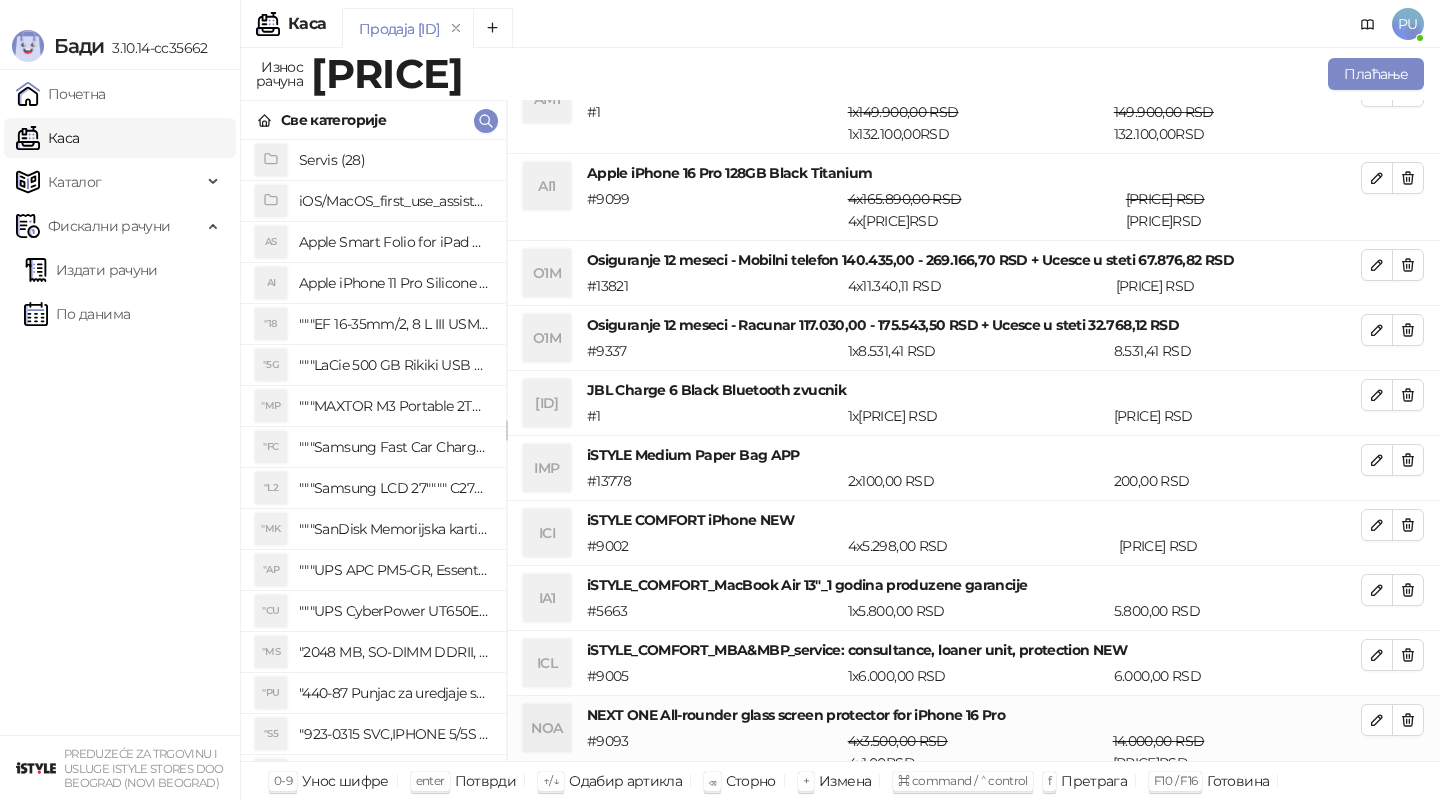 scroll, scrollTop: 0, scrollLeft: 0, axis: both 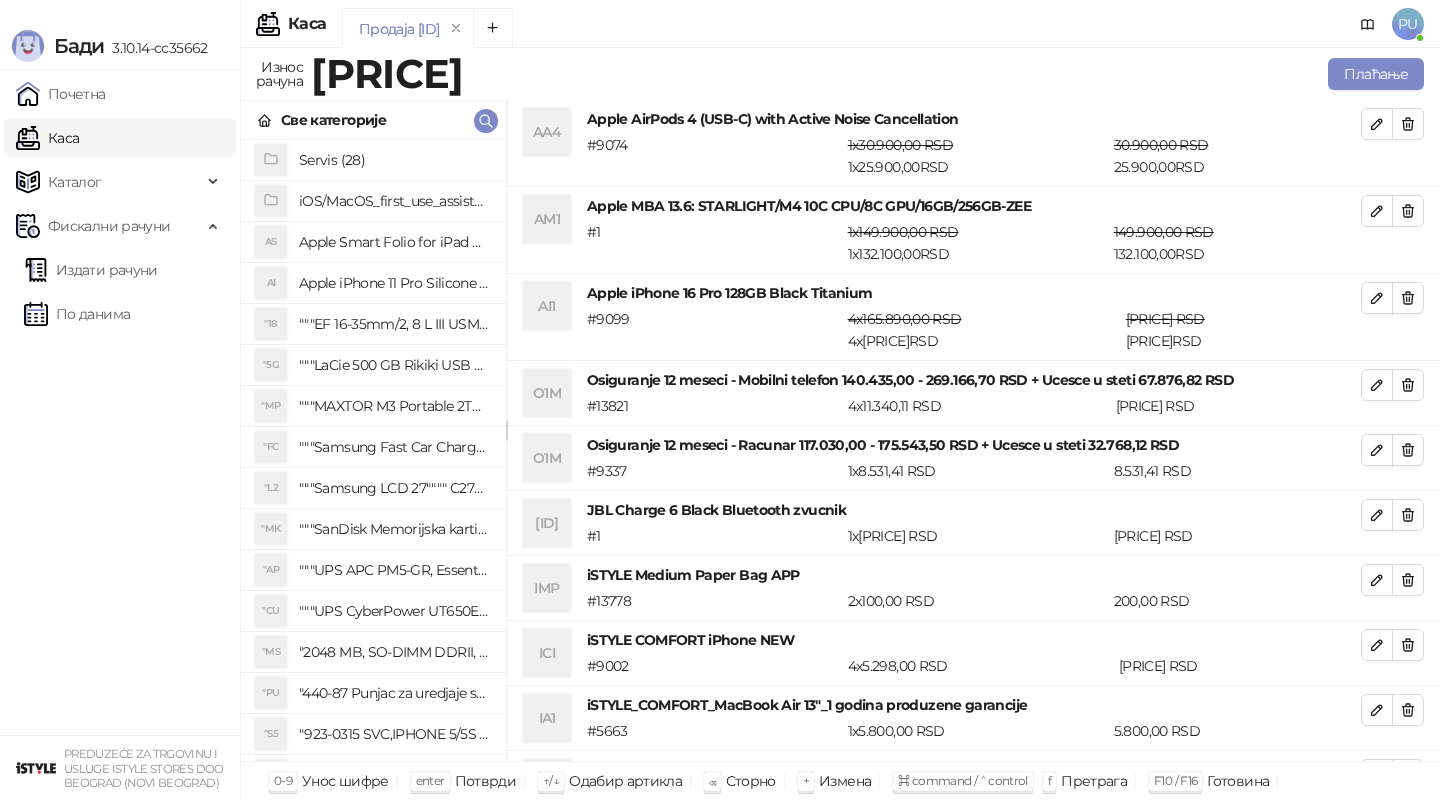 click on "[PRICE]   RSD [PRICE]  RSD" at bounding box center (1243, 330) 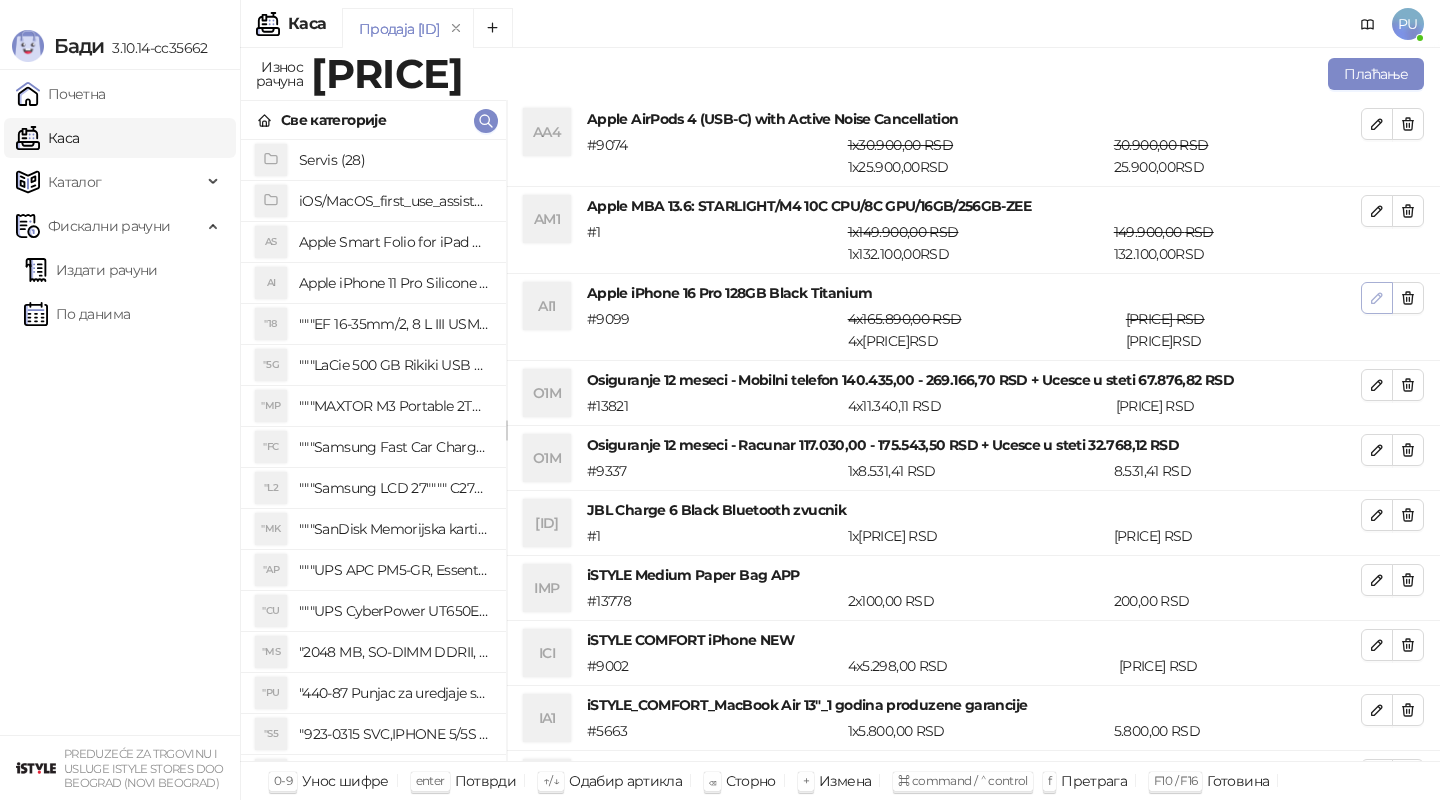 click 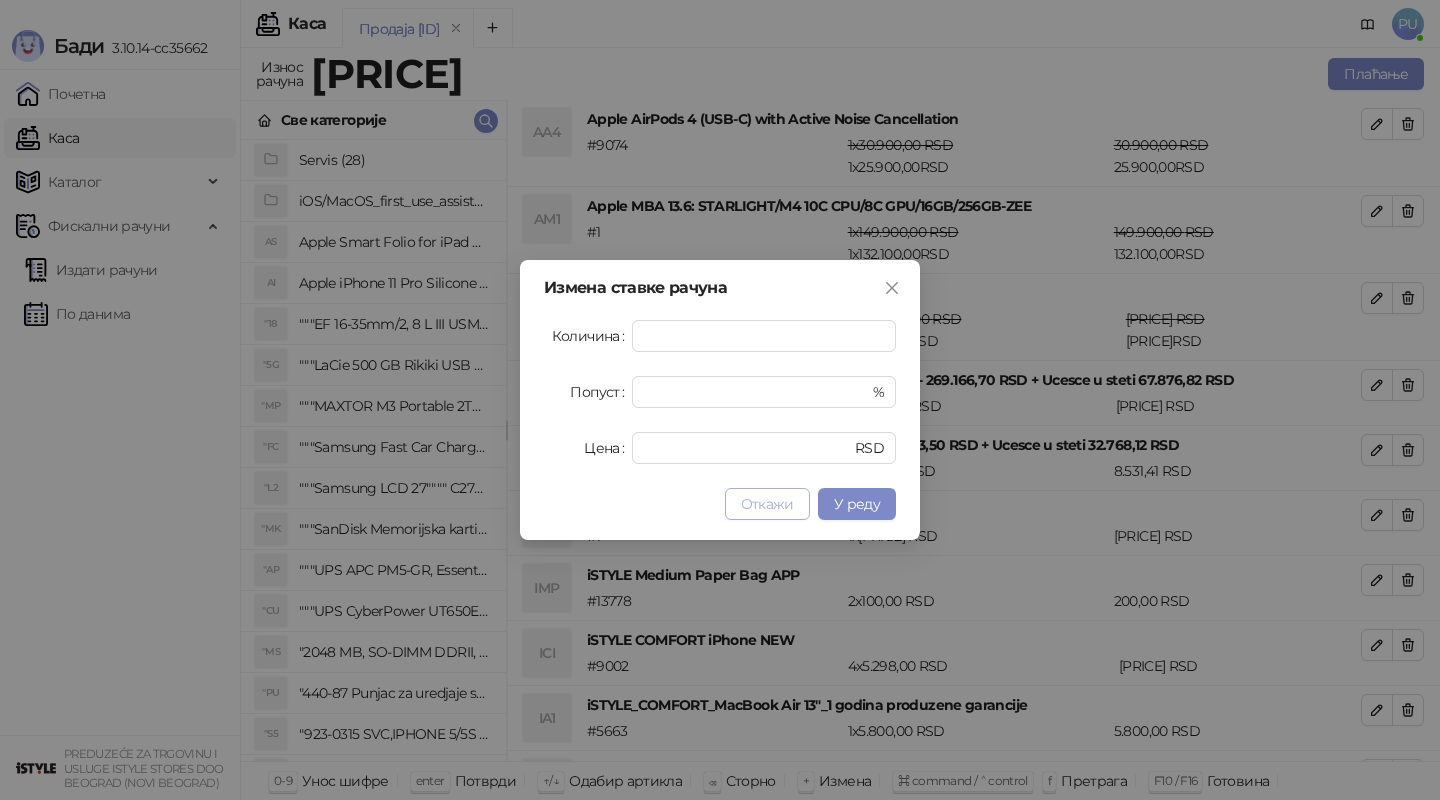 click on "Откажи" at bounding box center [767, 504] 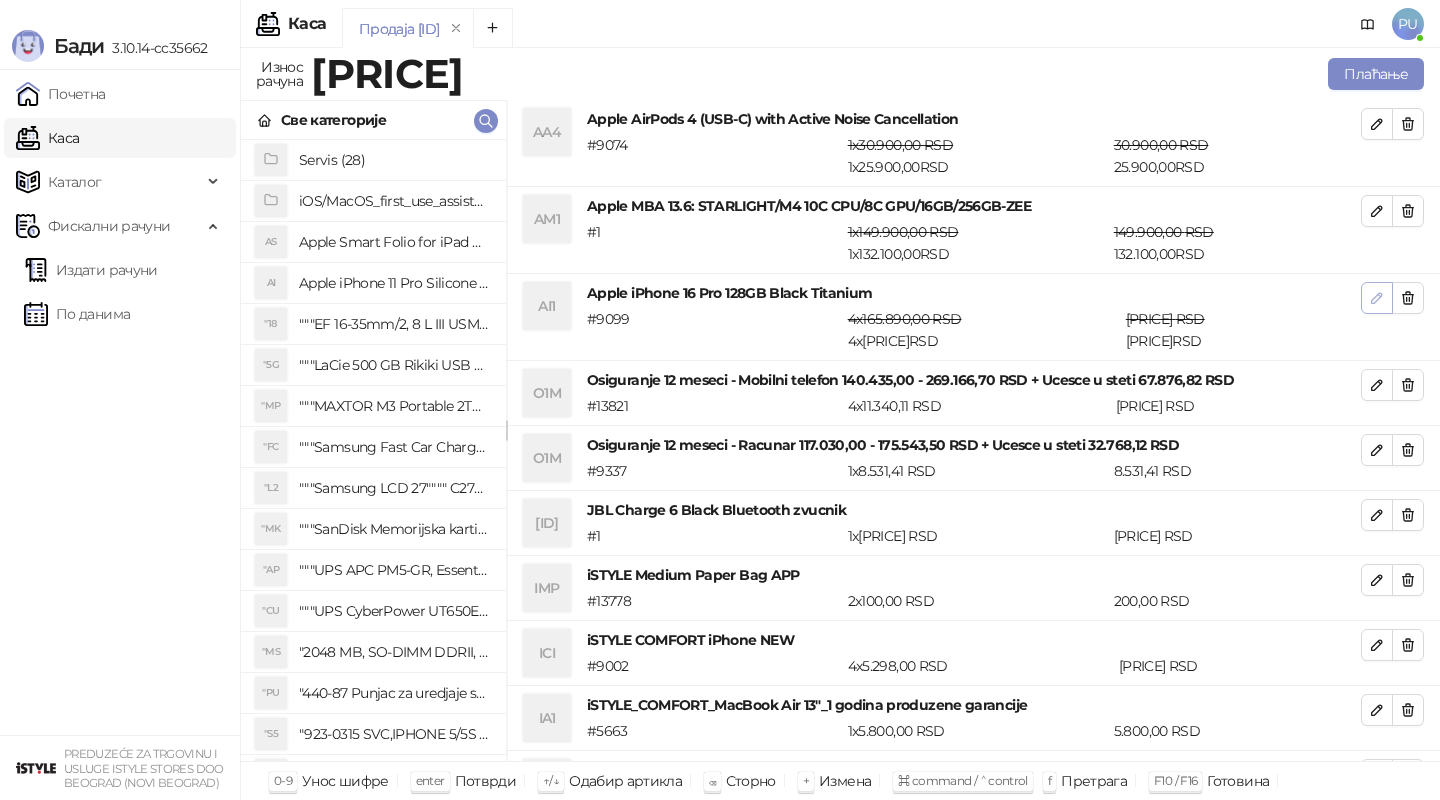 click 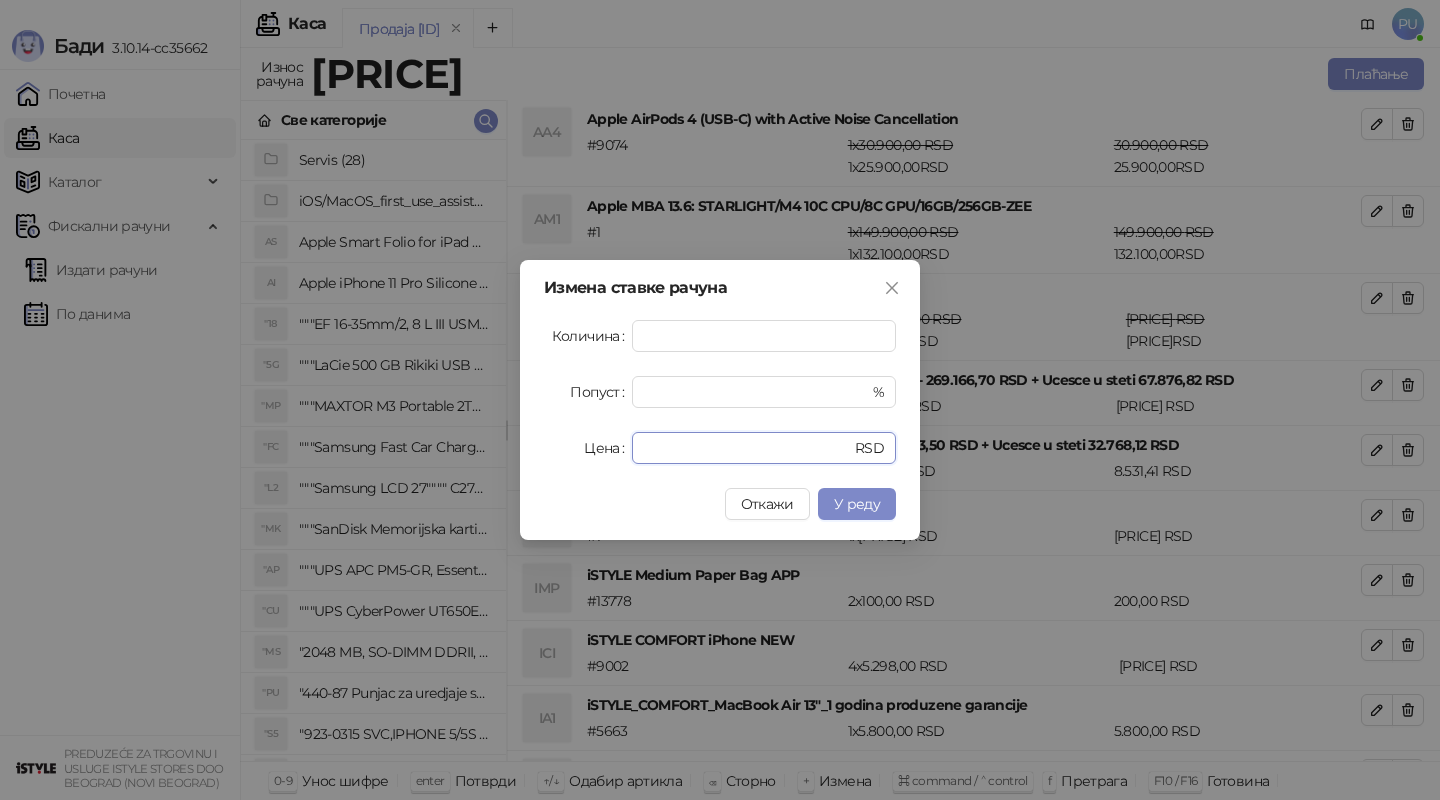 drag, startPoint x: 700, startPoint y: 455, endPoint x: 524, endPoint y: 446, distance: 176.22997 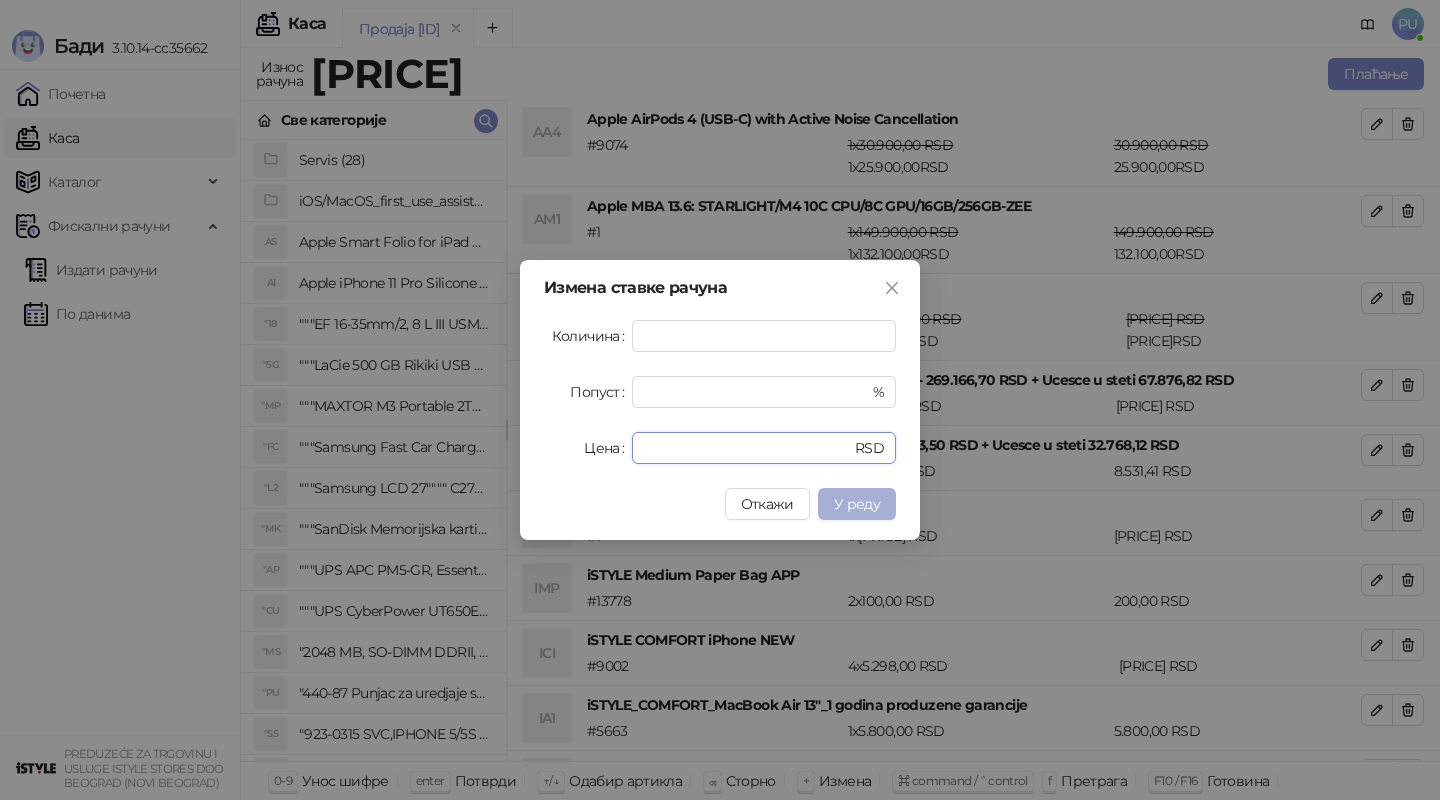 type on "******" 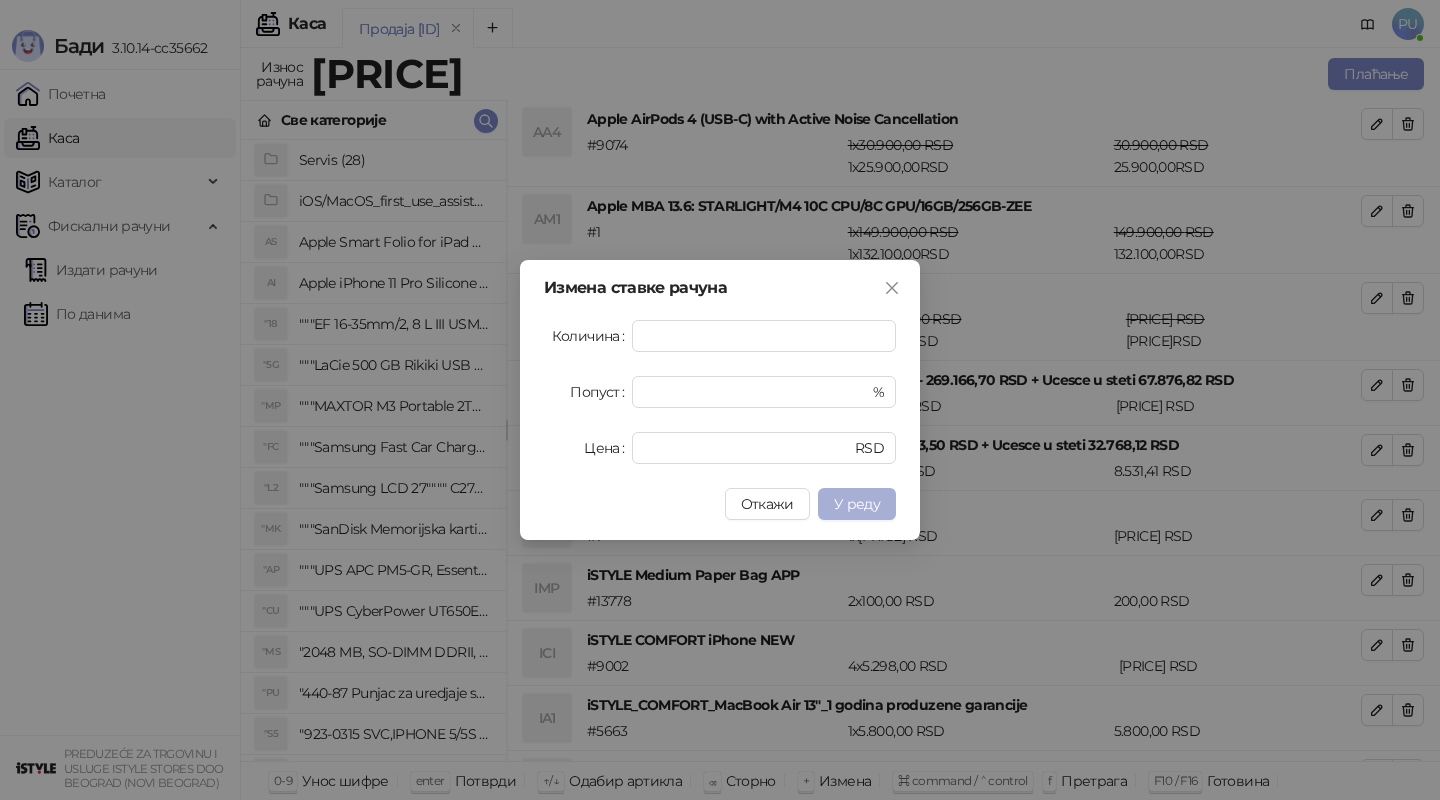 click on "У реду" at bounding box center [857, 504] 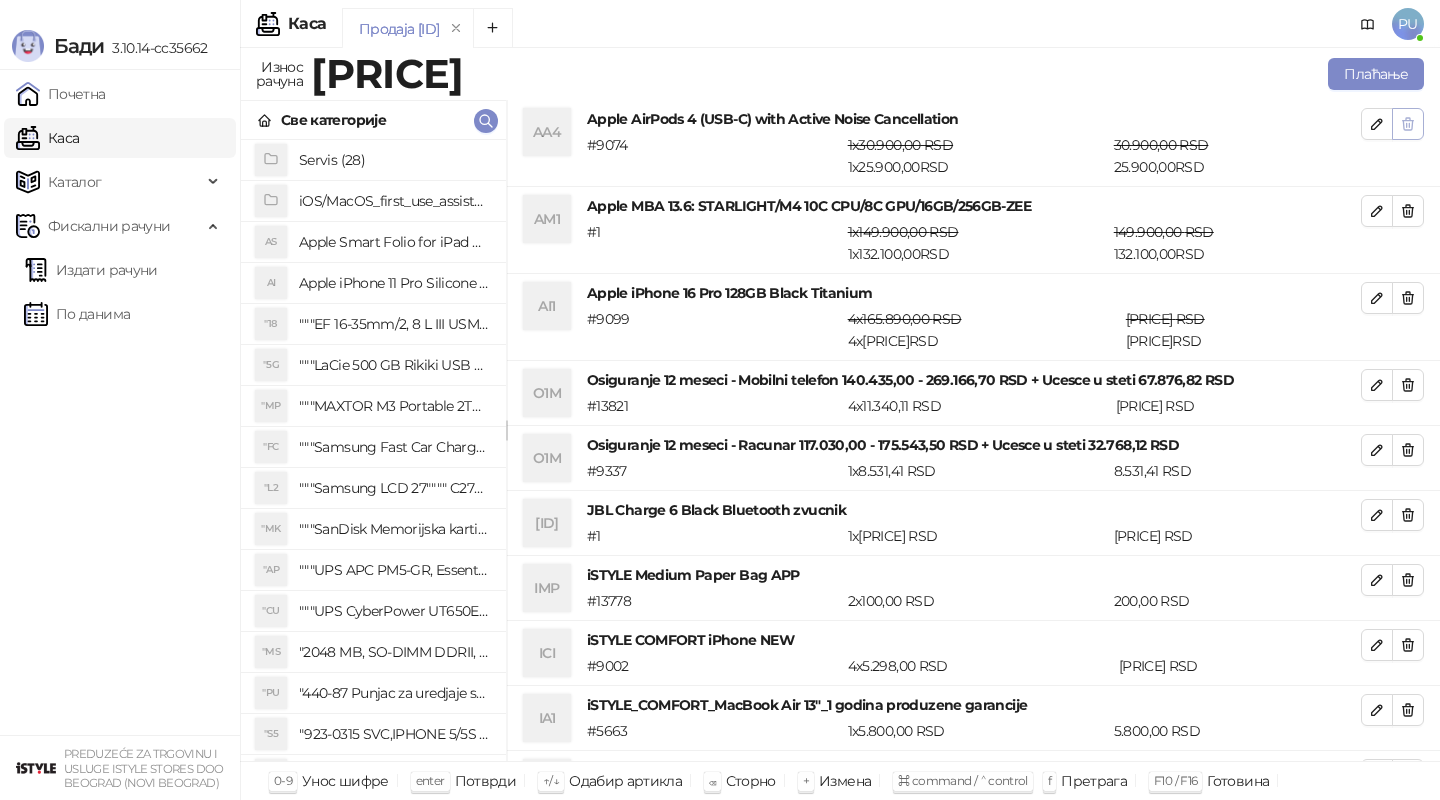 click at bounding box center [1408, 124] 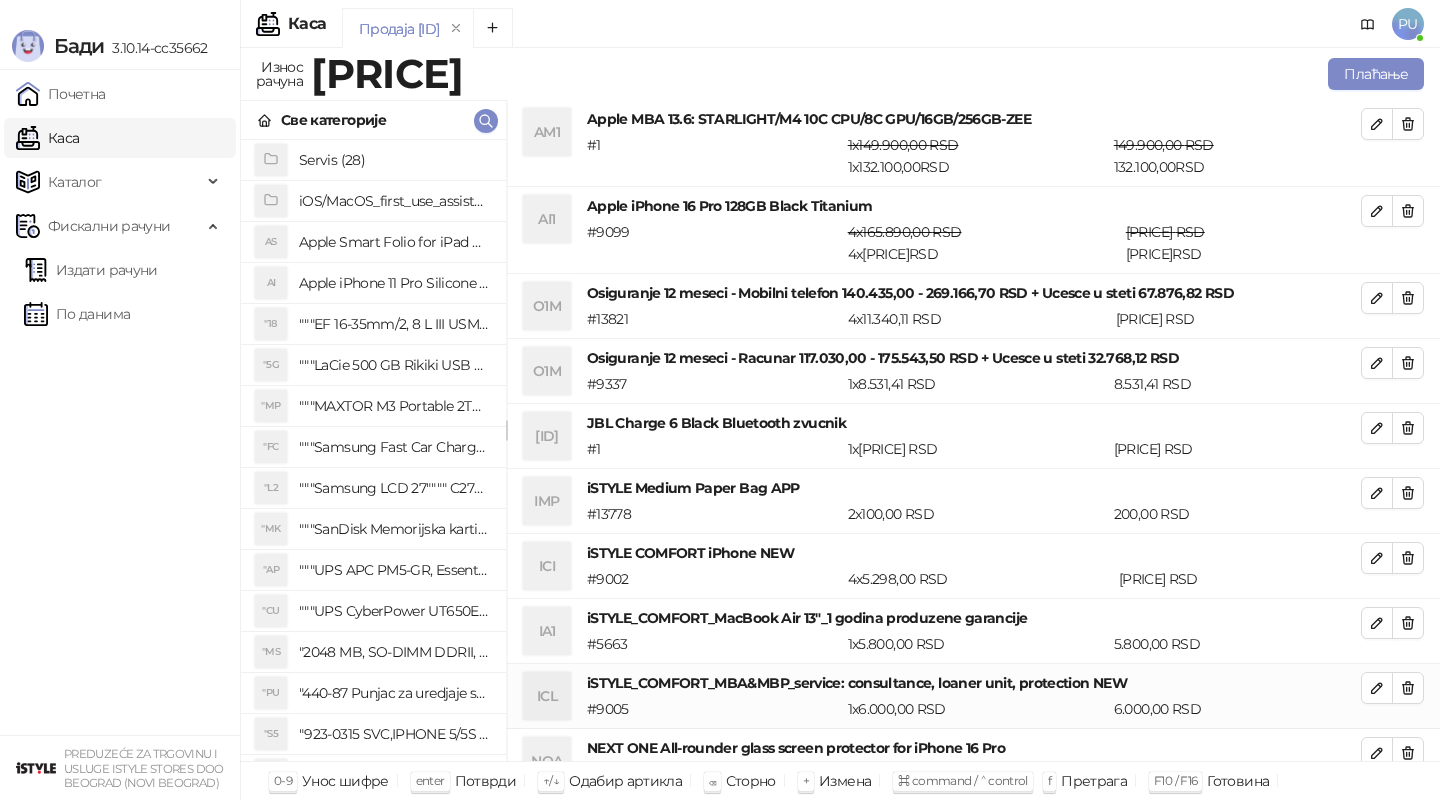 scroll, scrollTop: 0, scrollLeft: 0, axis: both 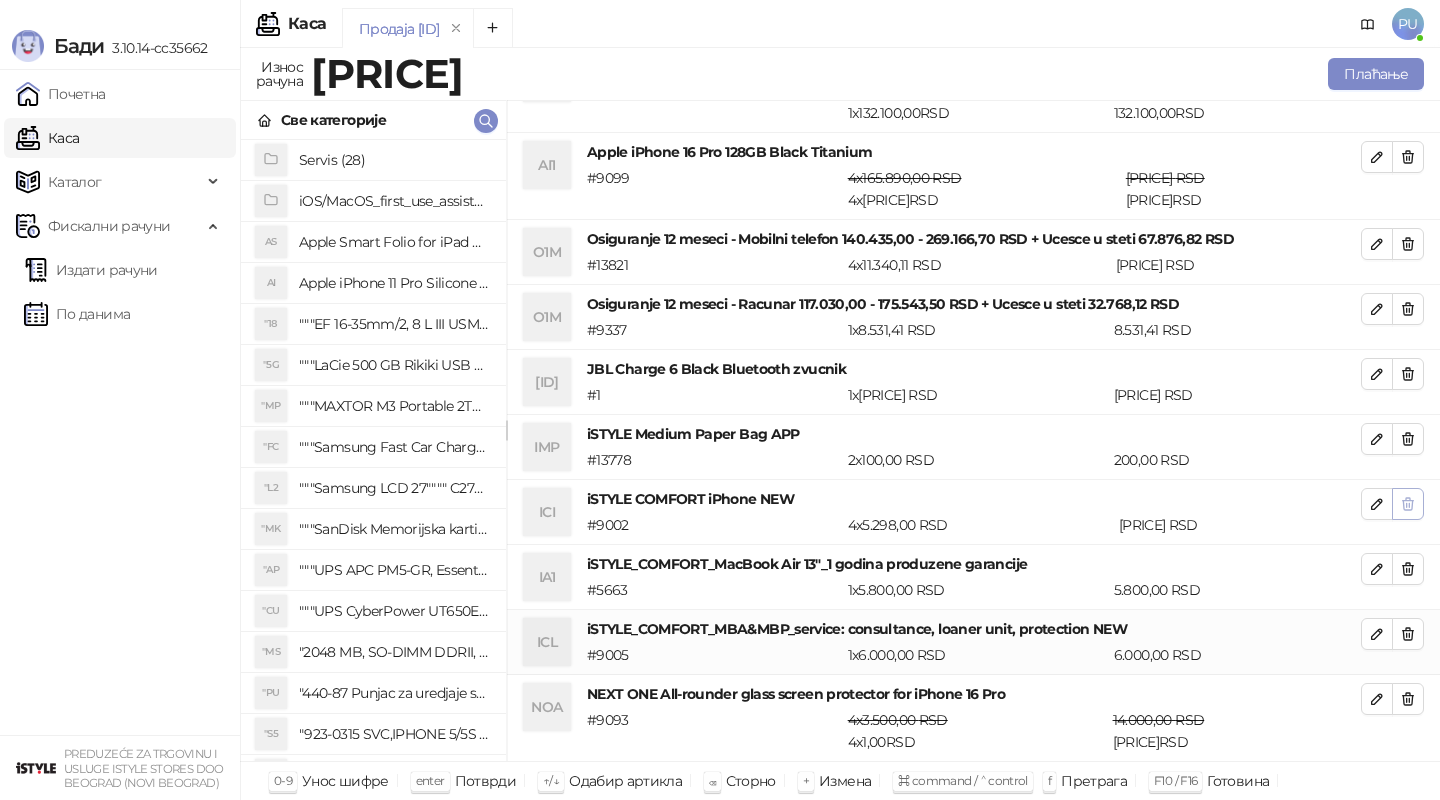 click 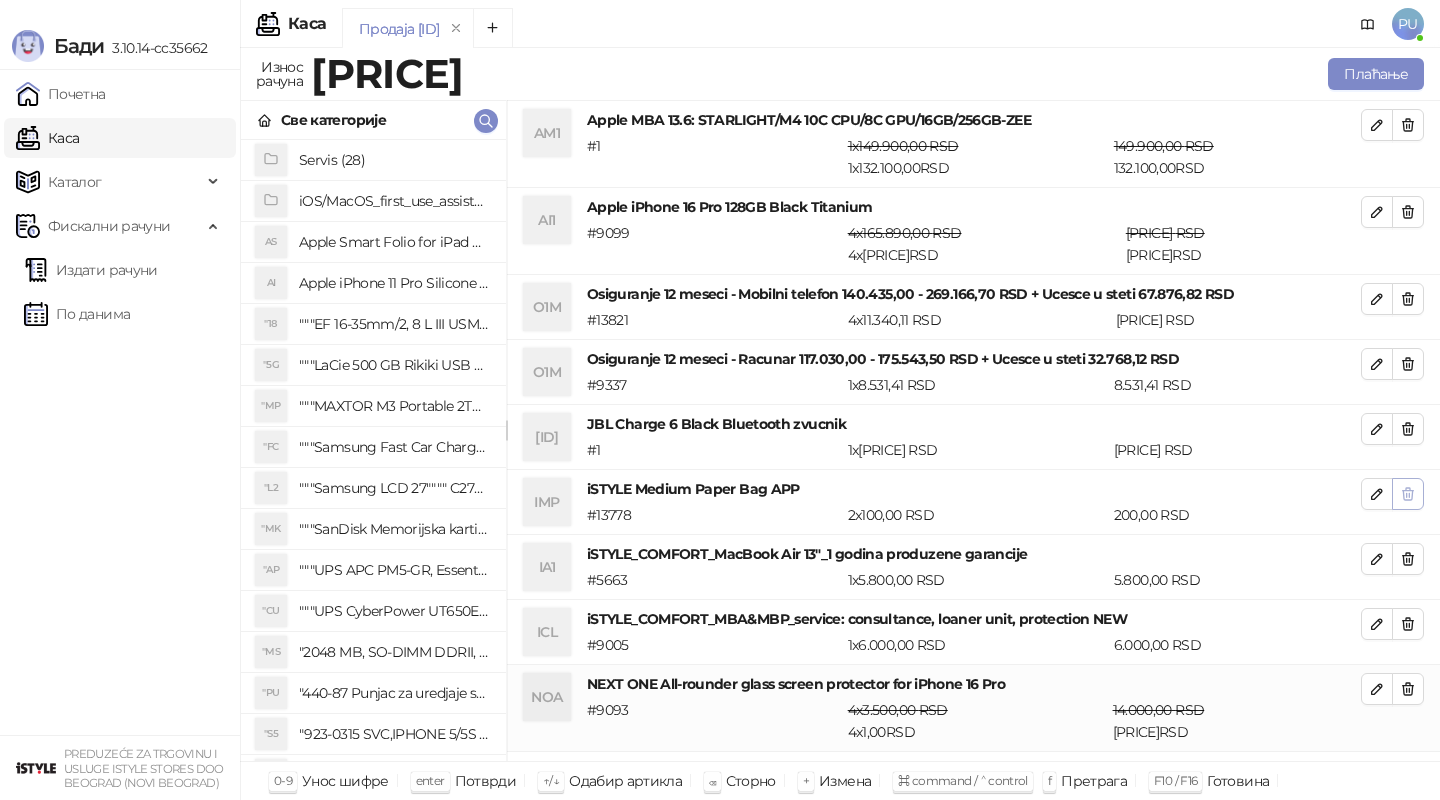click 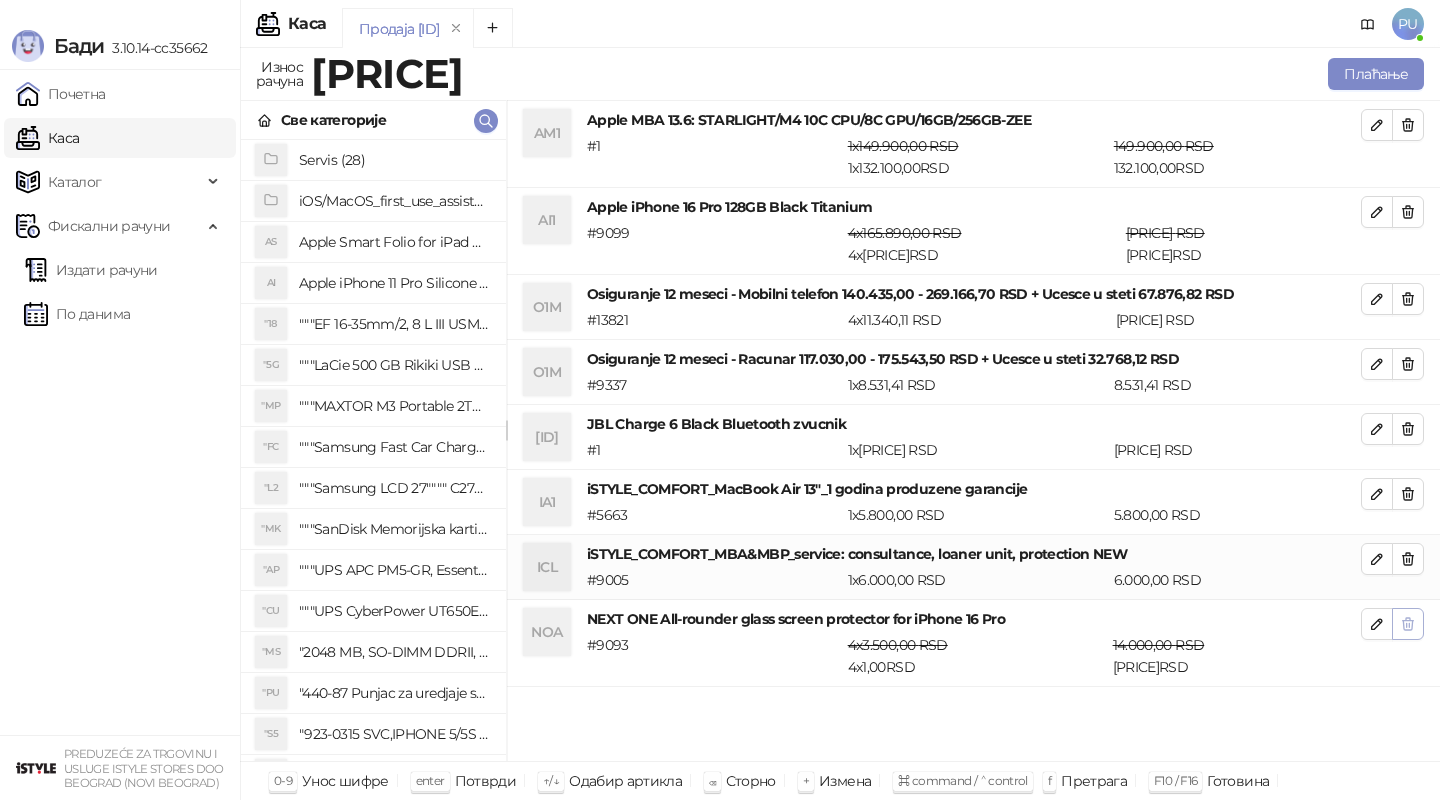 click at bounding box center [1408, 624] 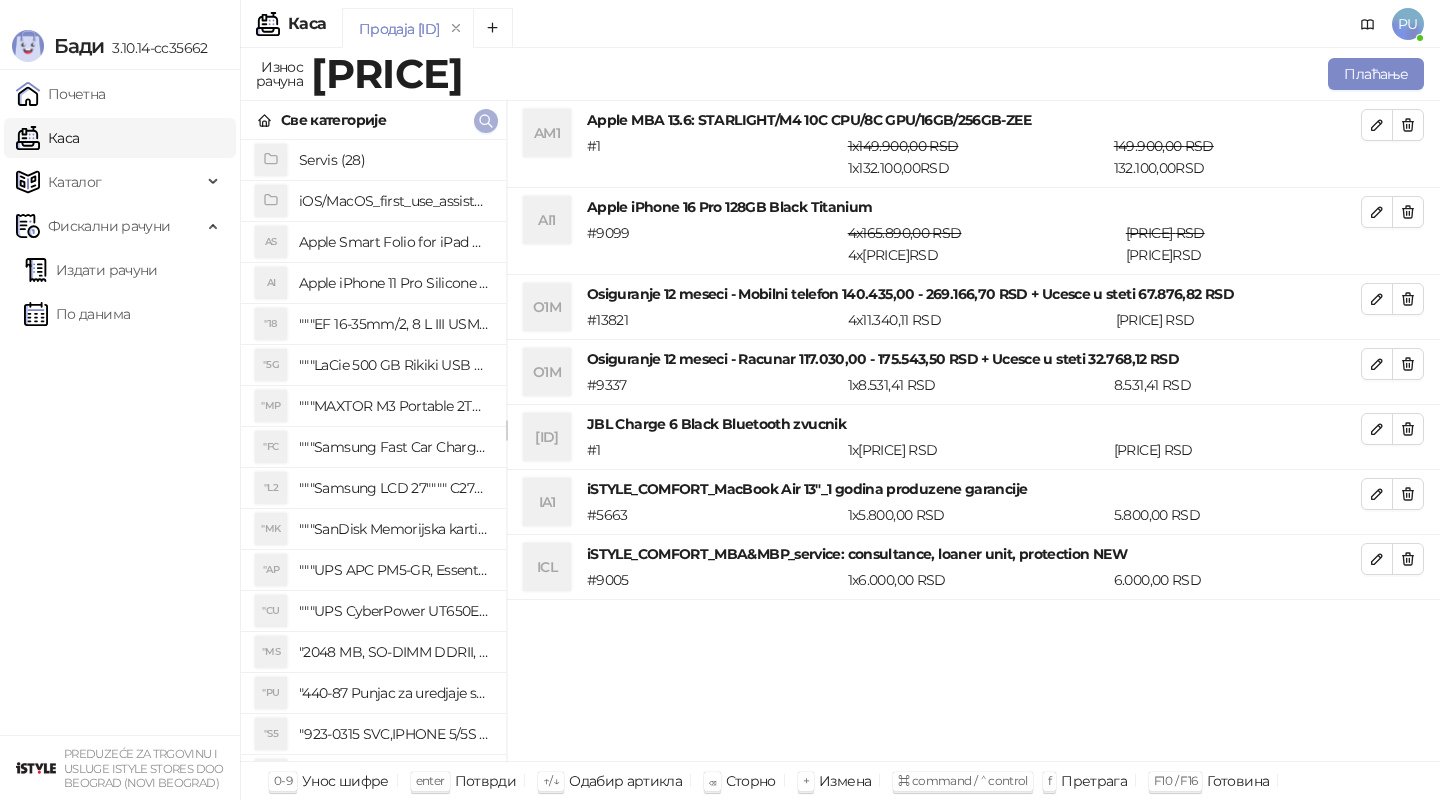click at bounding box center [486, 120] 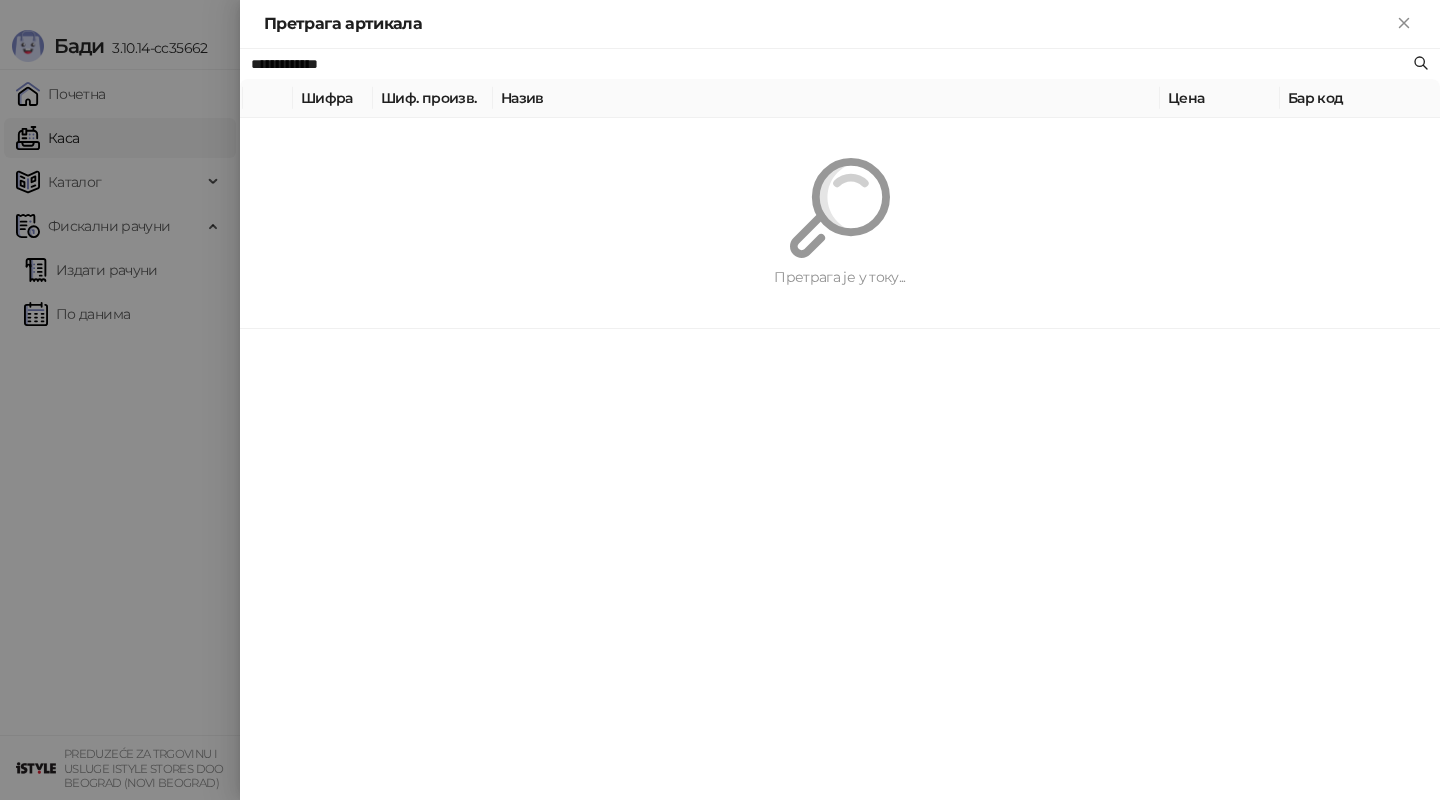 paste 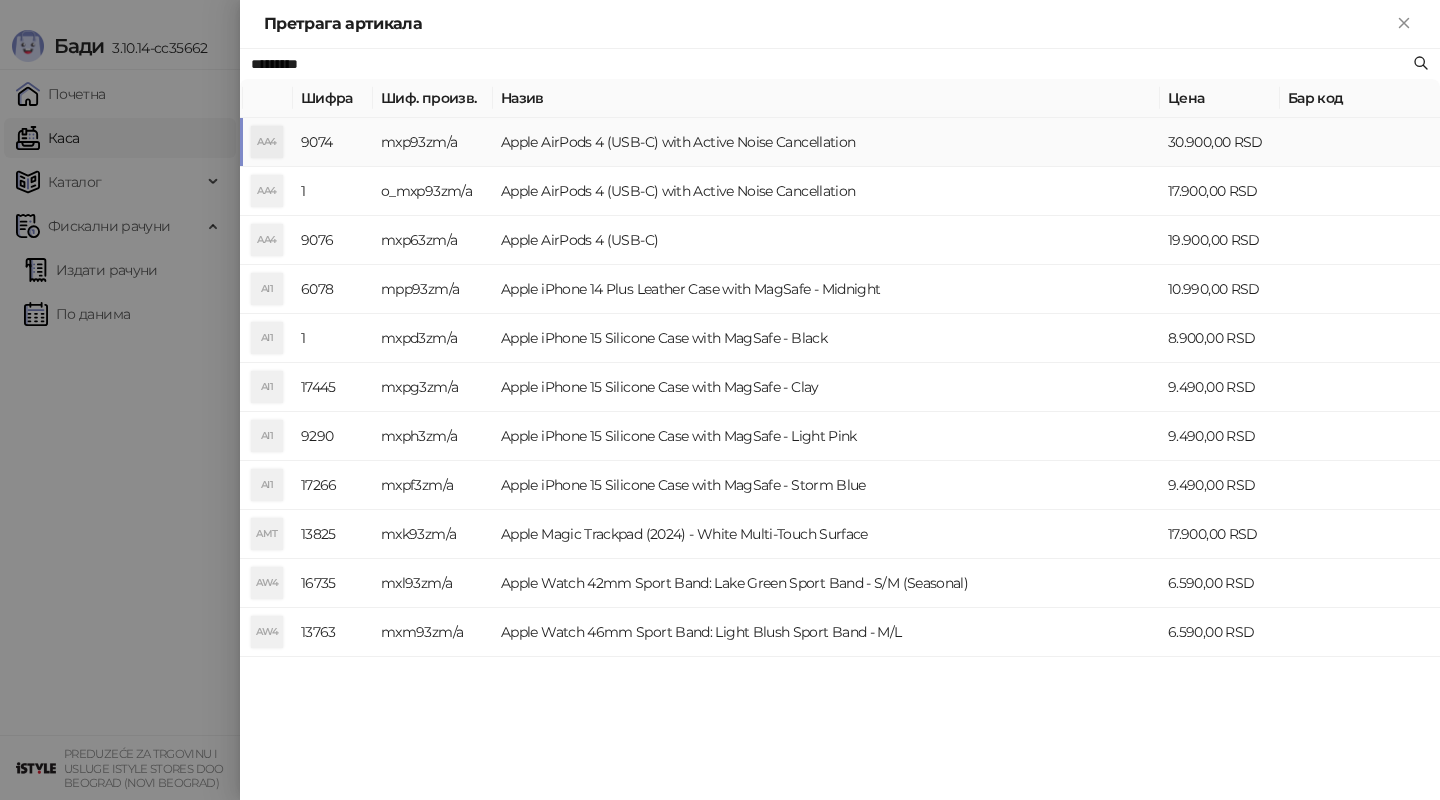 type on "*********" 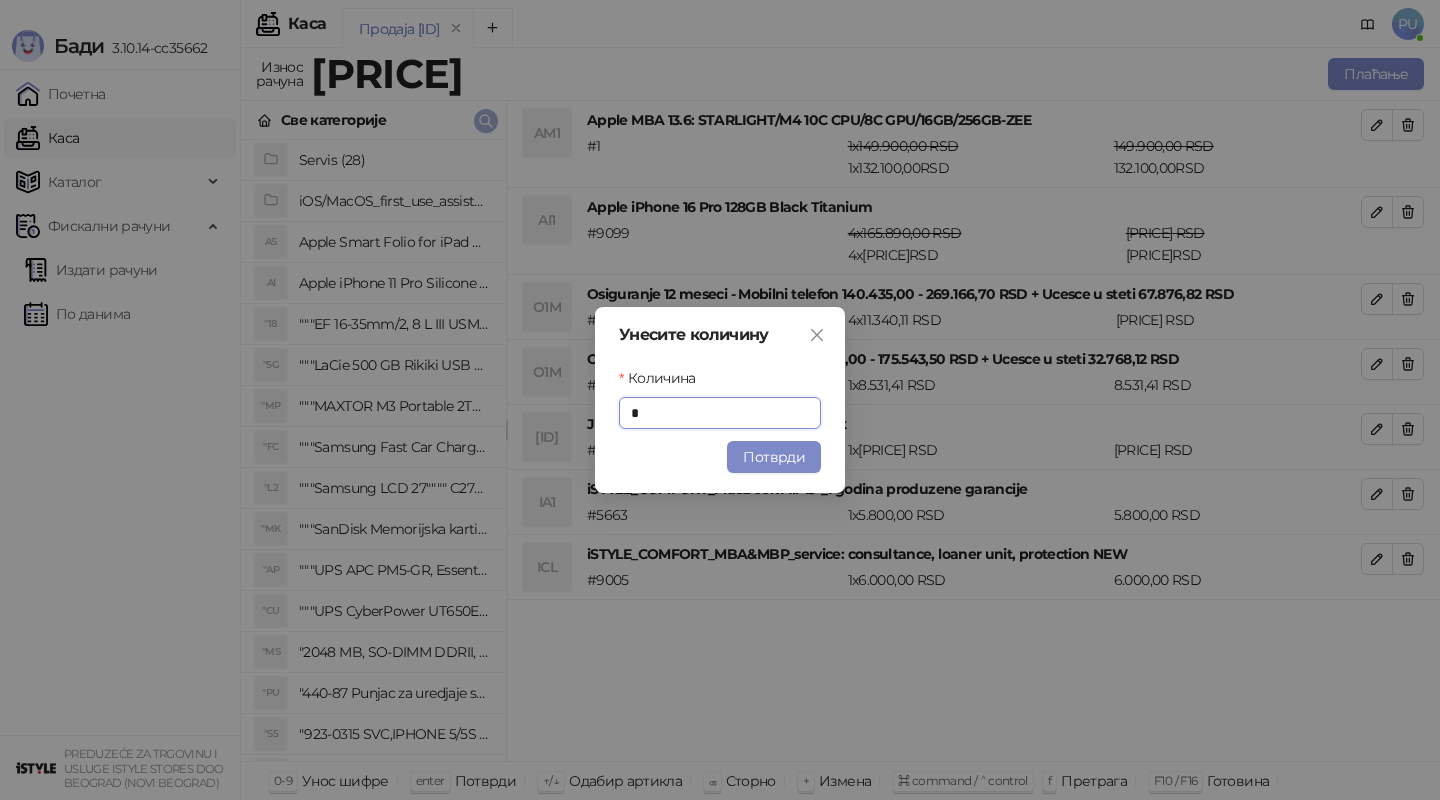 type on "*" 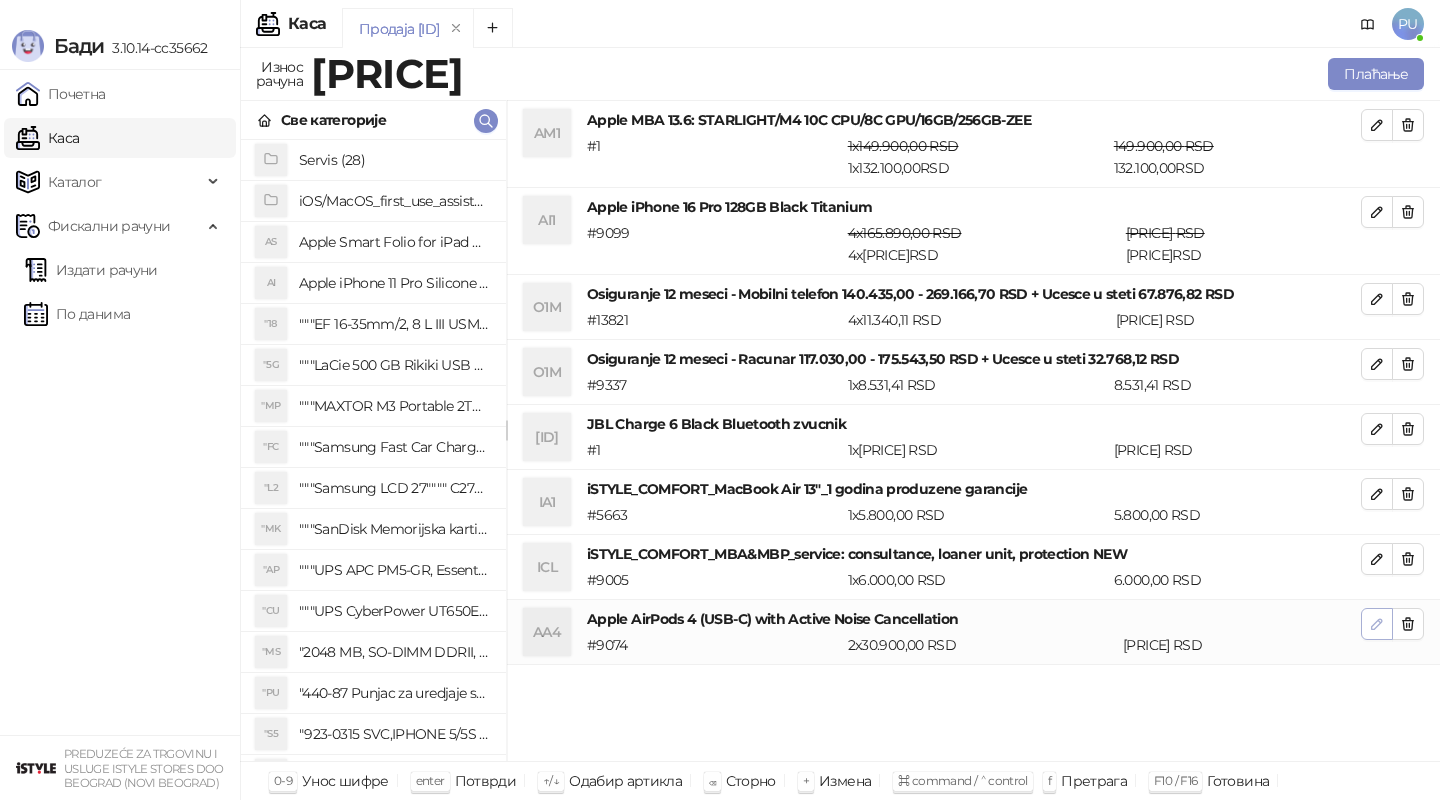 click 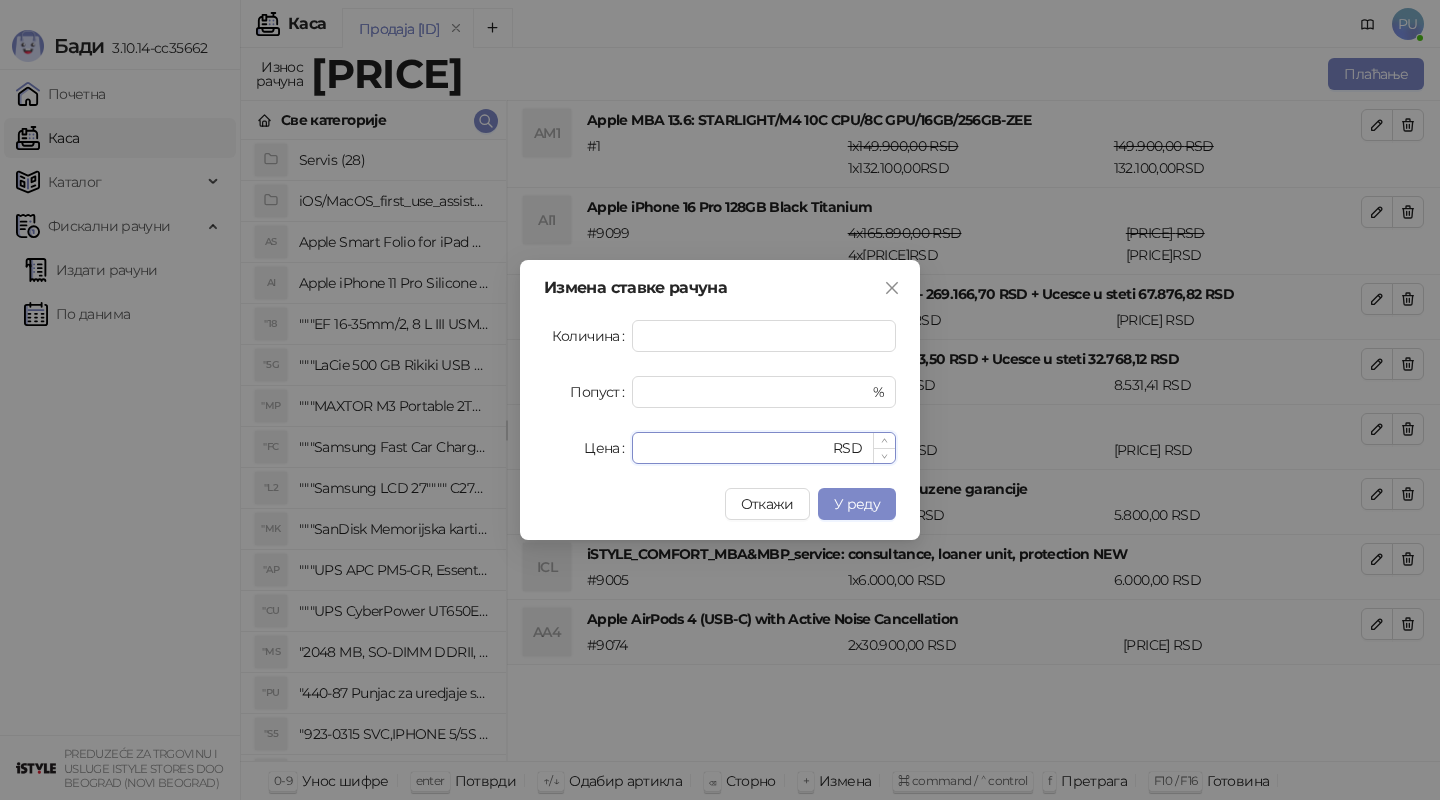 click on "*****" at bounding box center (736, 448) 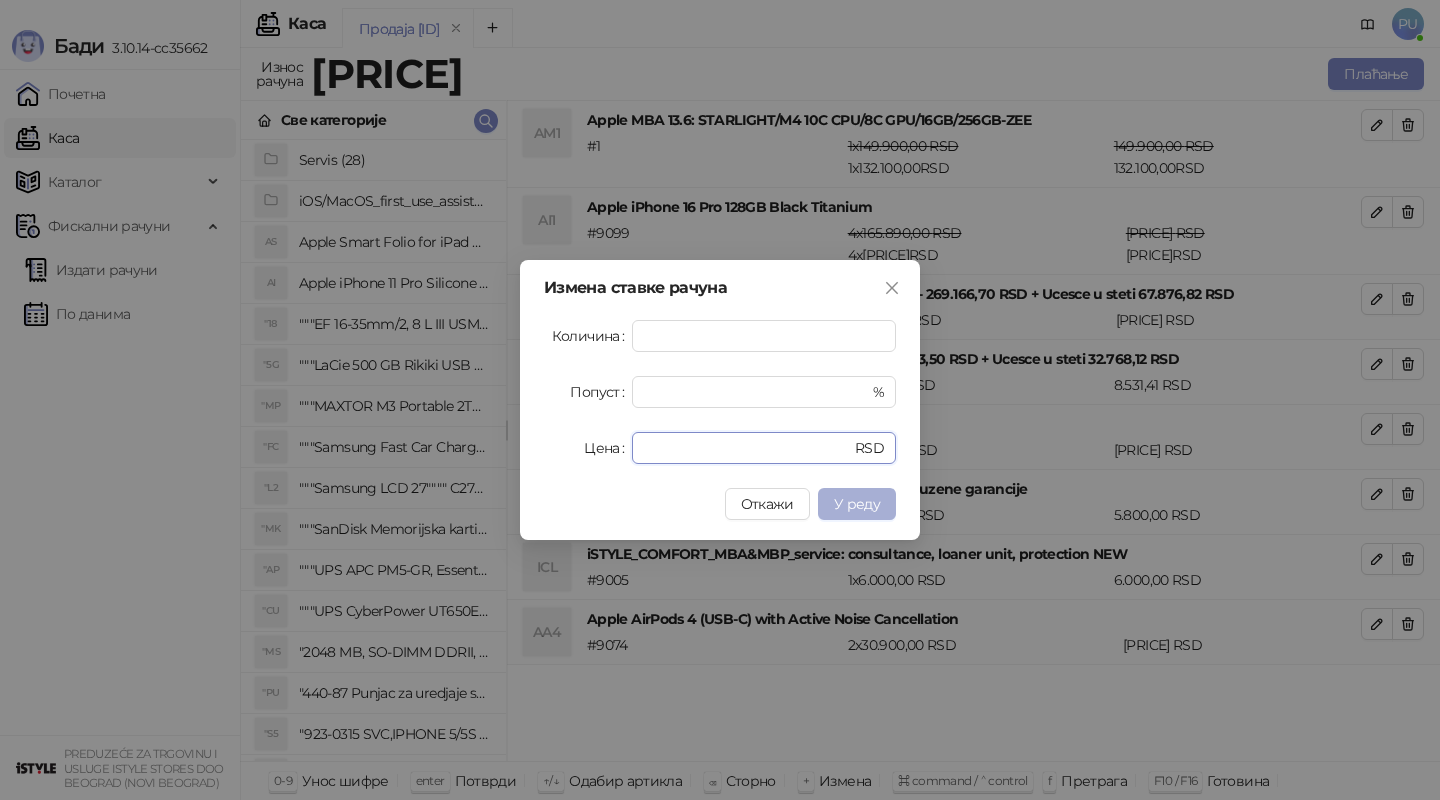 type on "*****" 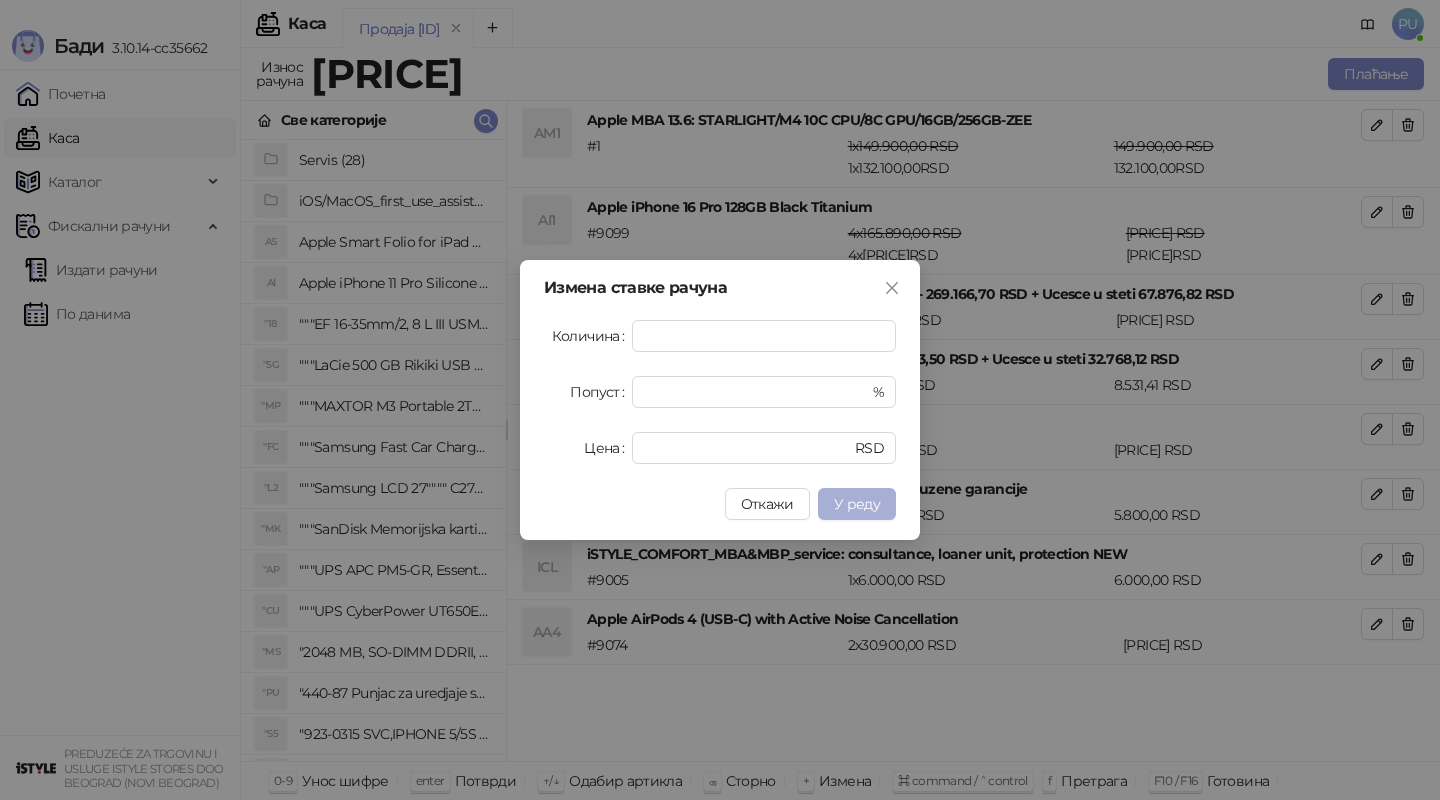 click on "У реду" at bounding box center [857, 504] 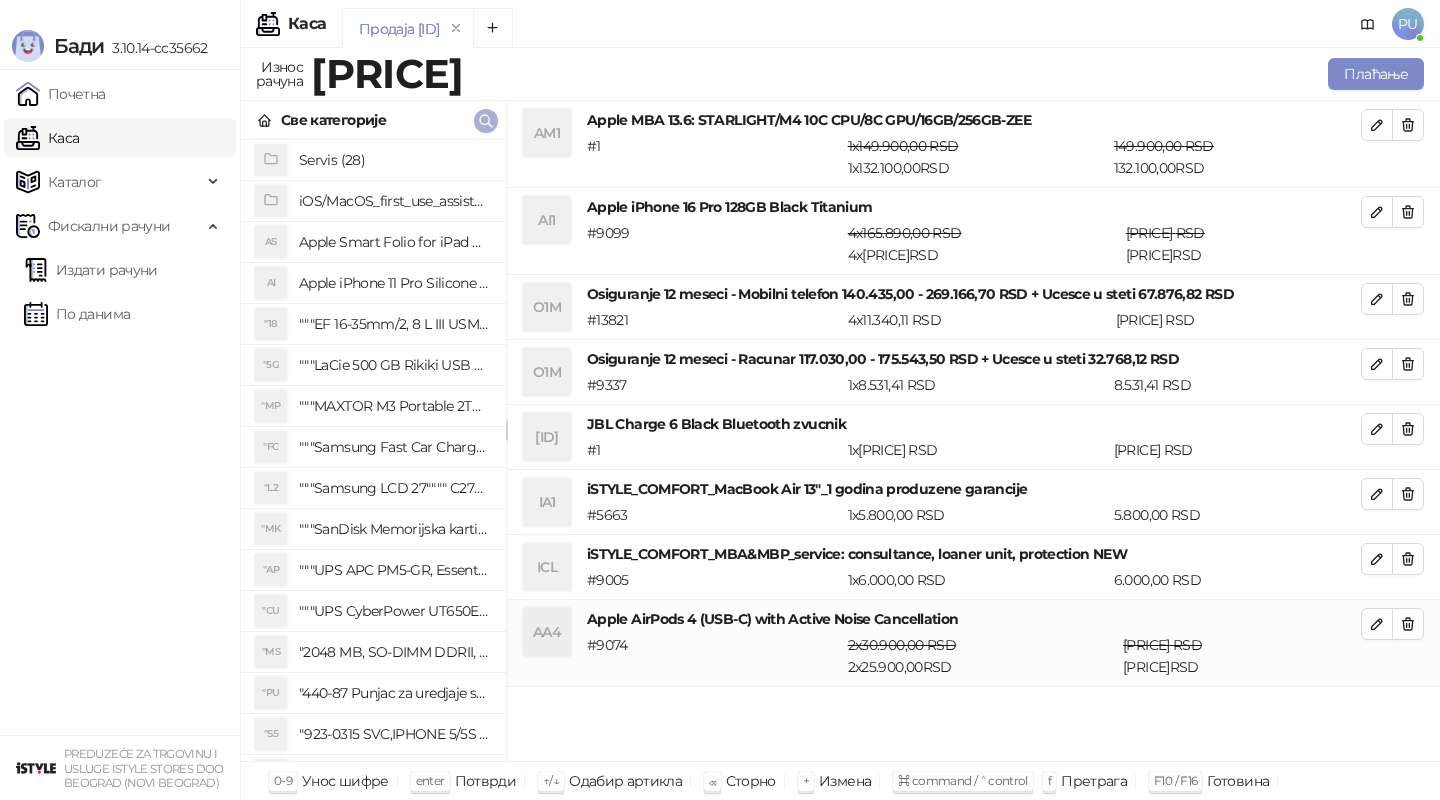 click at bounding box center (486, 120) 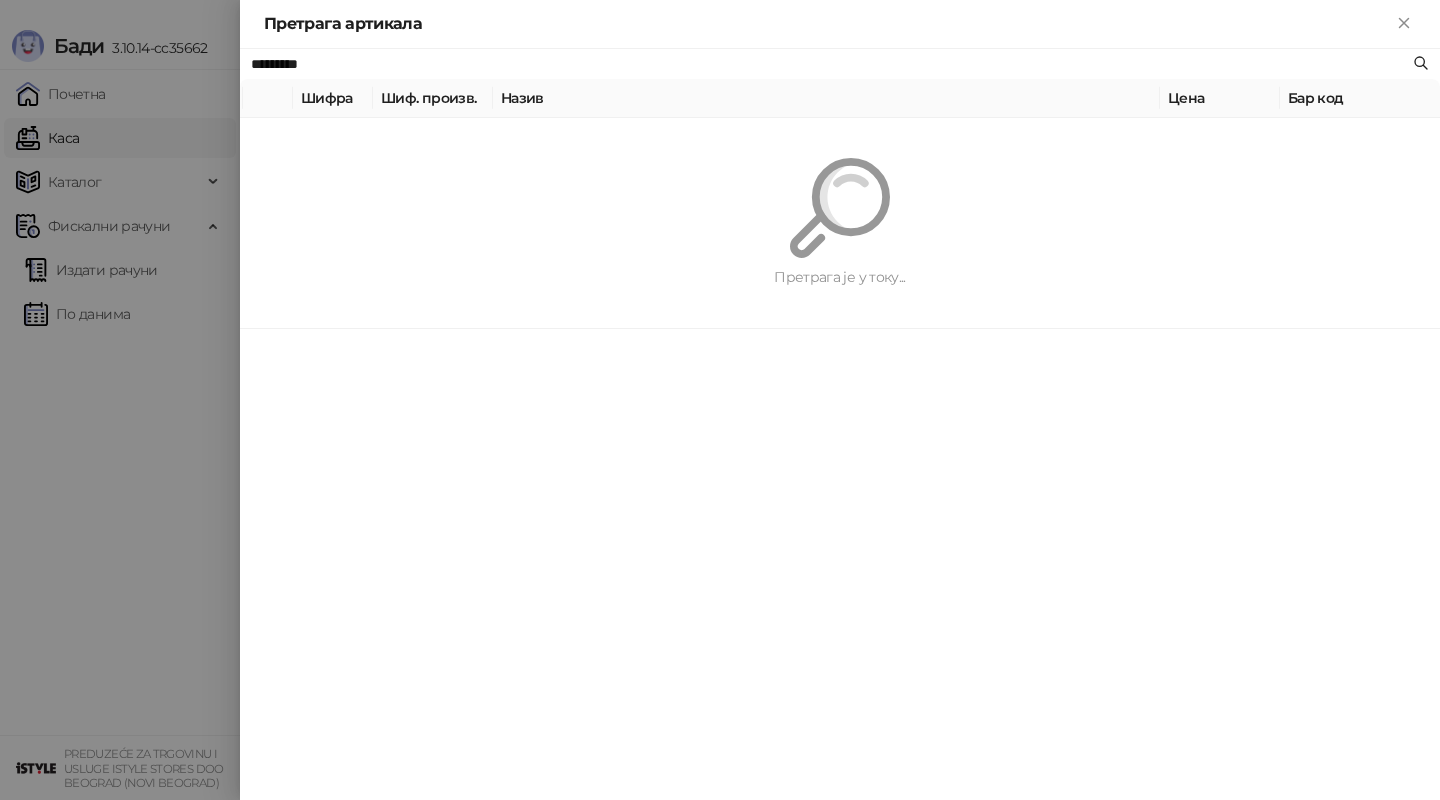 paste on "**********" 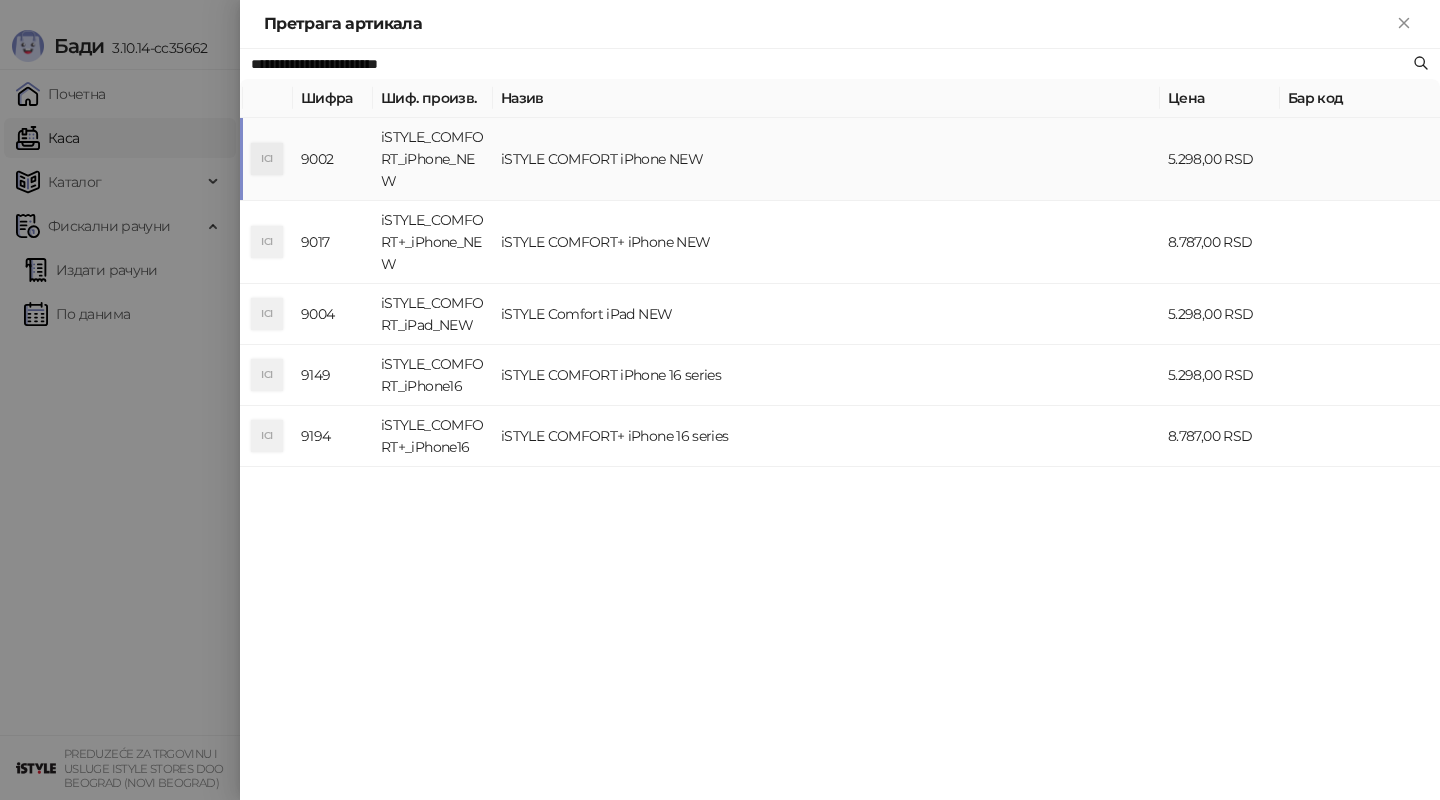 type on "**********" 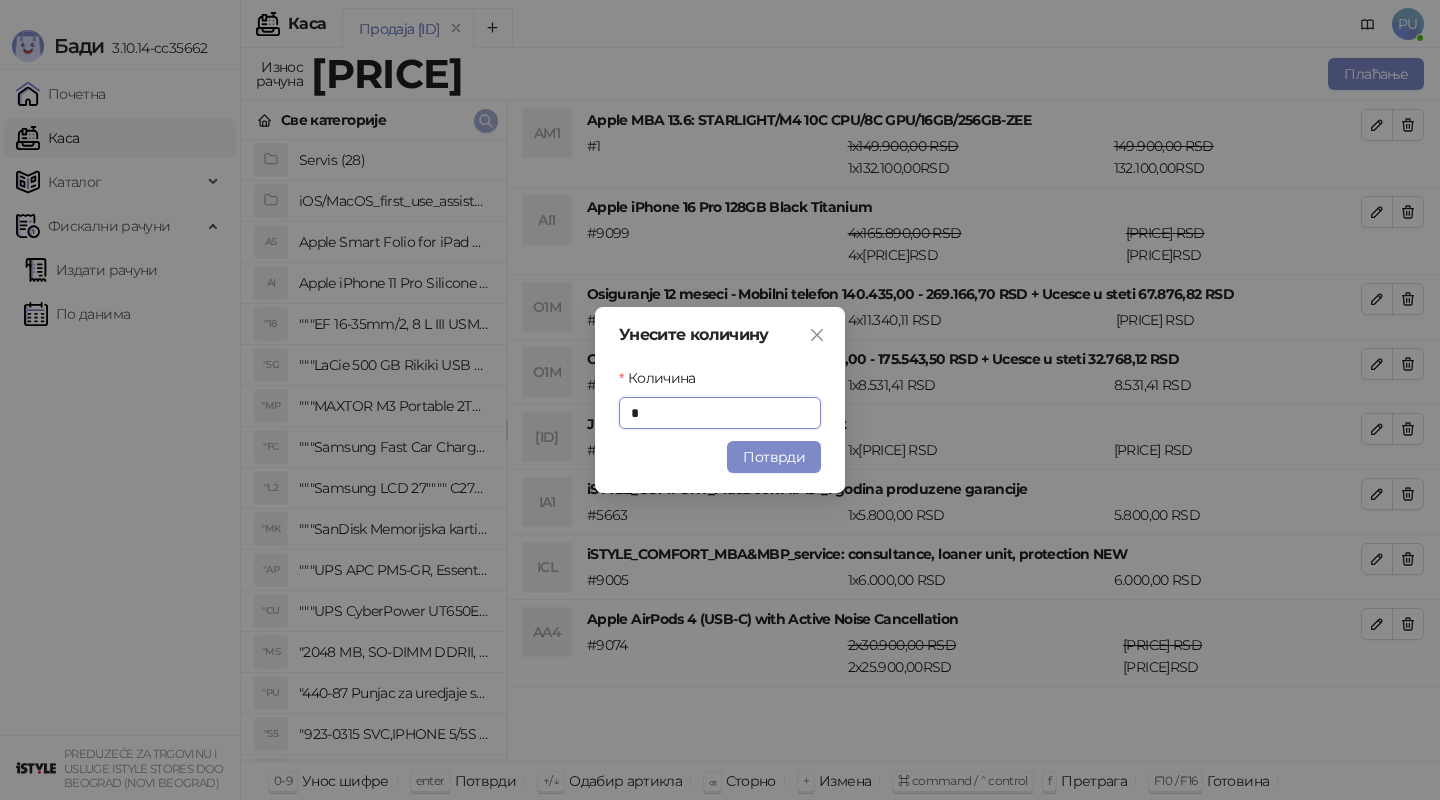 type on "*" 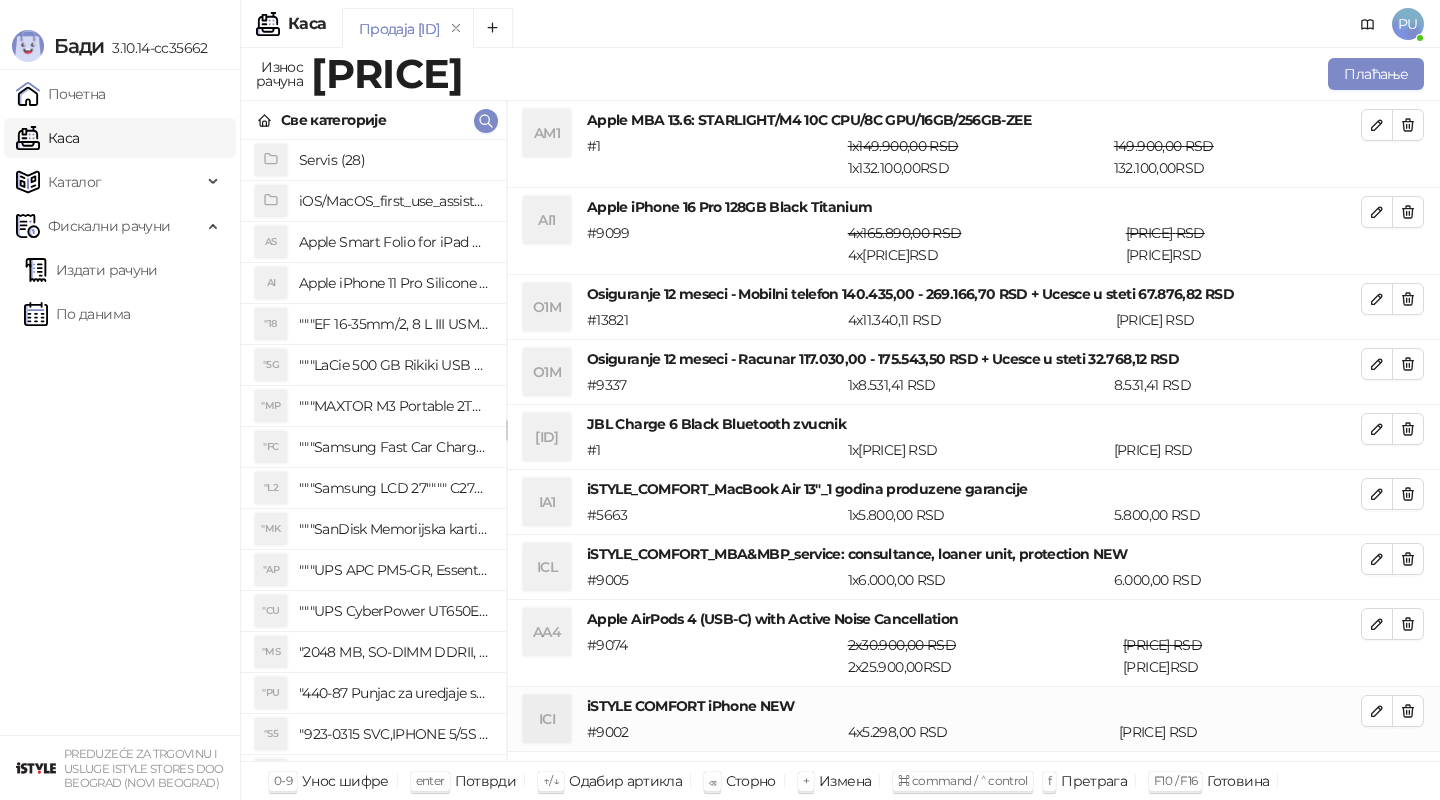click on "Све категорије" at bounding box center [373, 120] 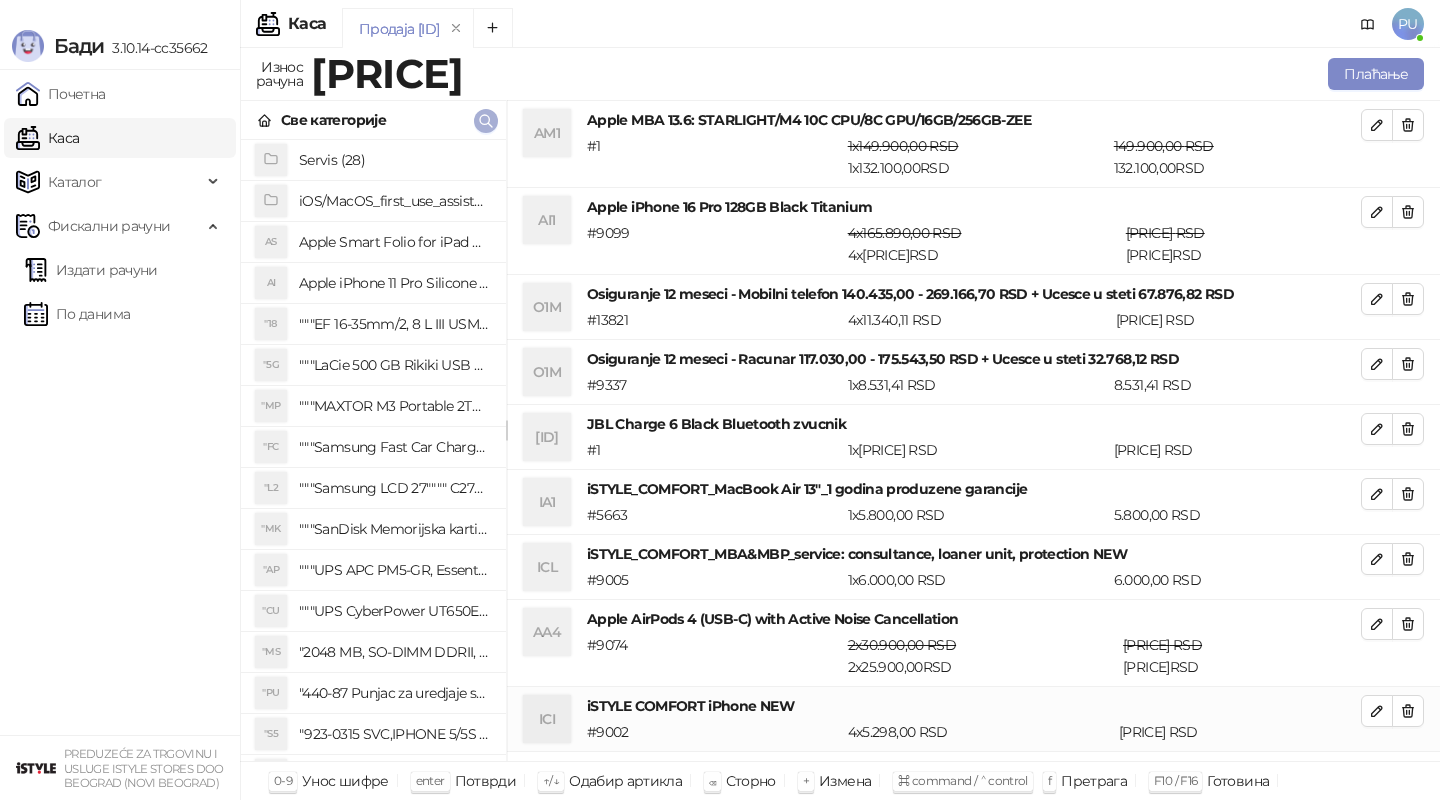 click 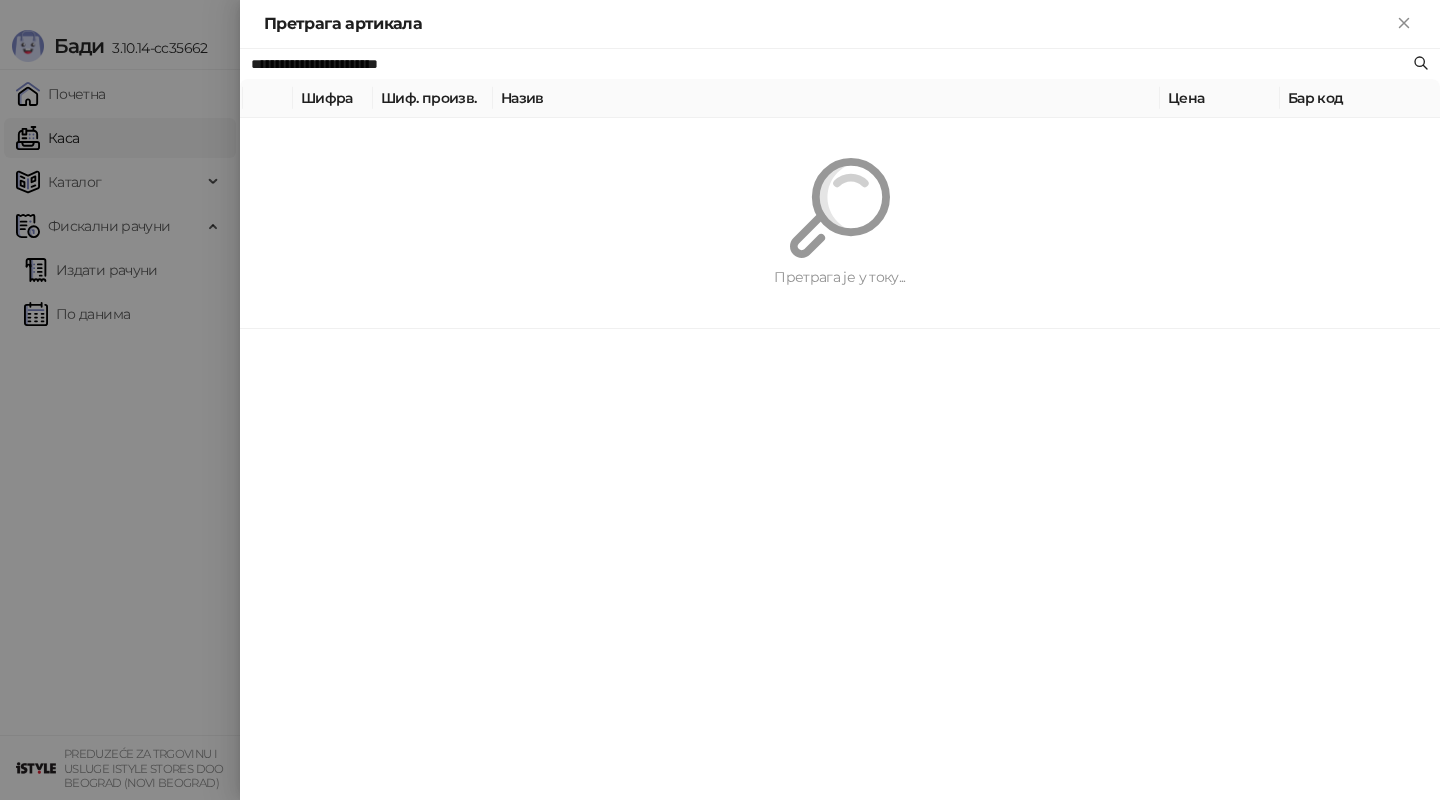 paste 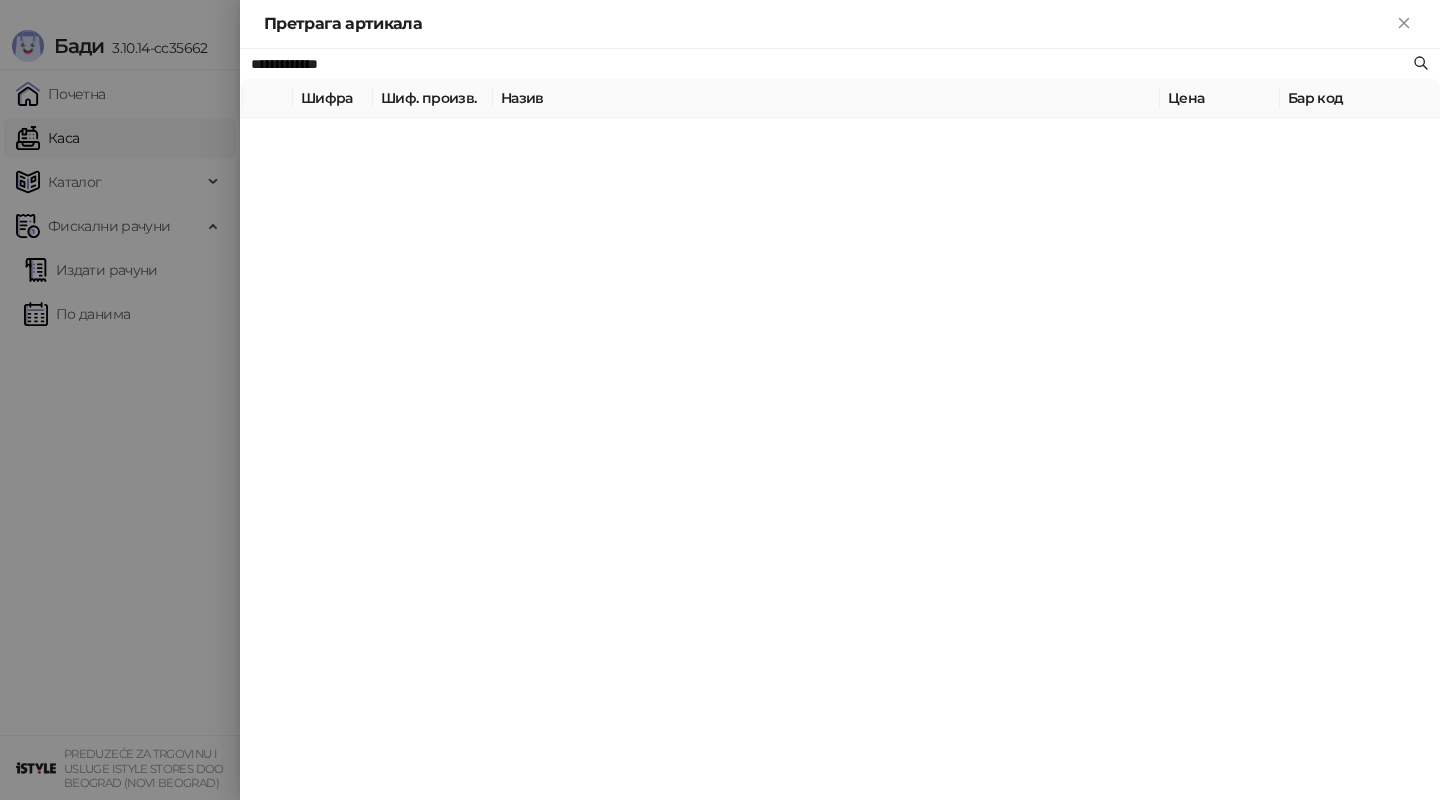 type on "**********" 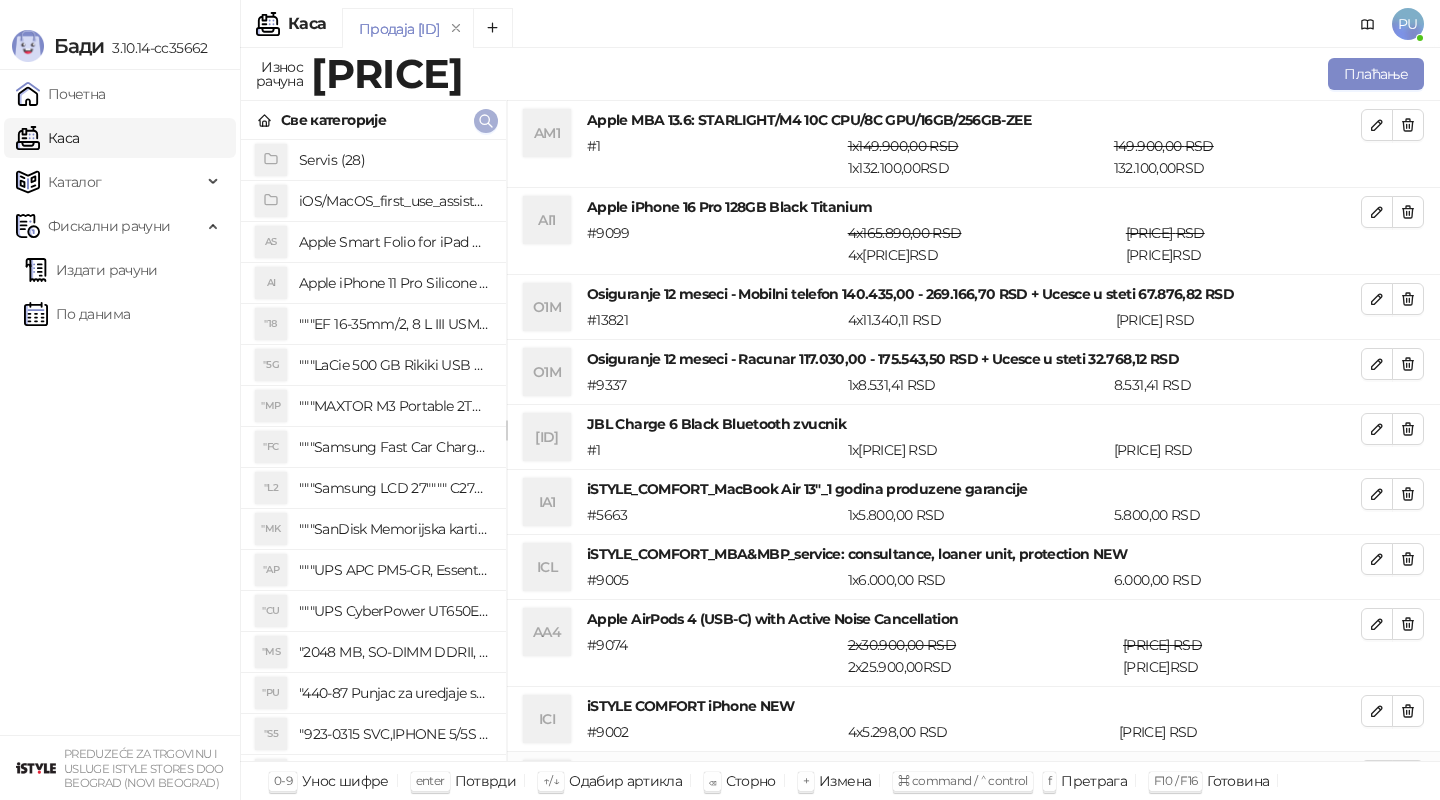 scroll, scrollTop: 1, scrollLeft: 0, axis: vertical 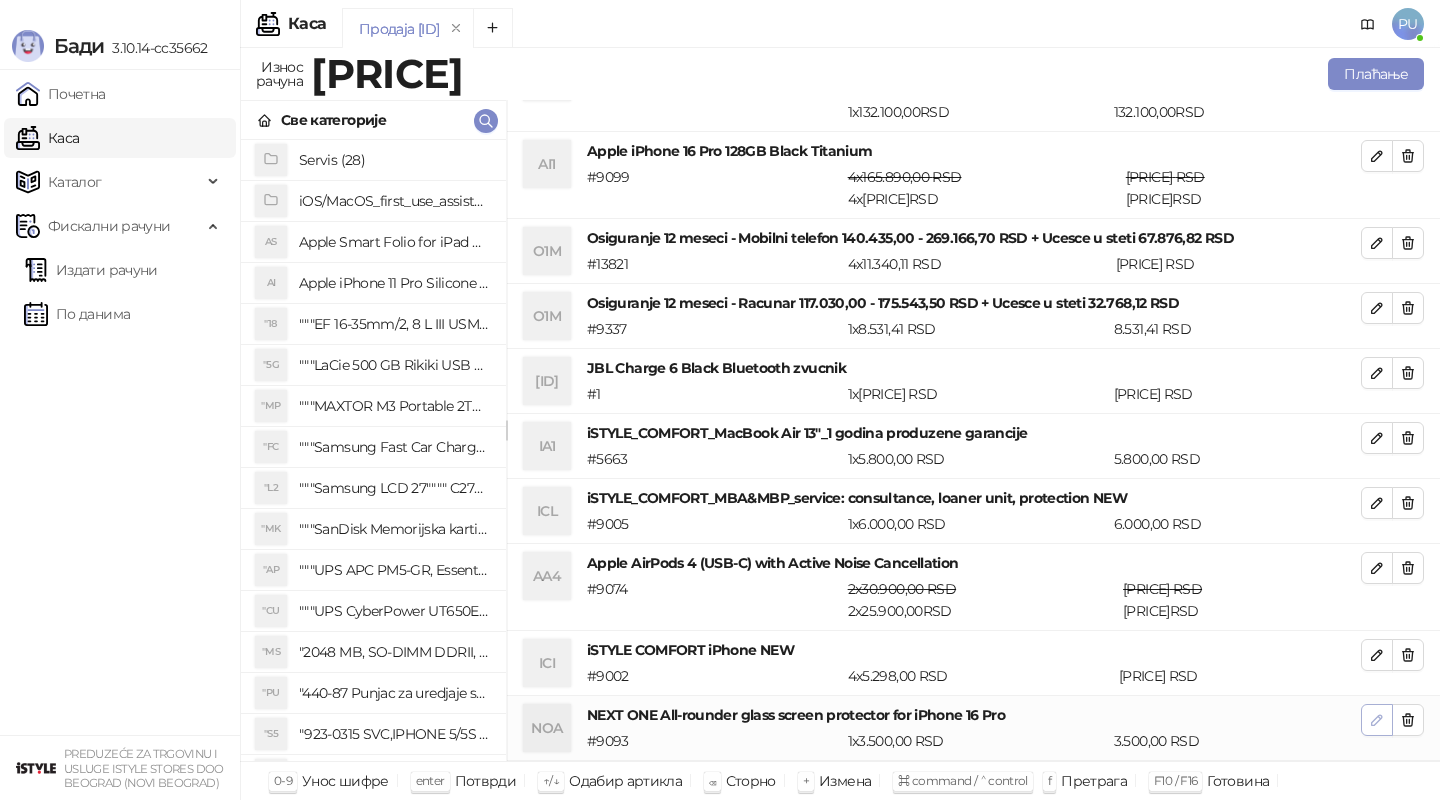 click 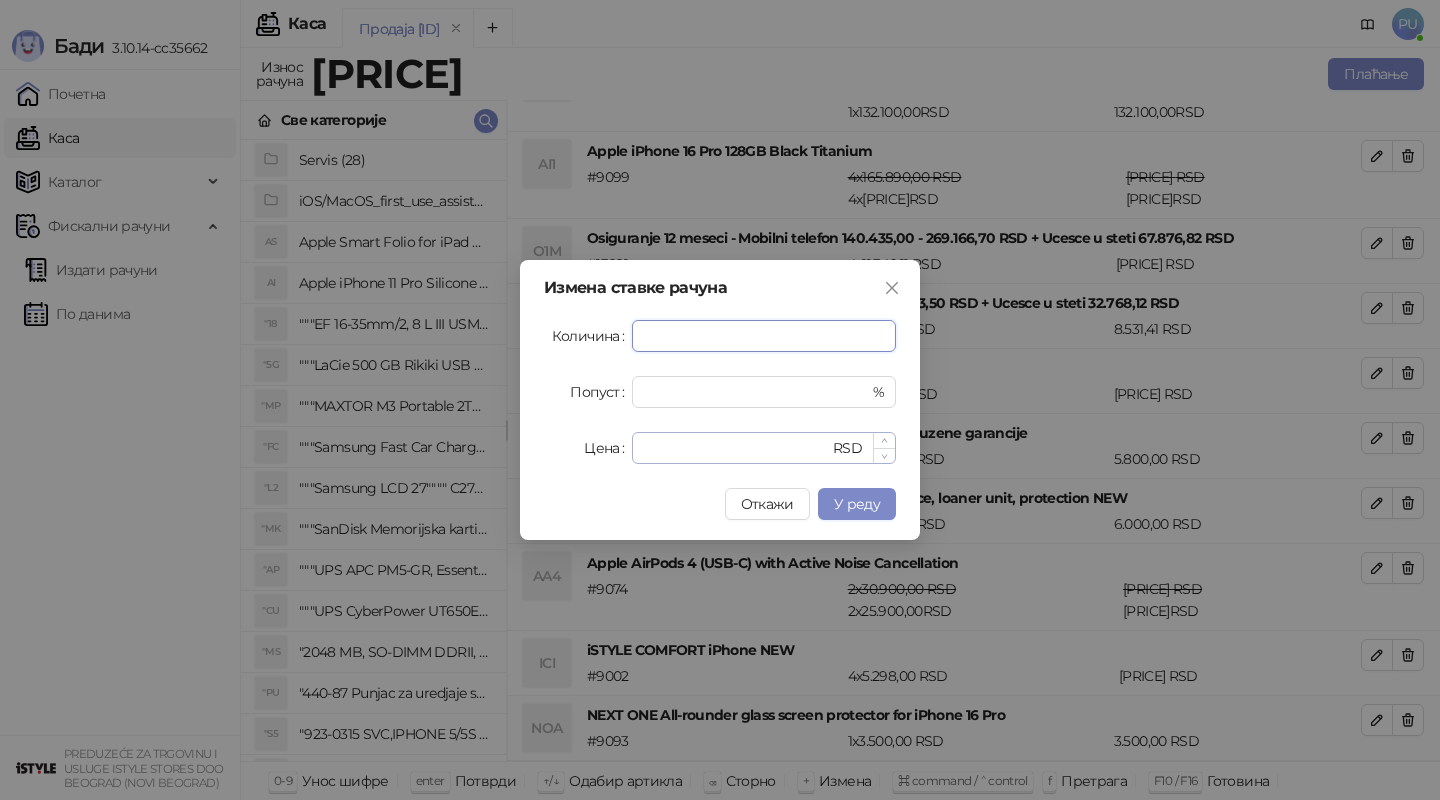 type on "*" 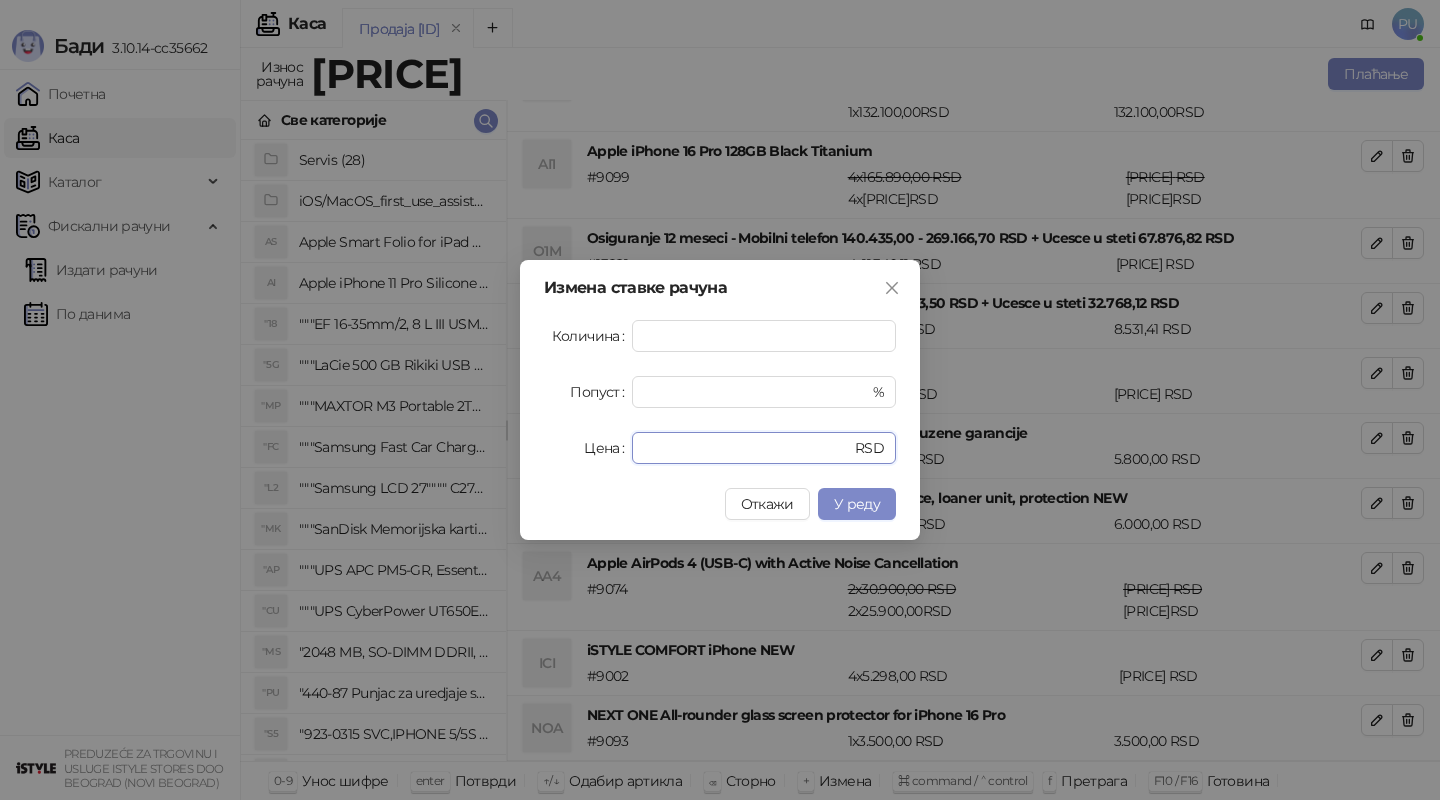 drag, startPoint x: 686, startPoint y: 452, endPoint x: 448, endPoint y: 432, distance: 238.83885 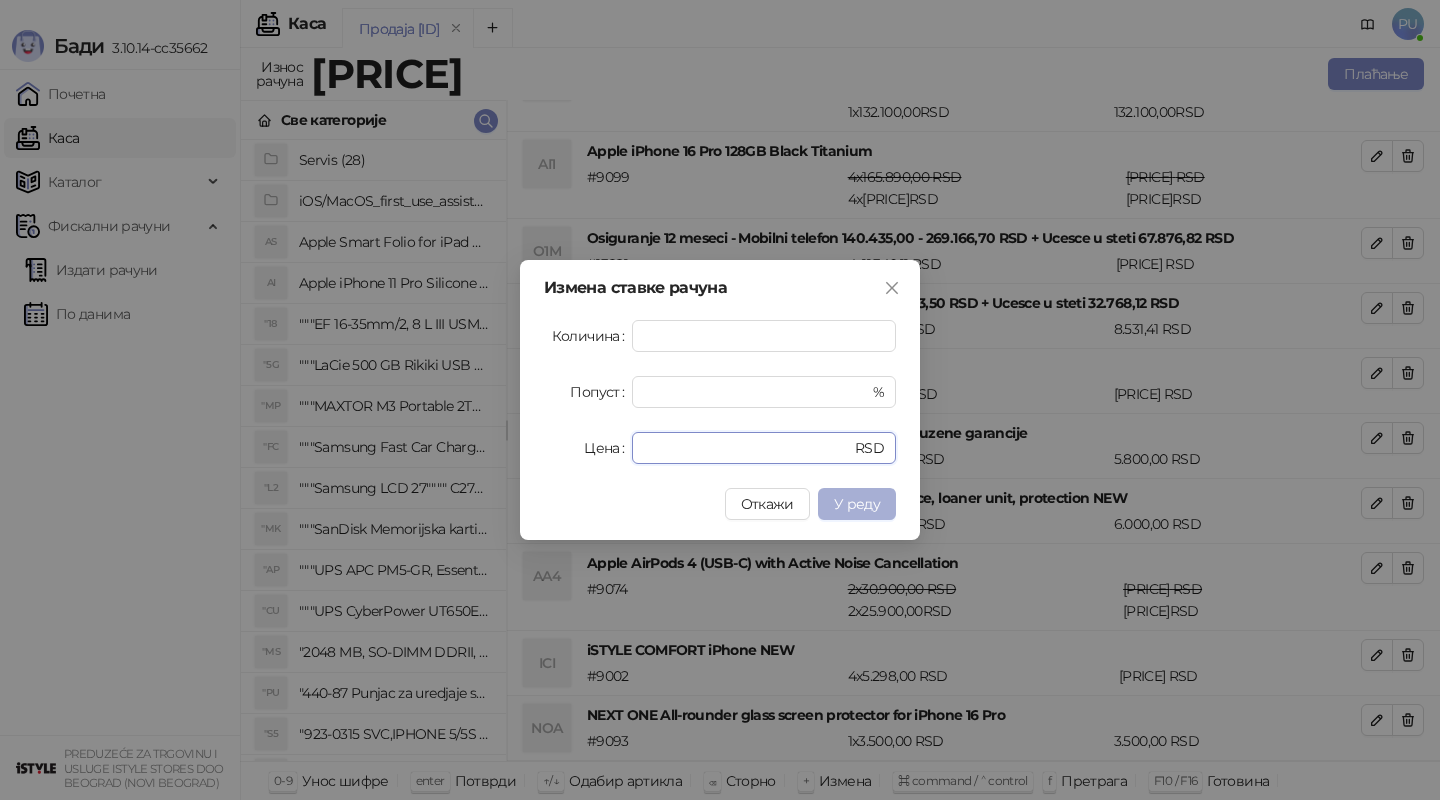 type on "*" 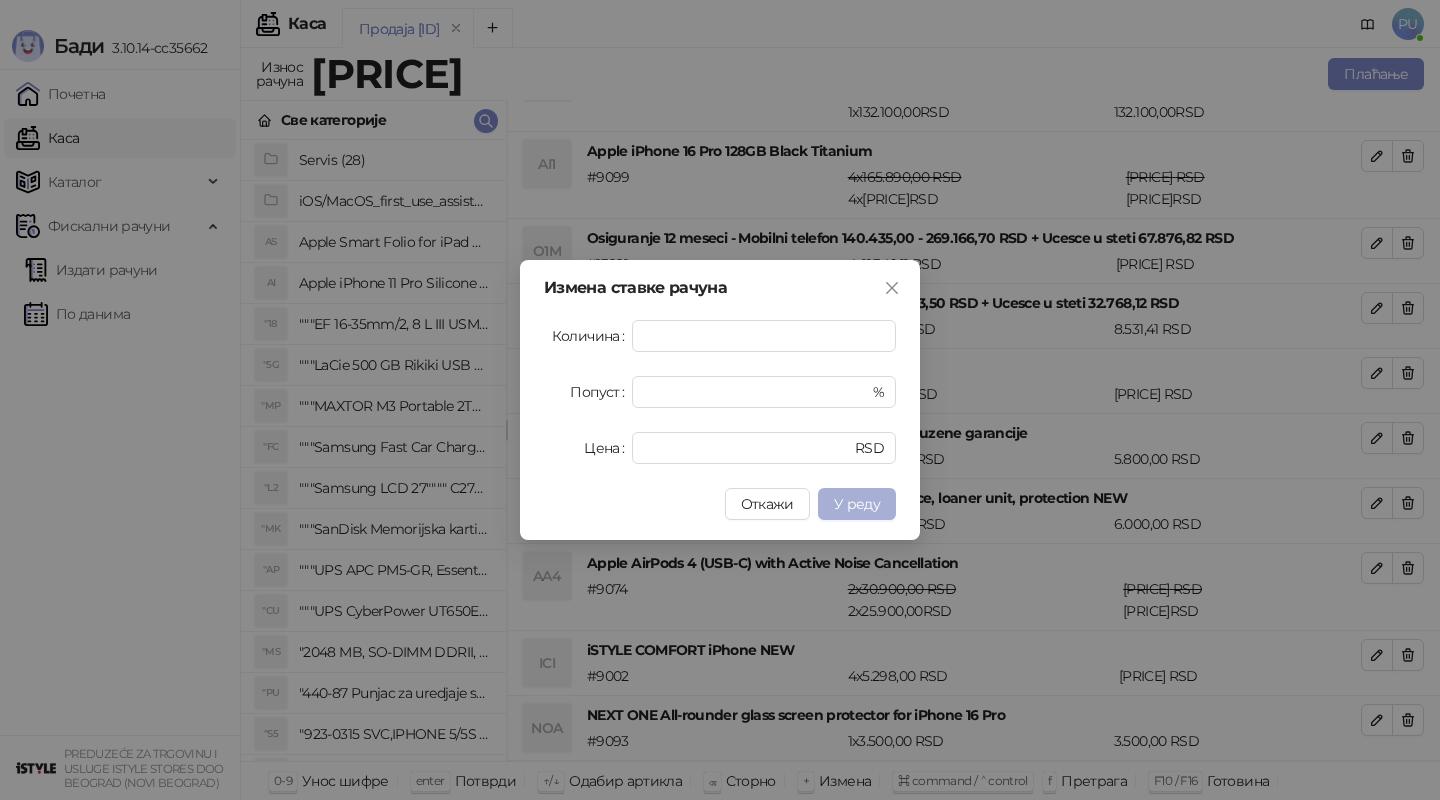 click on "У реду" at bounding box center [857, 504] 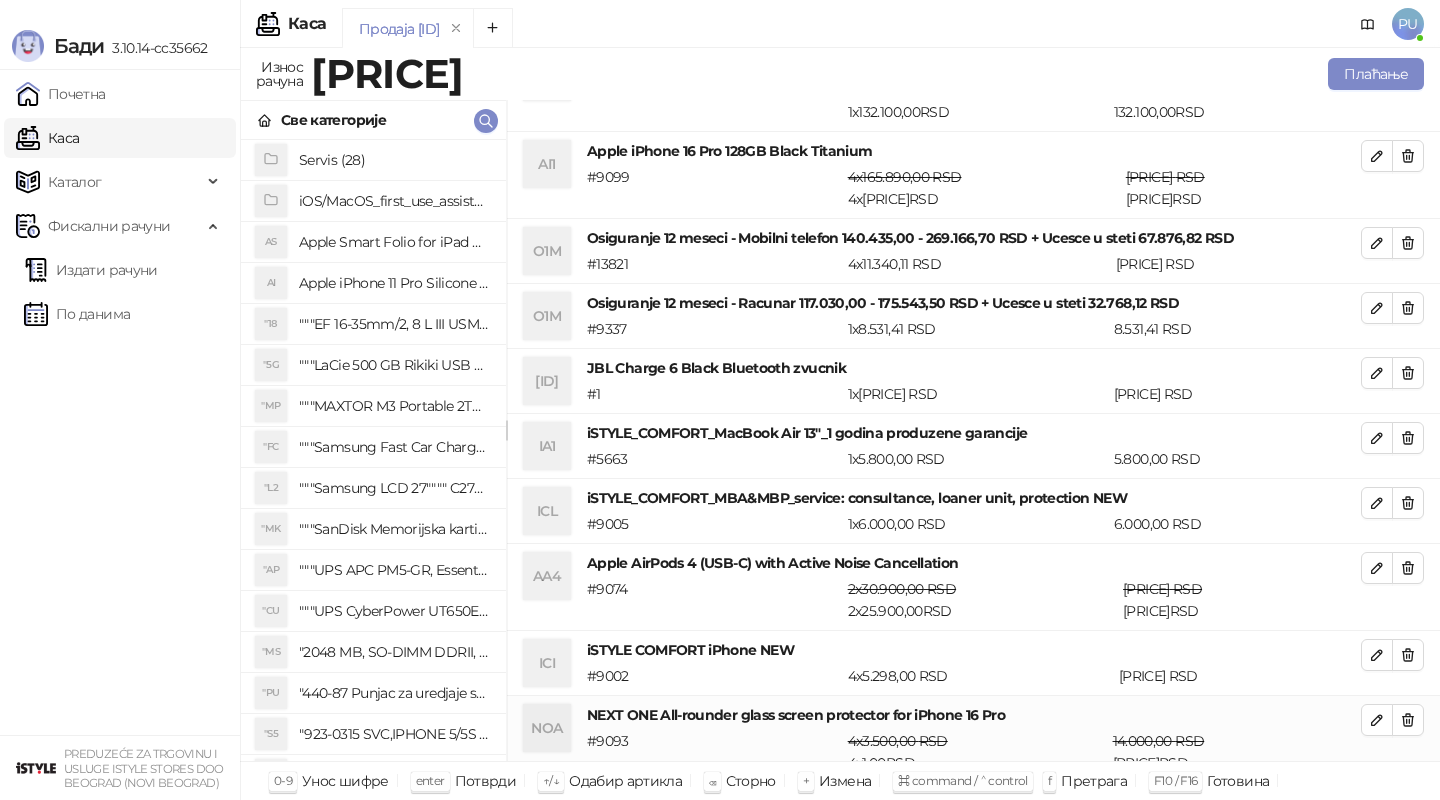scroll, scrollTop: 77, scrollLeft: 0, axis: vertical 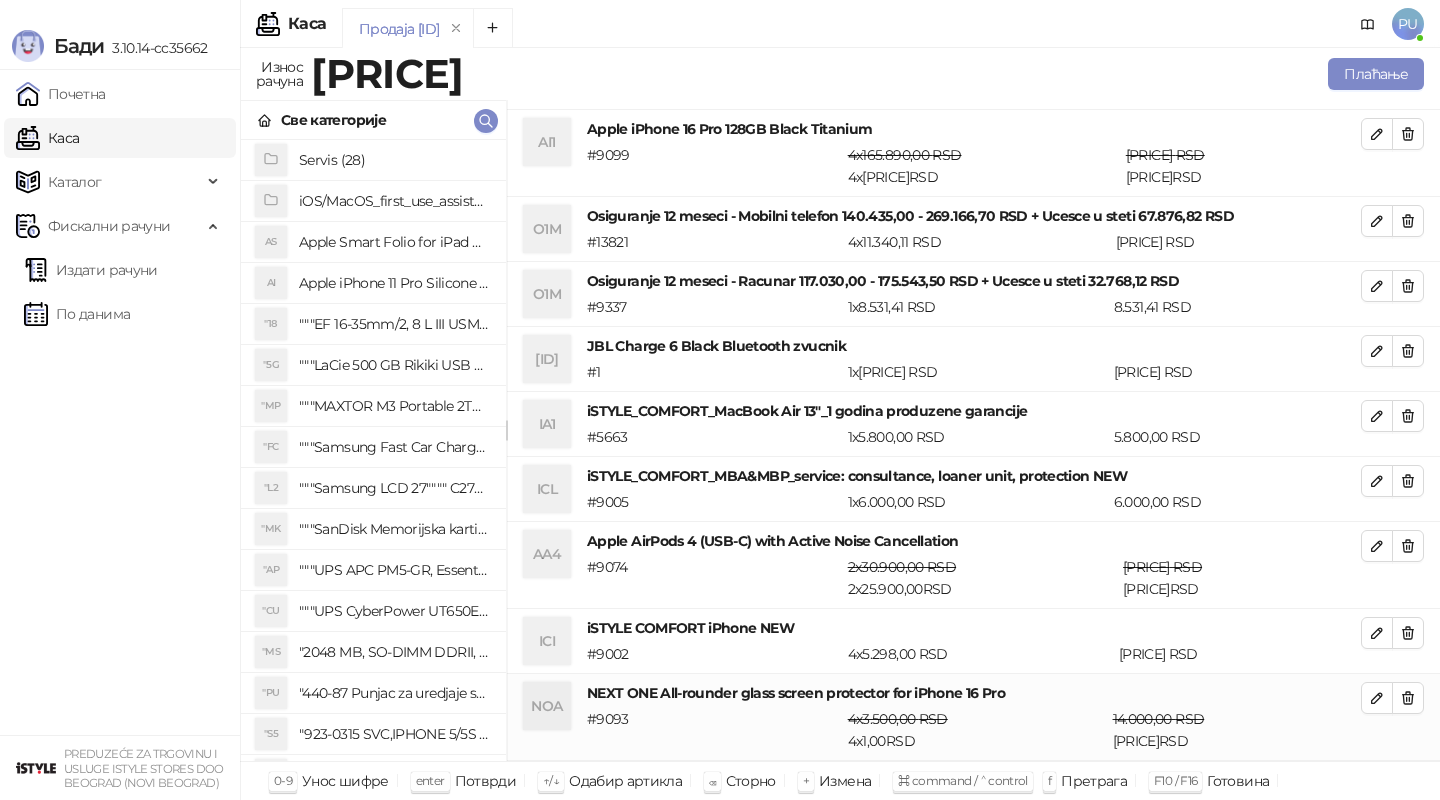 click on "Све категорије" at bounding box center (373, 120) 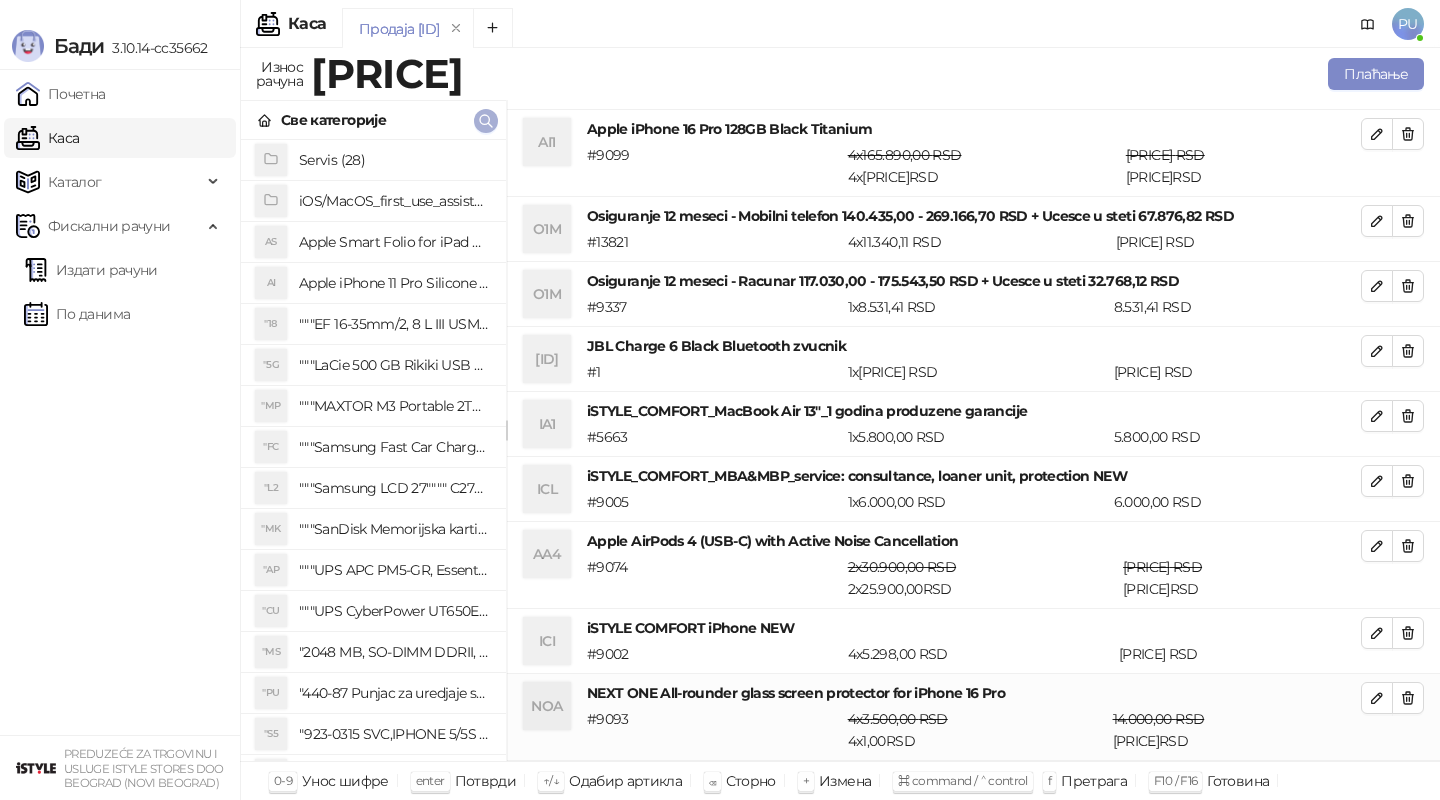 click 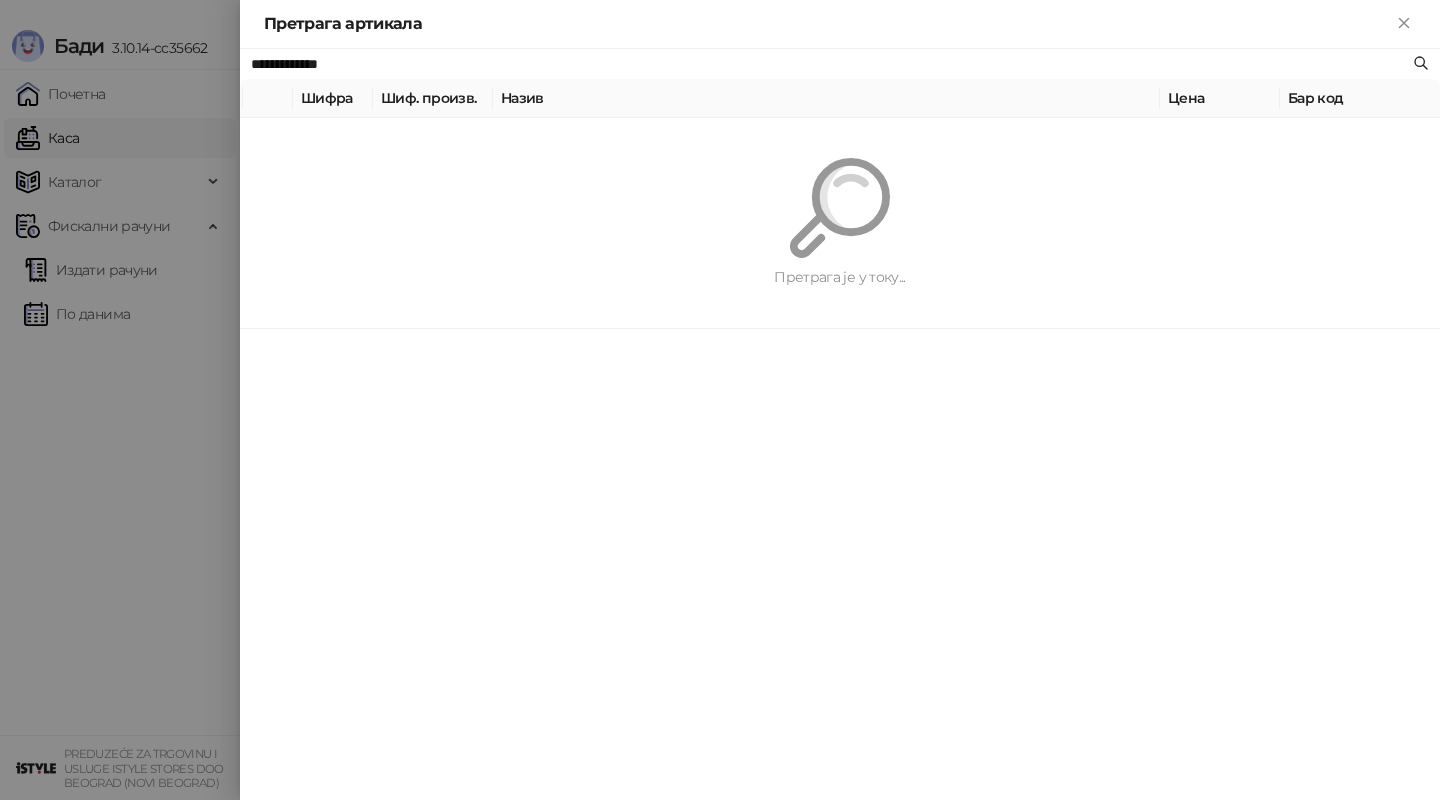 paste on "*******" 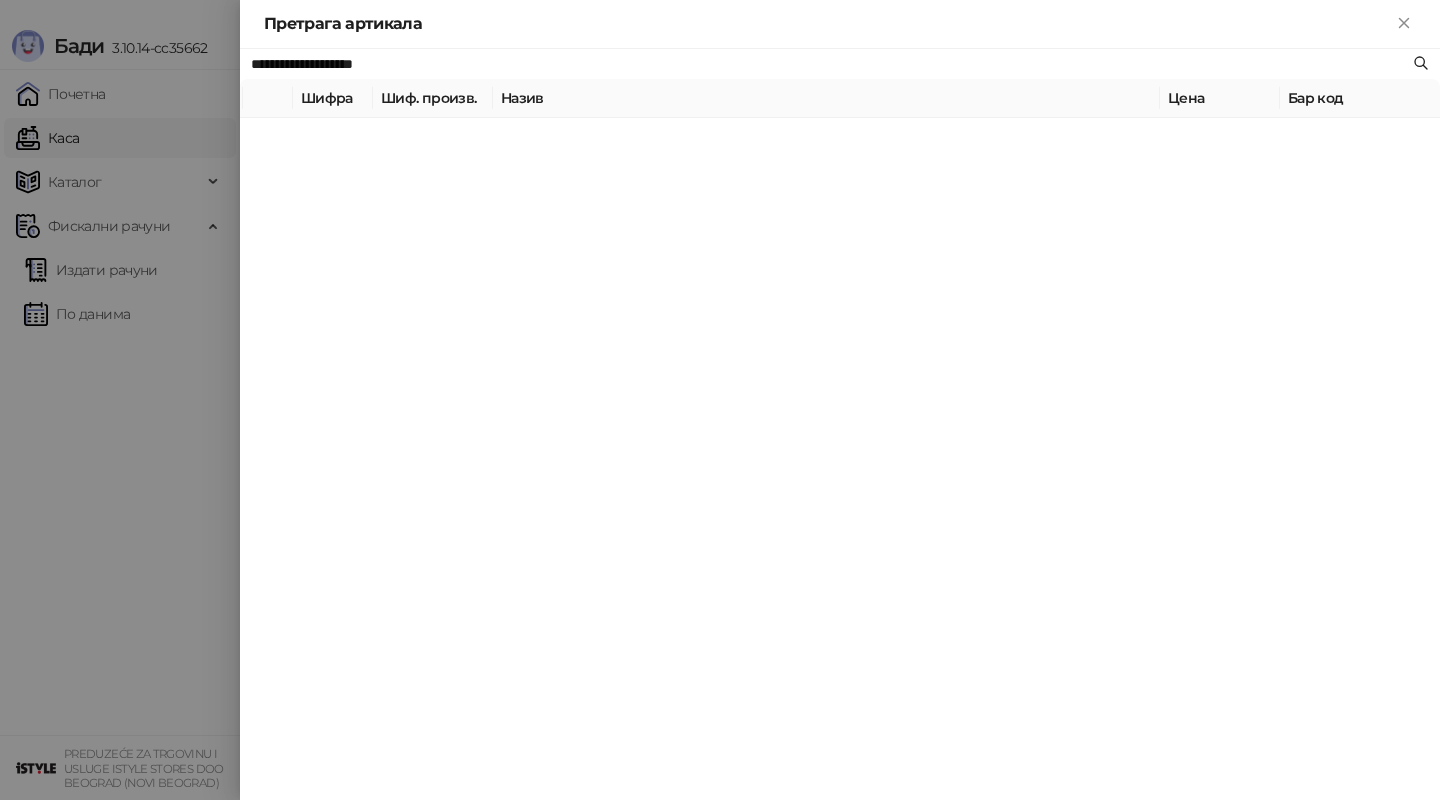 type on "**********" 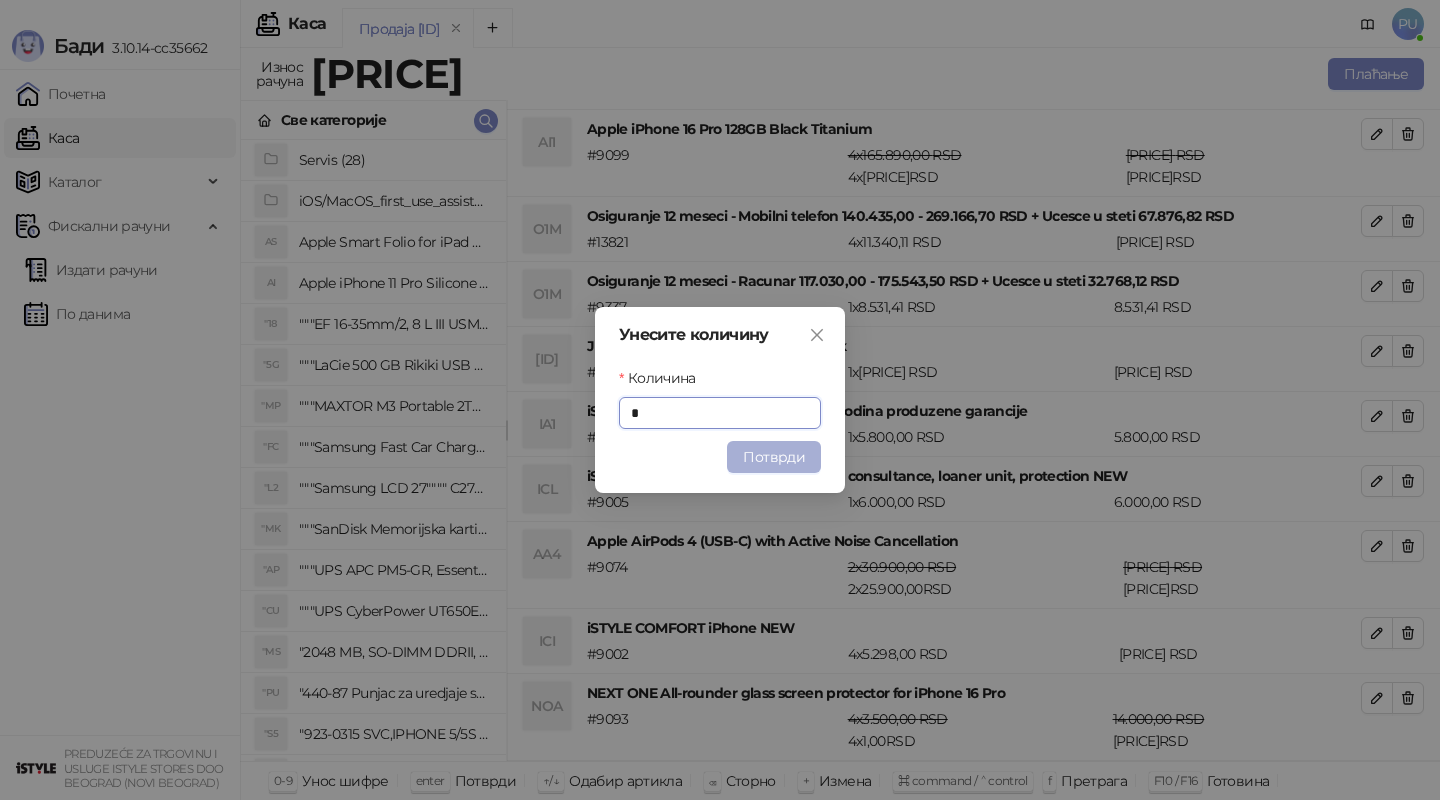 type on "*" 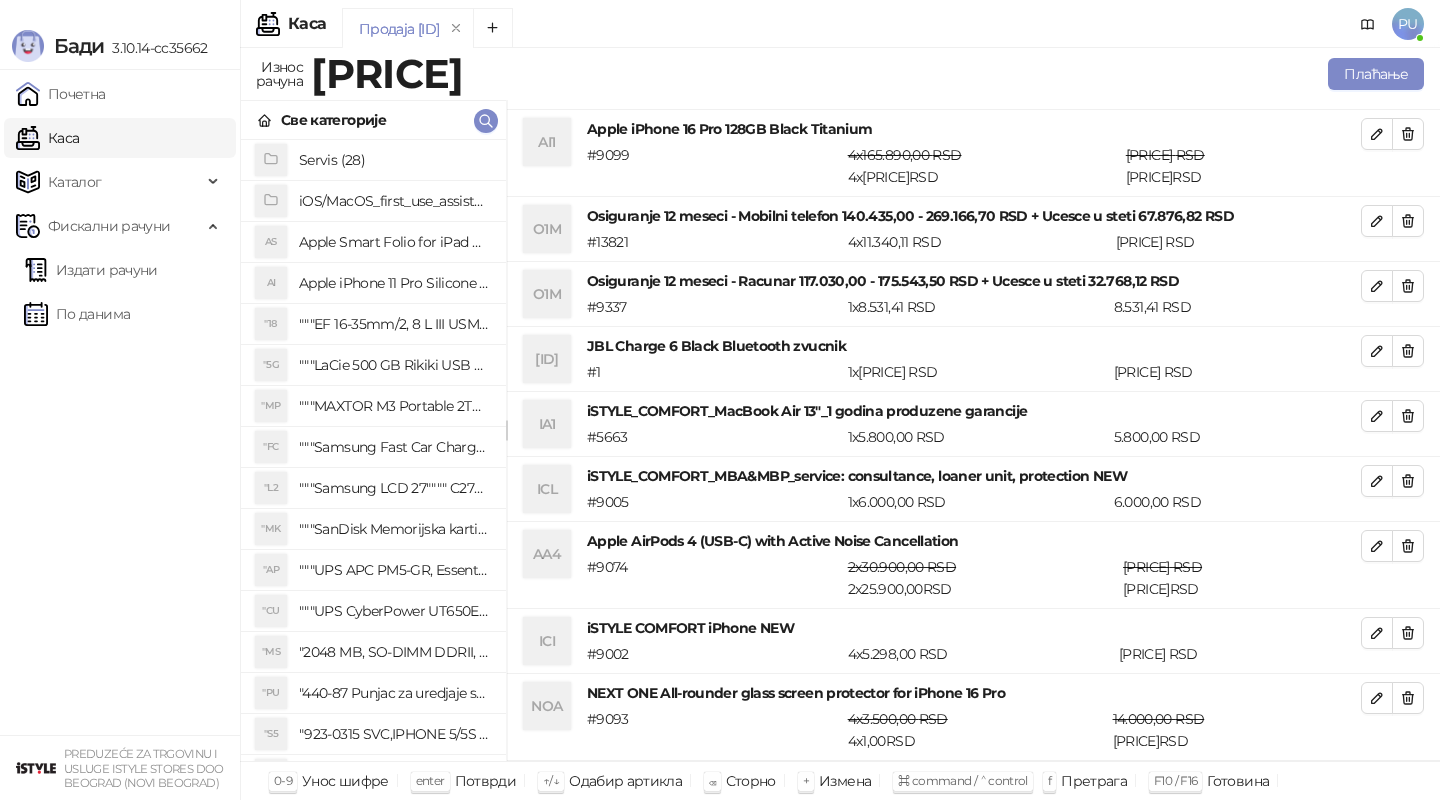 scroll, scrollTop: 142, scrollLeft: 0, axis: vertical 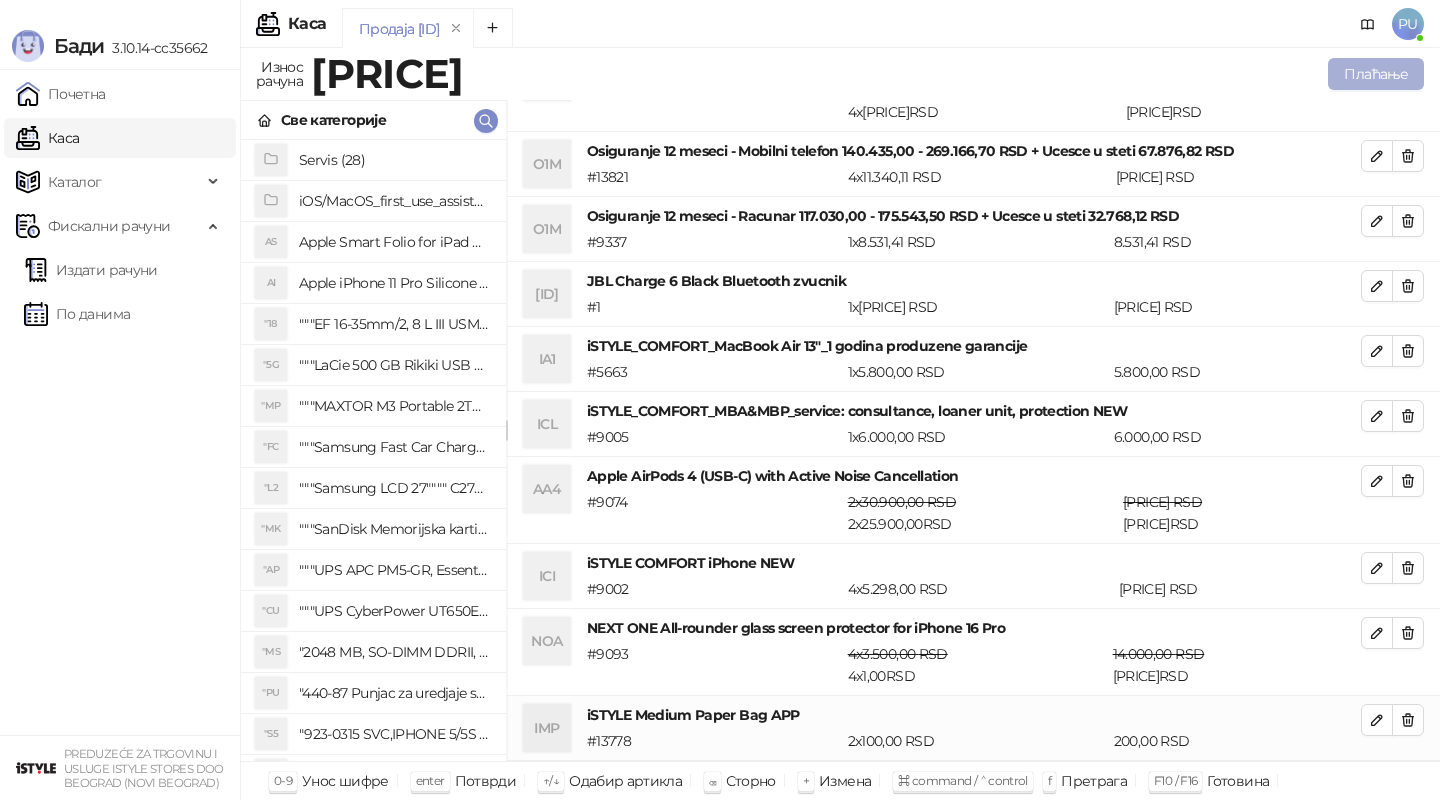click on "Плаћање" at bounding box center [1376, 74] 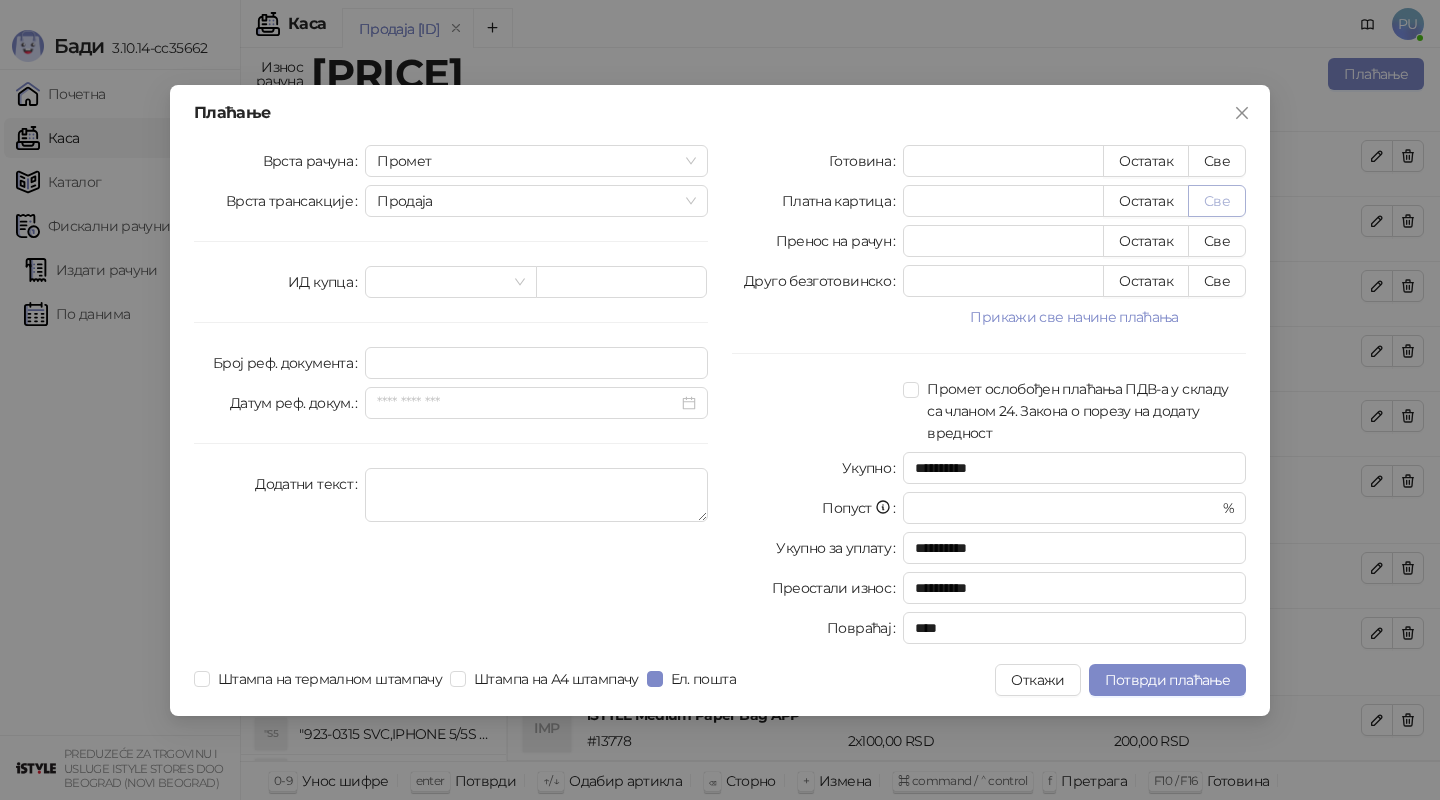 click on "Све" at bounding box center (1217, 201) 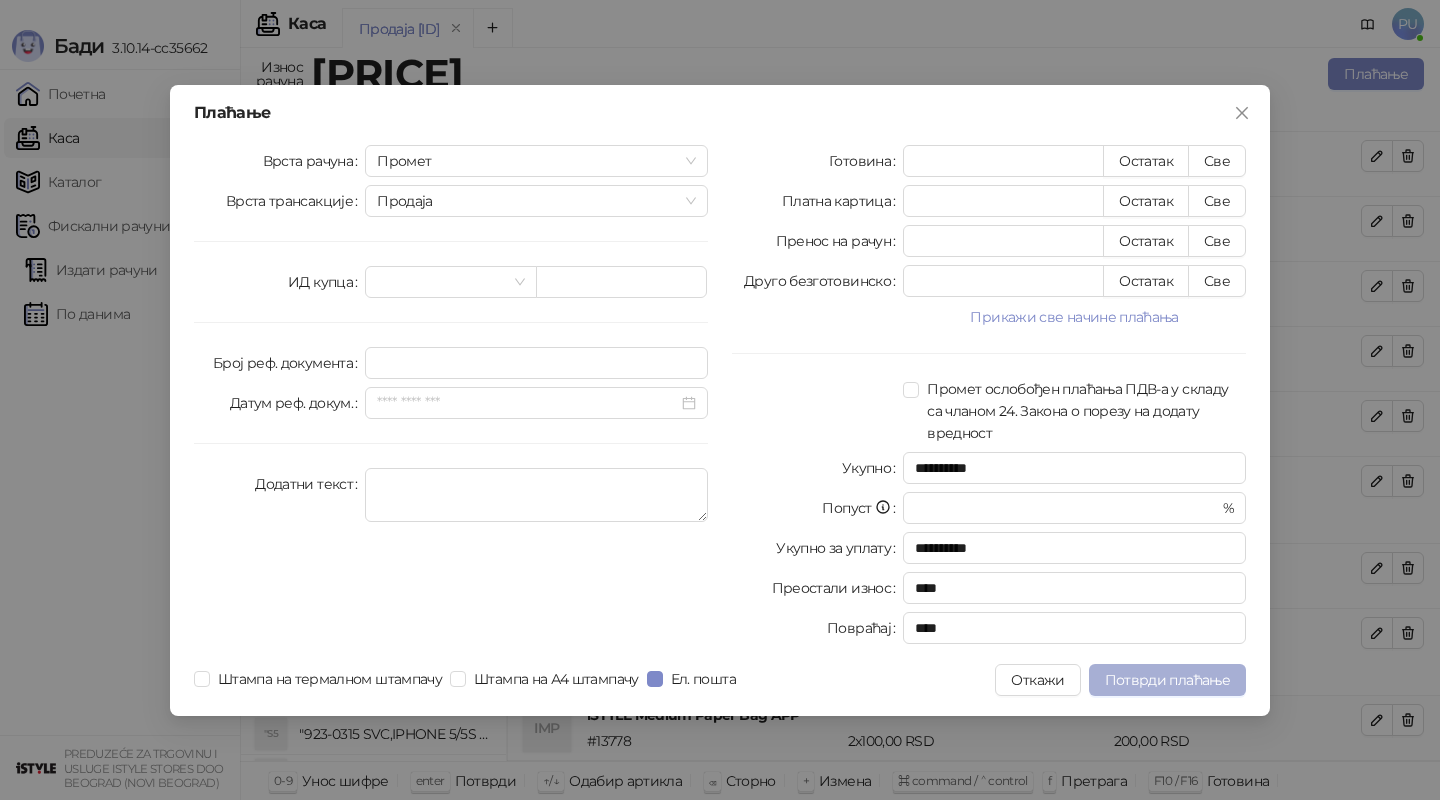 click on "Потврди плаћање" at bounding box center (1167, 680) 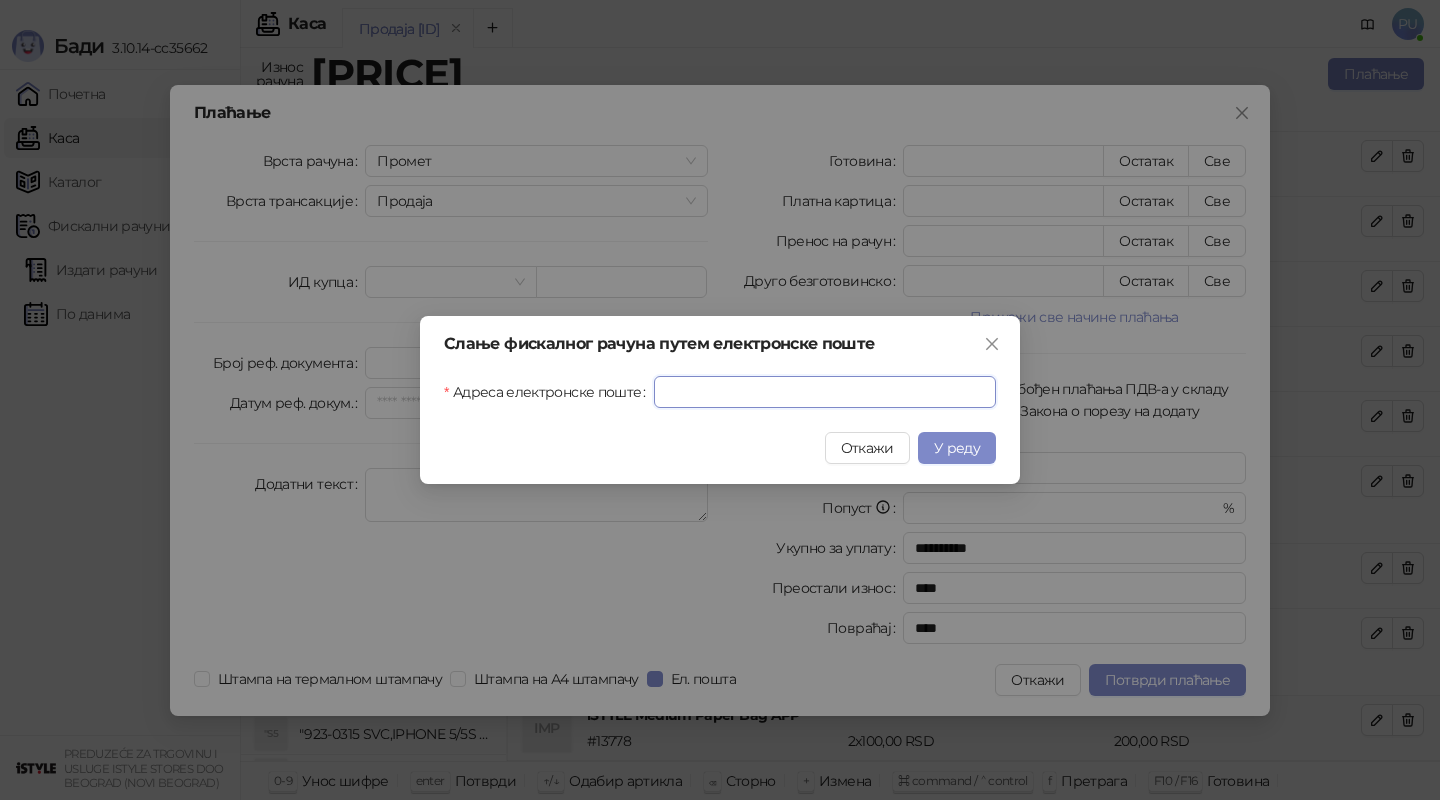 click on "Адреса електронске поште" at bounding box center [825, 392] 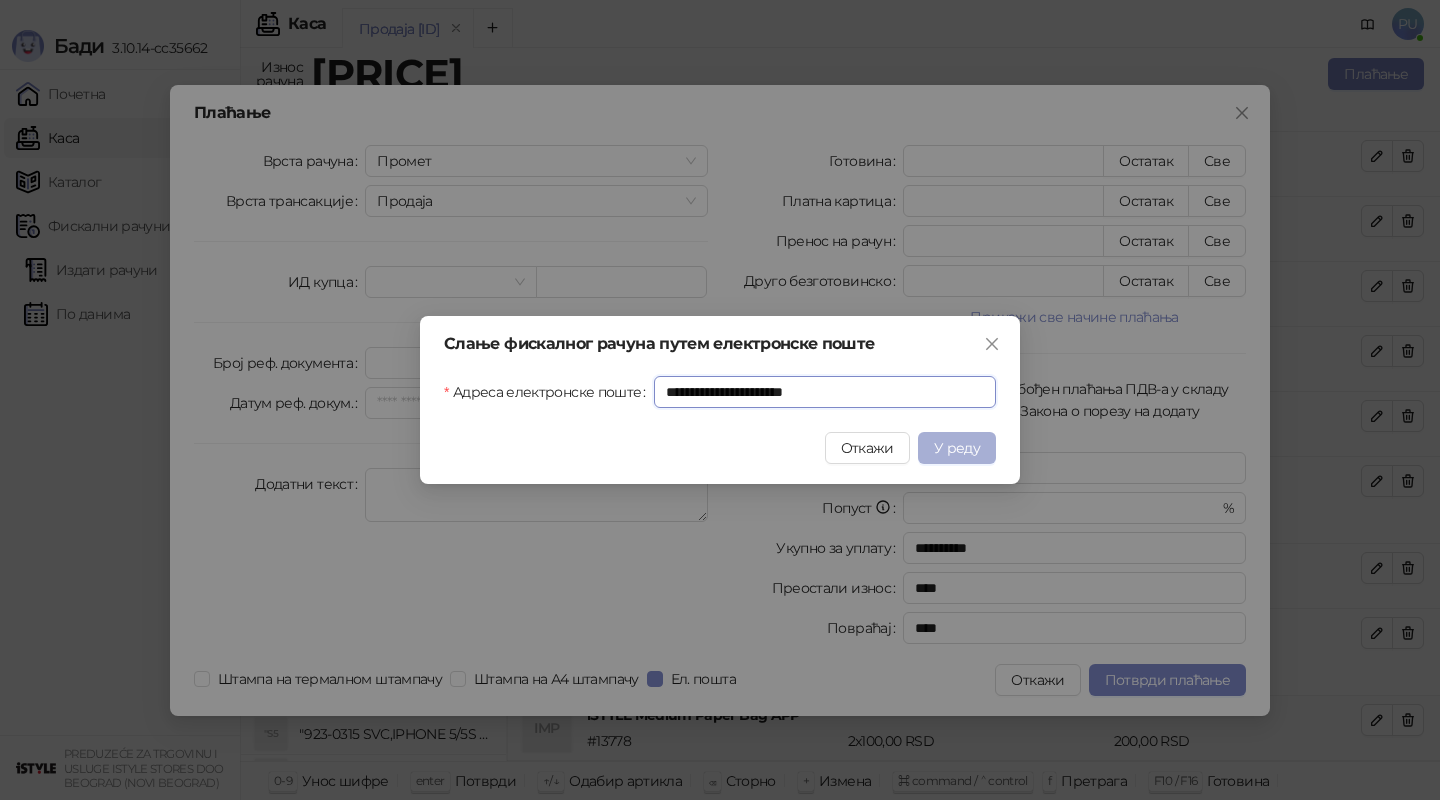 type on "**********" 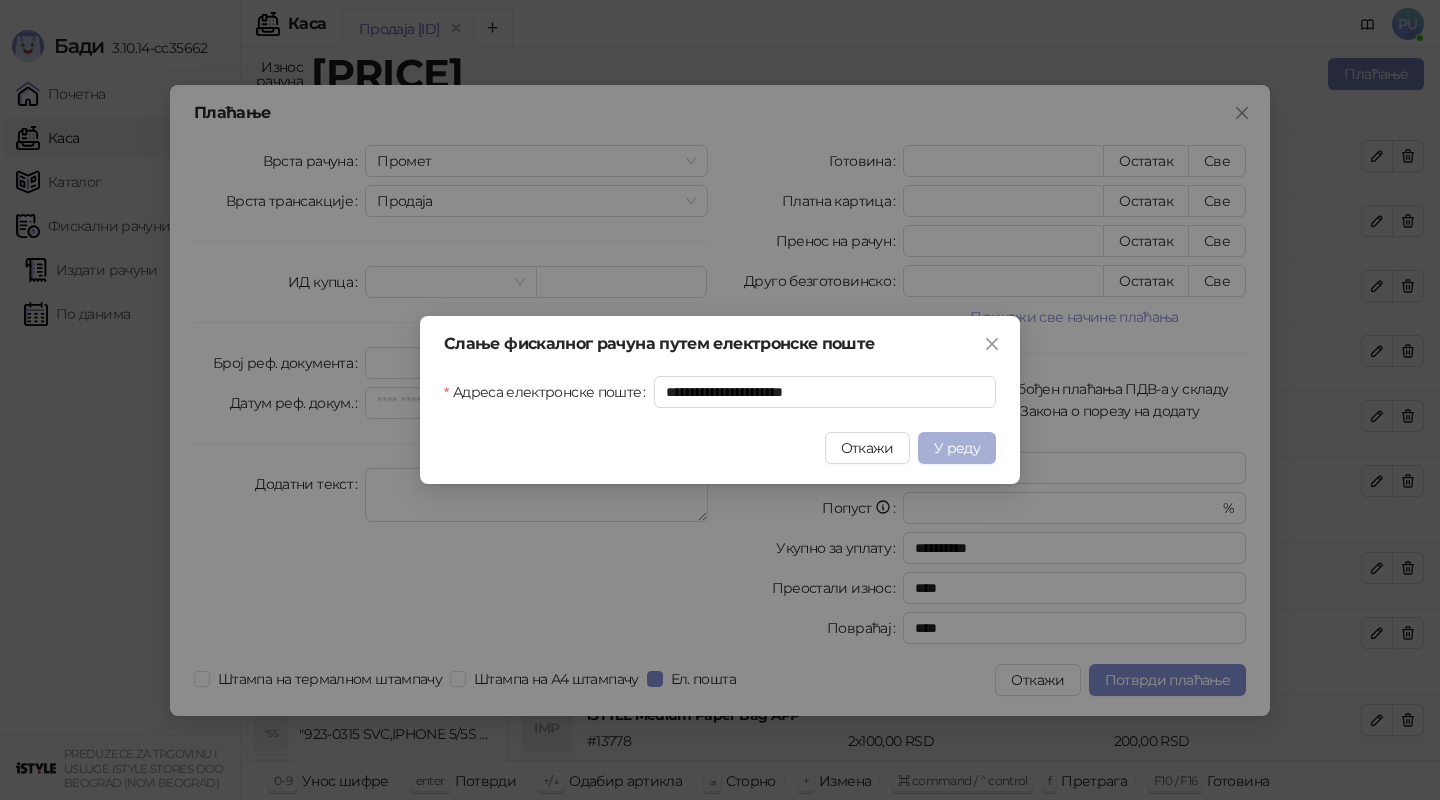 click on "У реду" at bounding box center (957, 448) 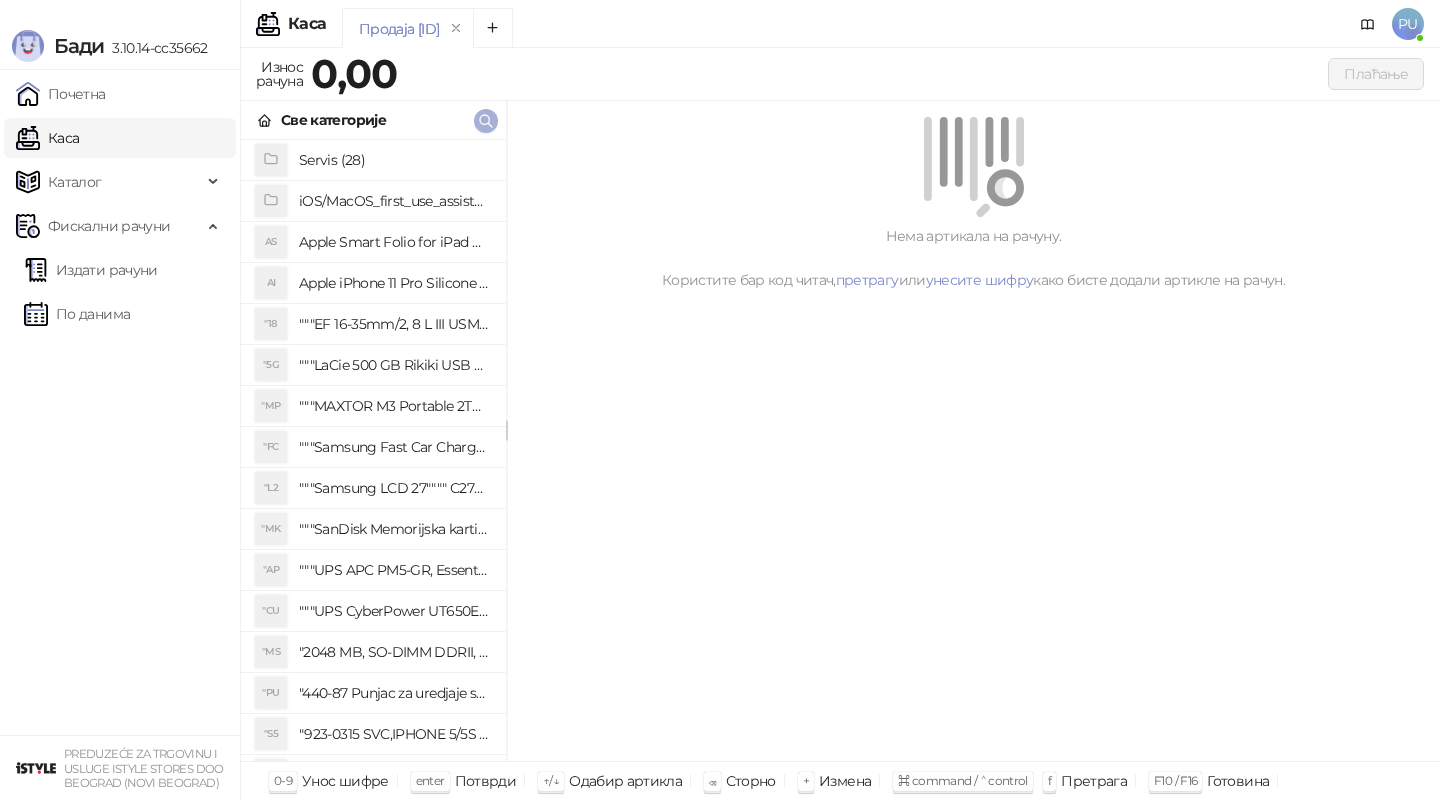 click at bounding box center [486, 121] 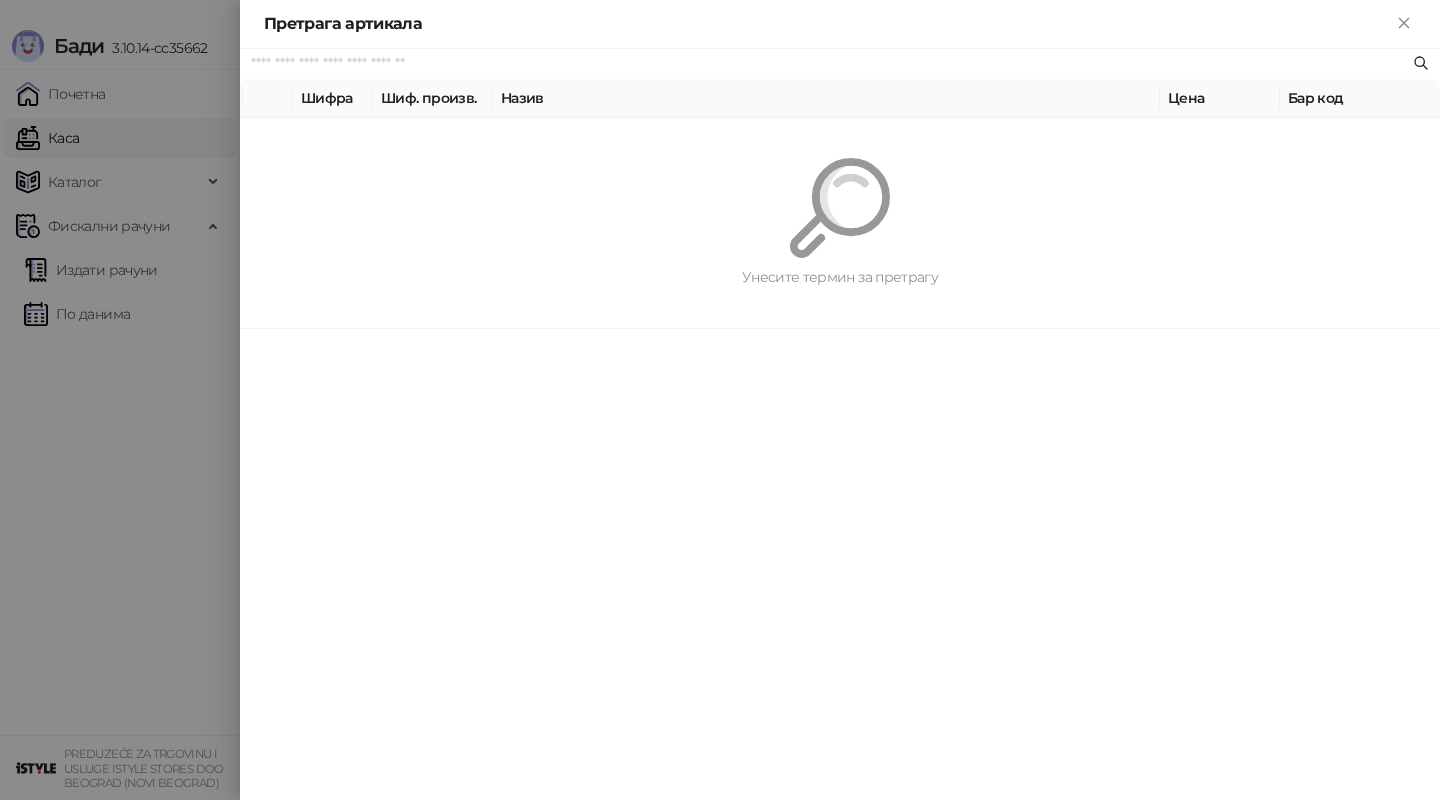 paste on "**********" 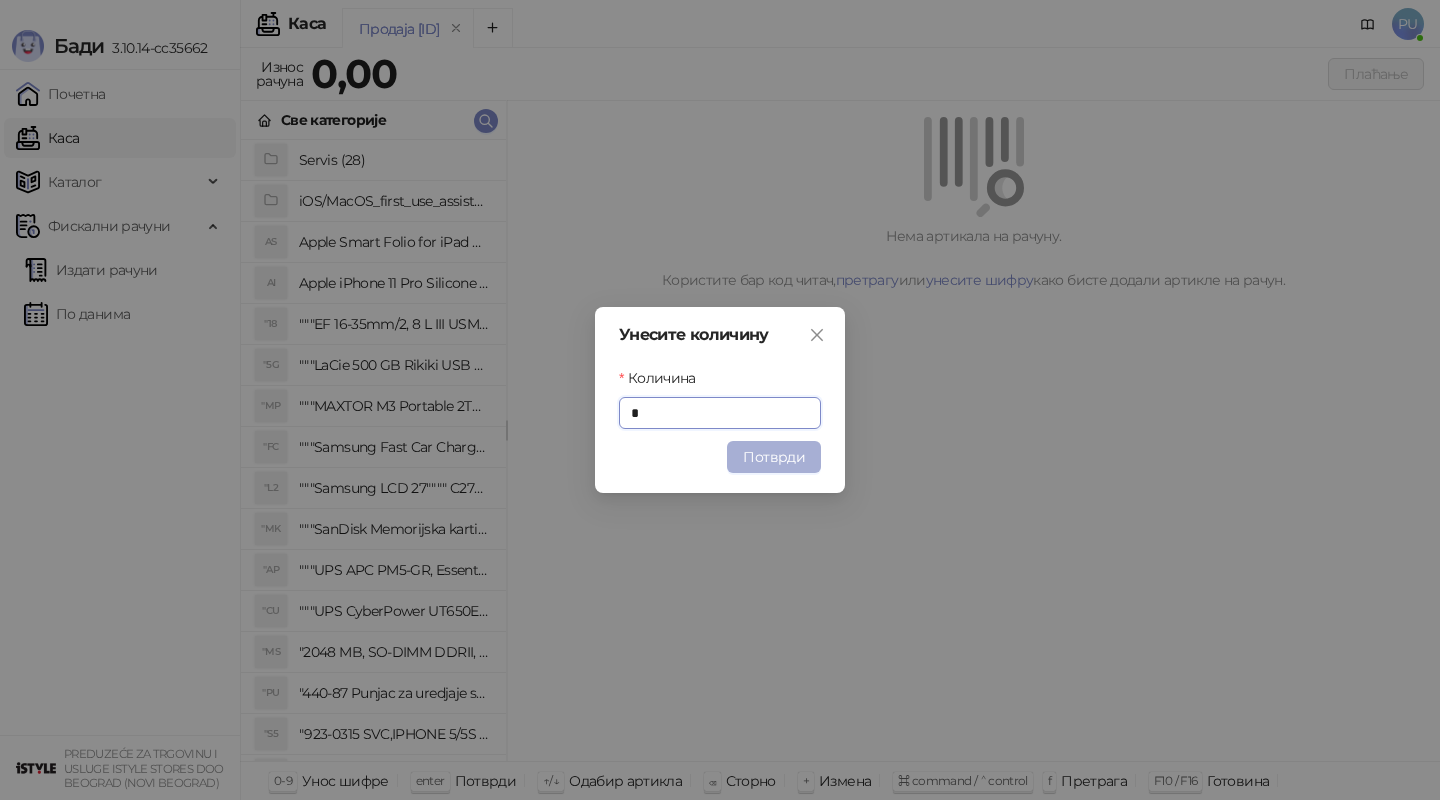 click on "Потврди" at bounding box center [774, 457] 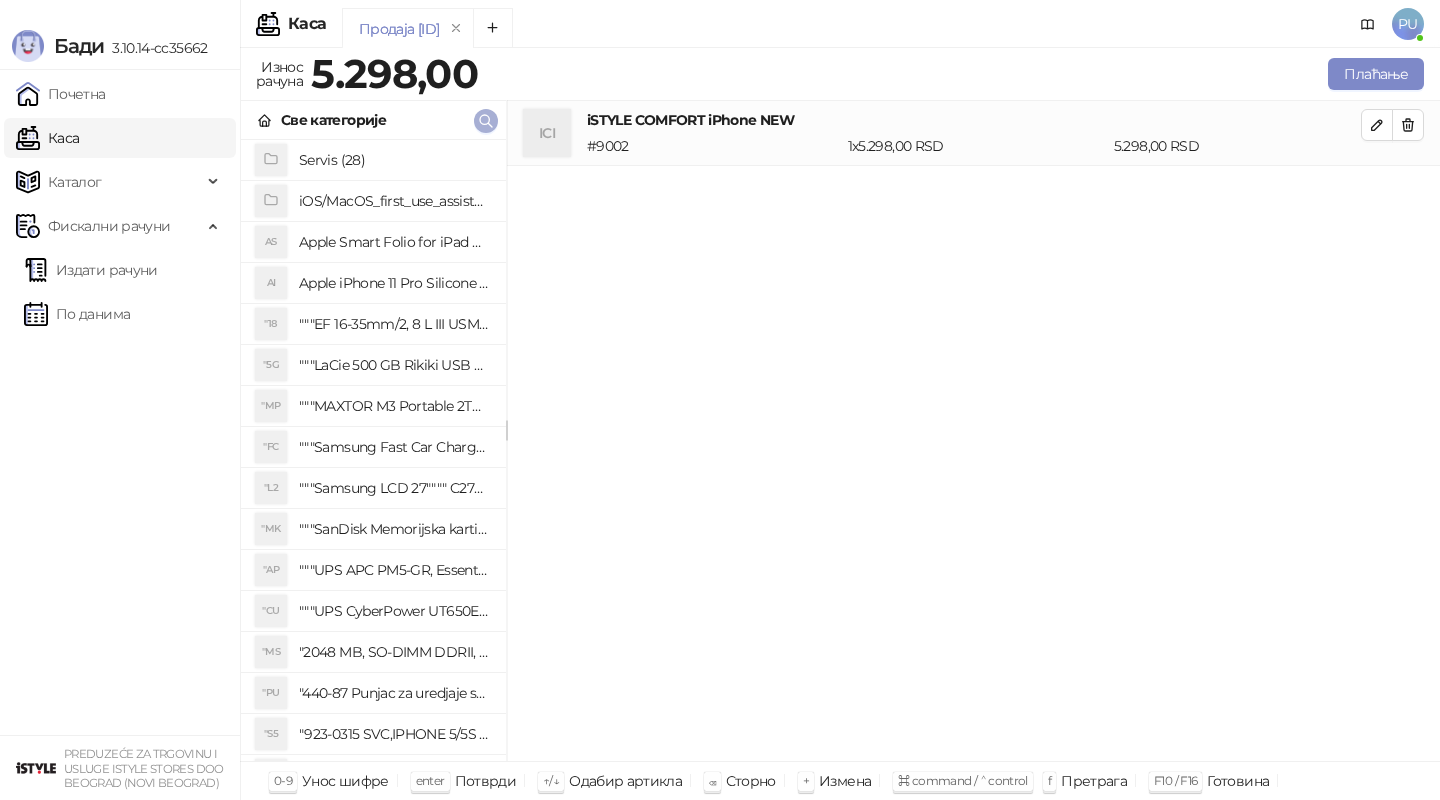 click 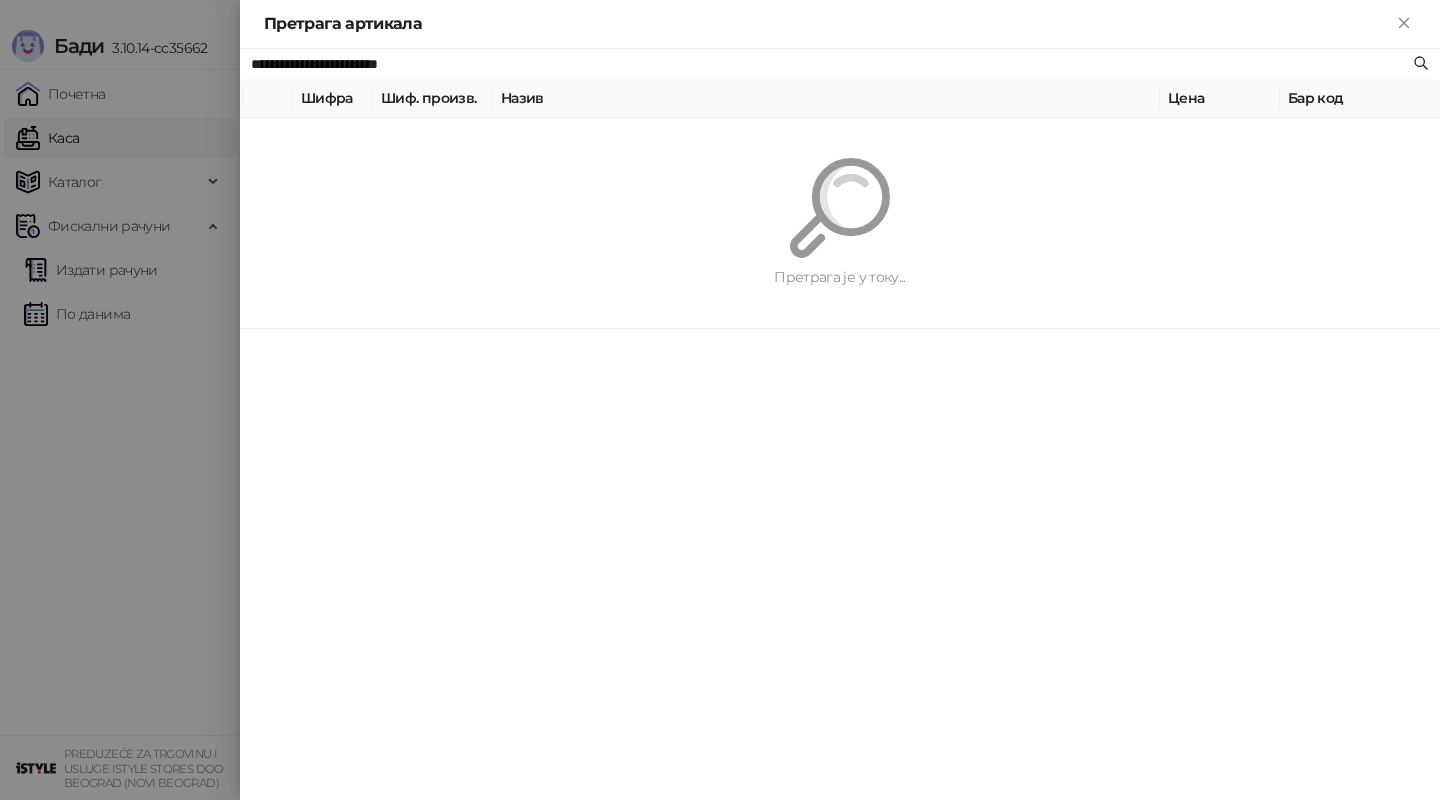 paste 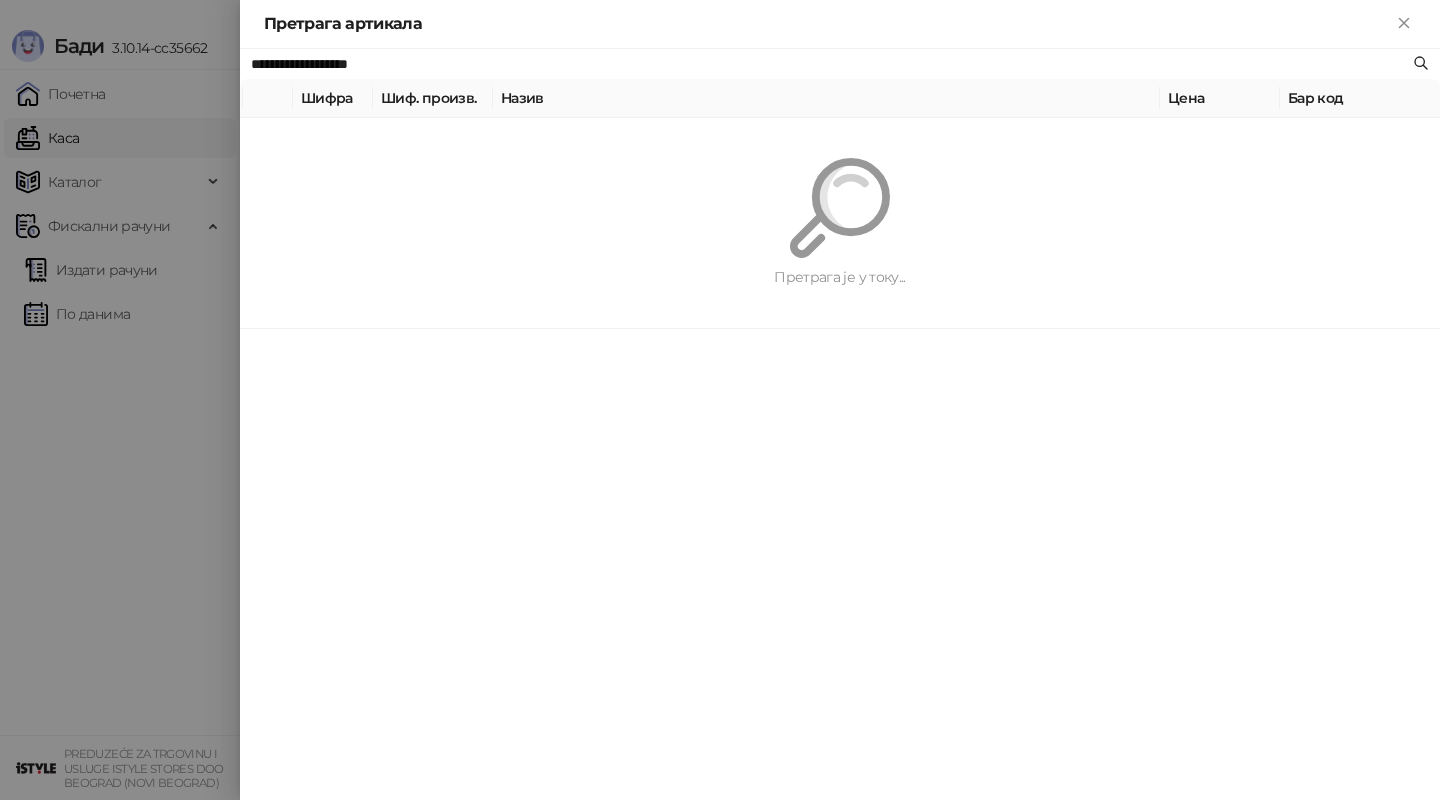 type on "**********" 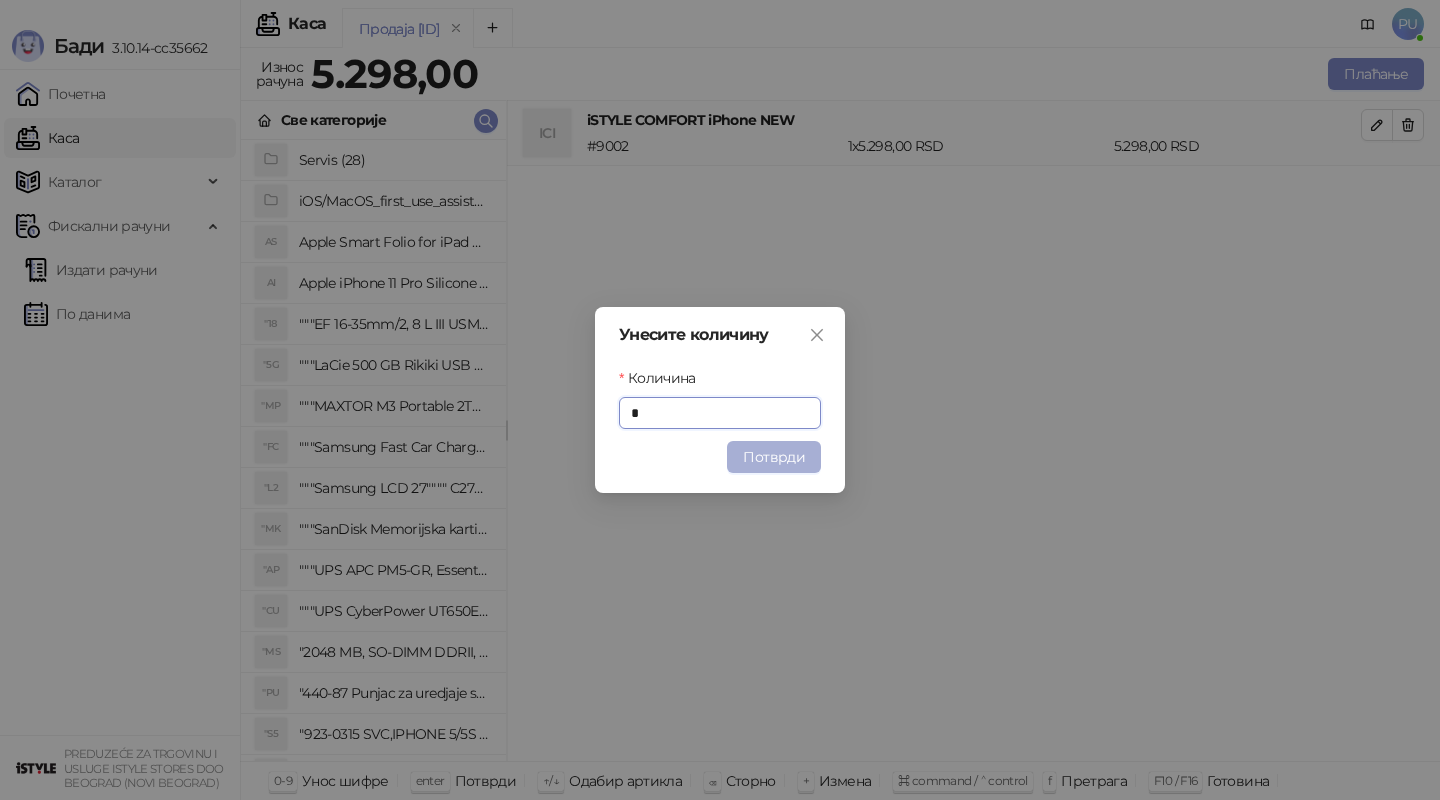 click on "Потврди" at bounding box center [774, 457] 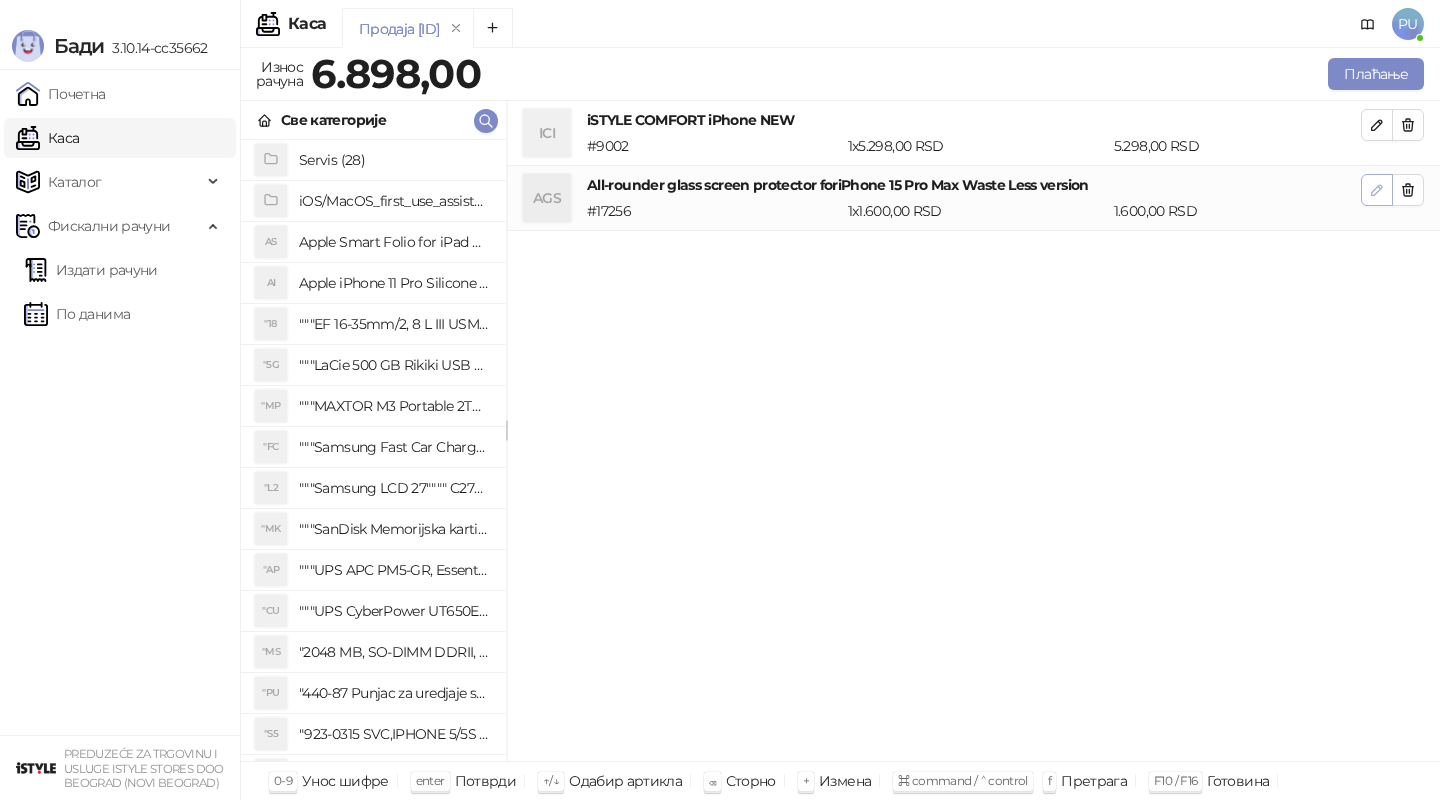click 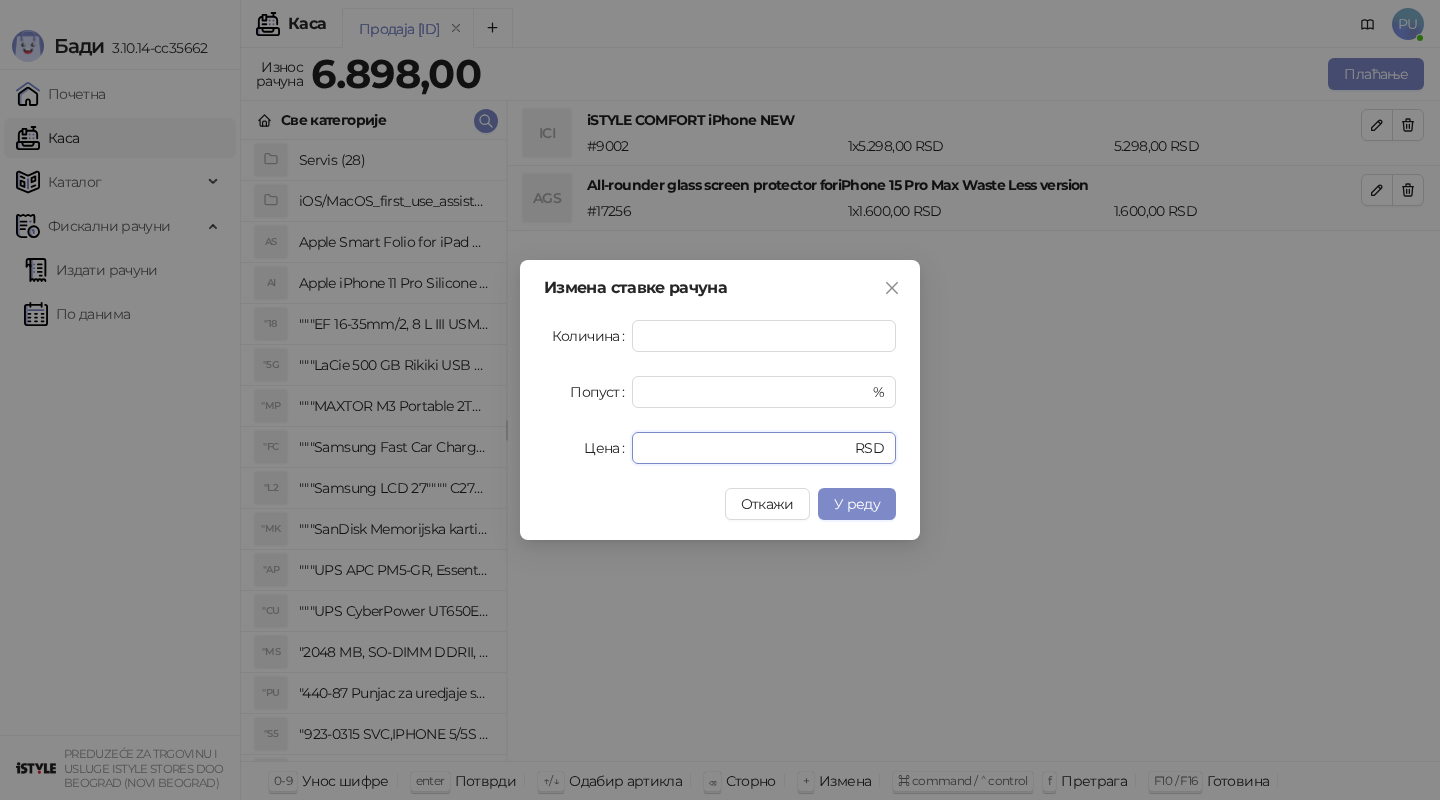 drag, startPoint x: 717, startPoint y: 444, endPoint x: 578, endPoint y: 438, distance: 139.12944 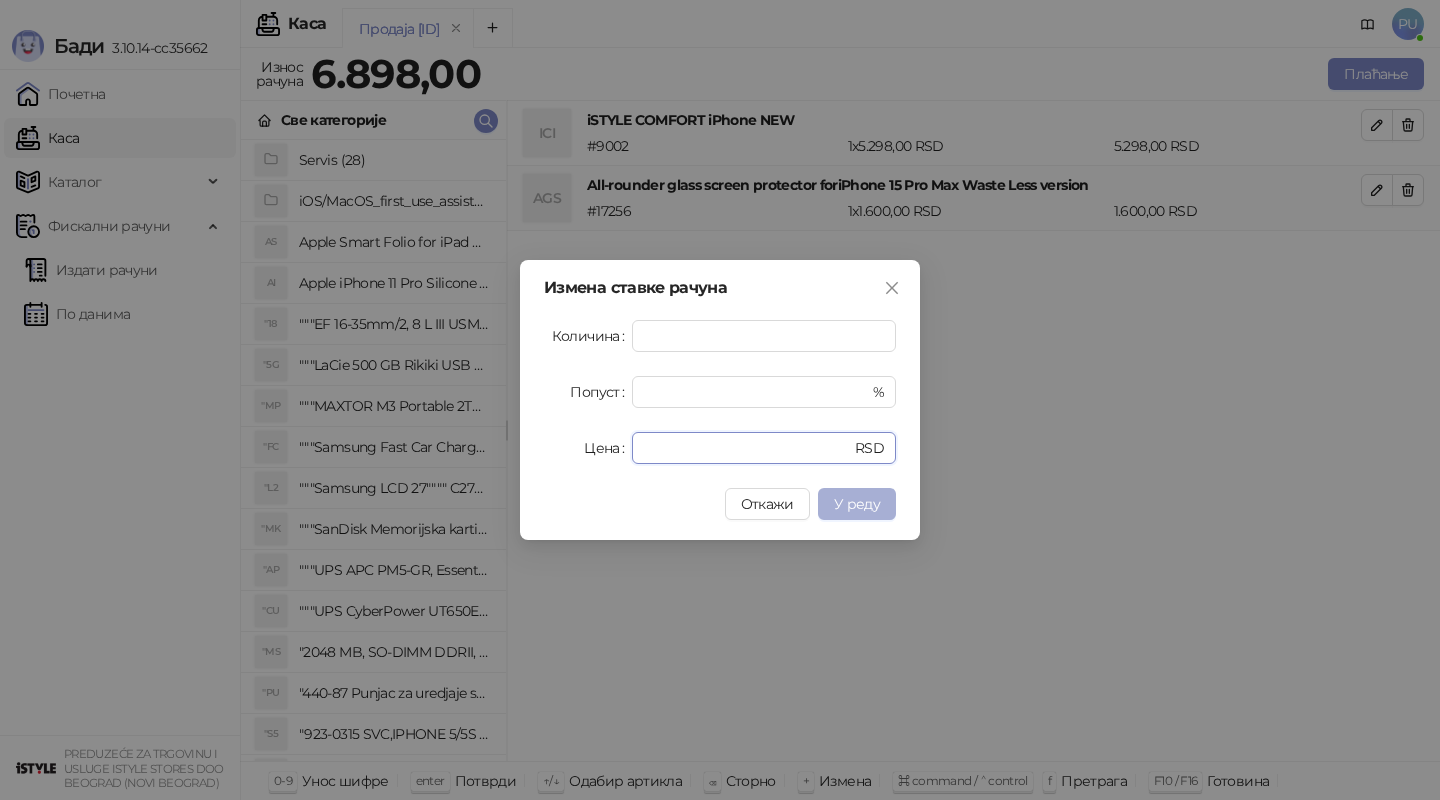 type on "*" 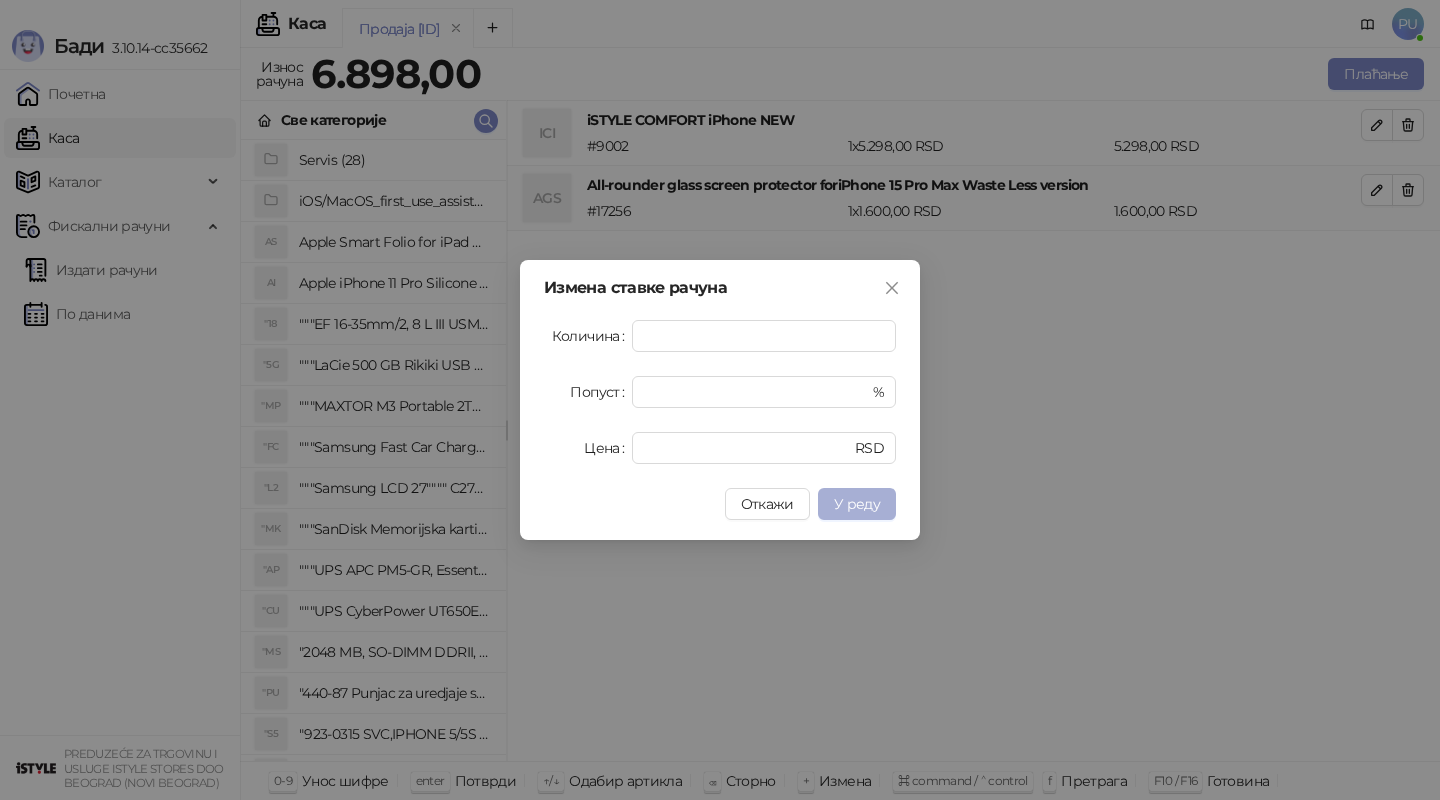 click on "У реду" at bounding box center [857, 504] 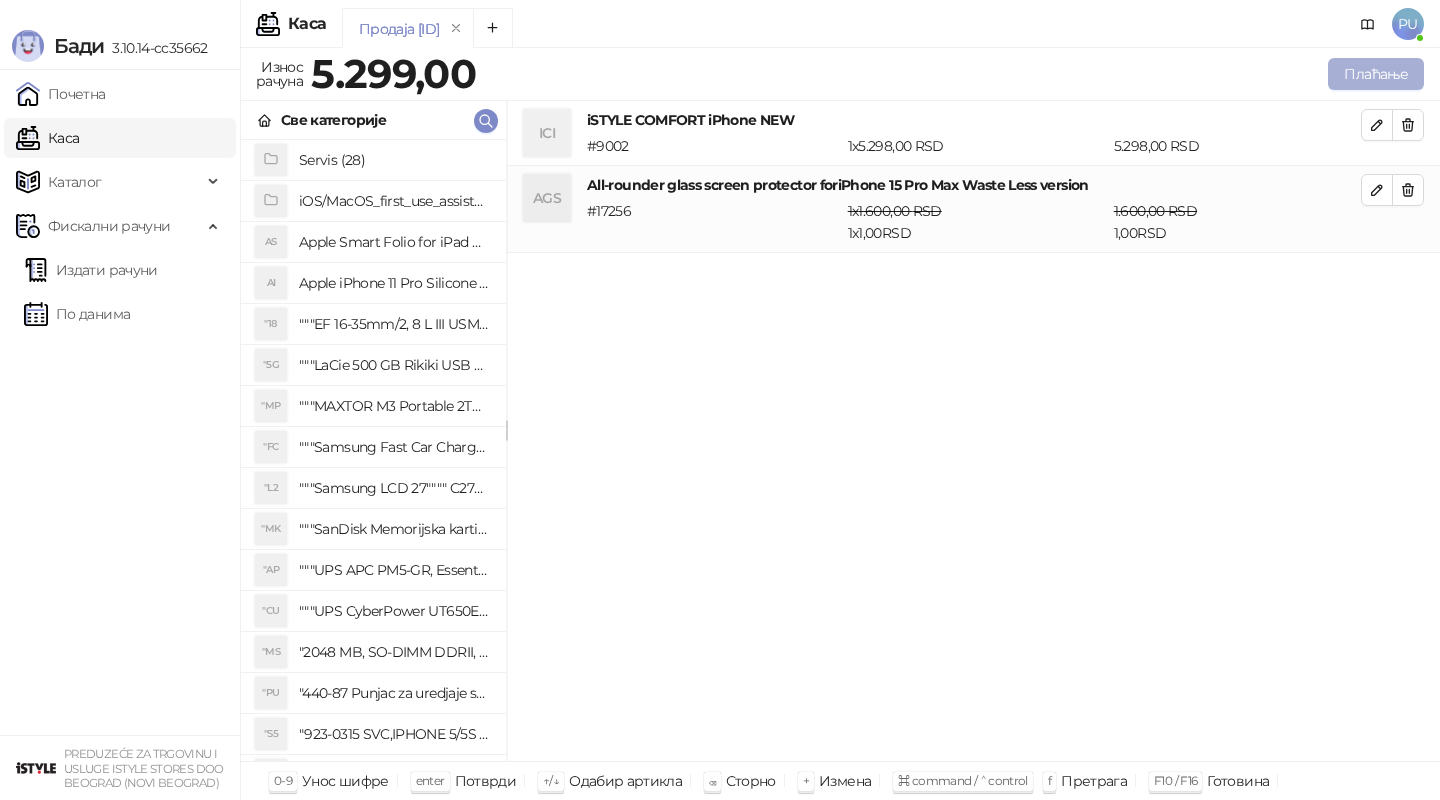 click on "Плаћање" at bounding box center [1376, 74] 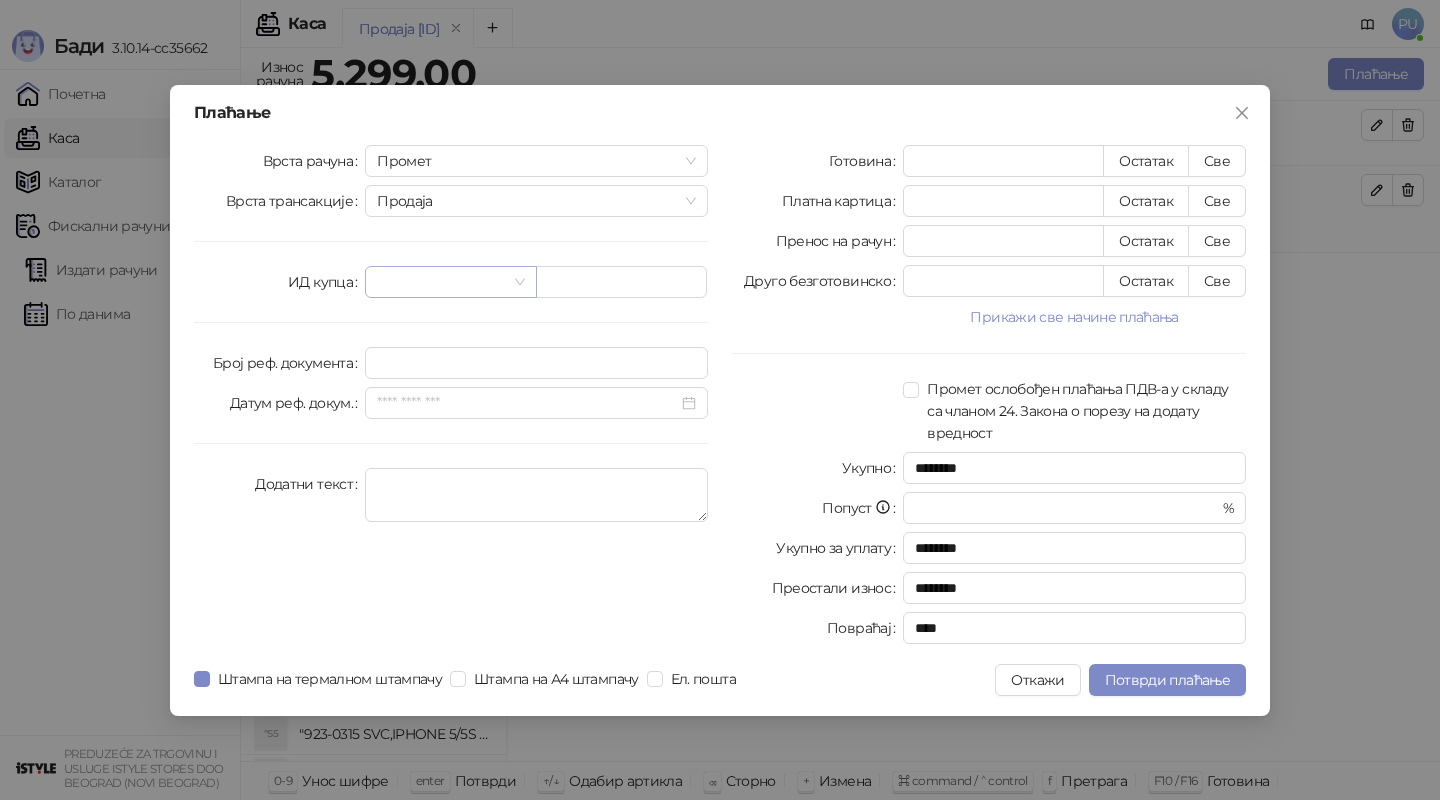 click at bounding box center (450, 282) 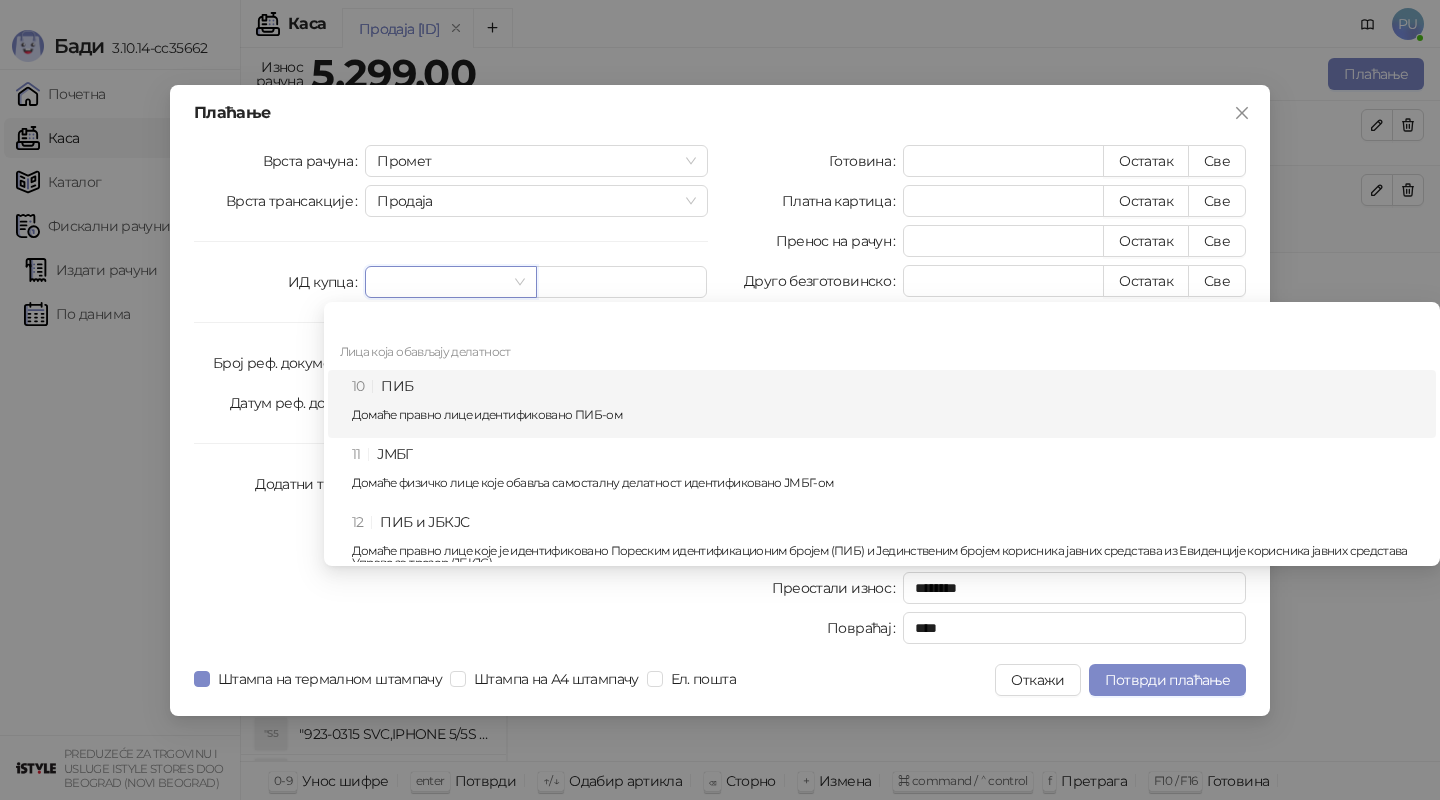 click on "10 ПИБ Домаће правно лице идентификовано ПИБ-ом" at bounding box center [888, 404] 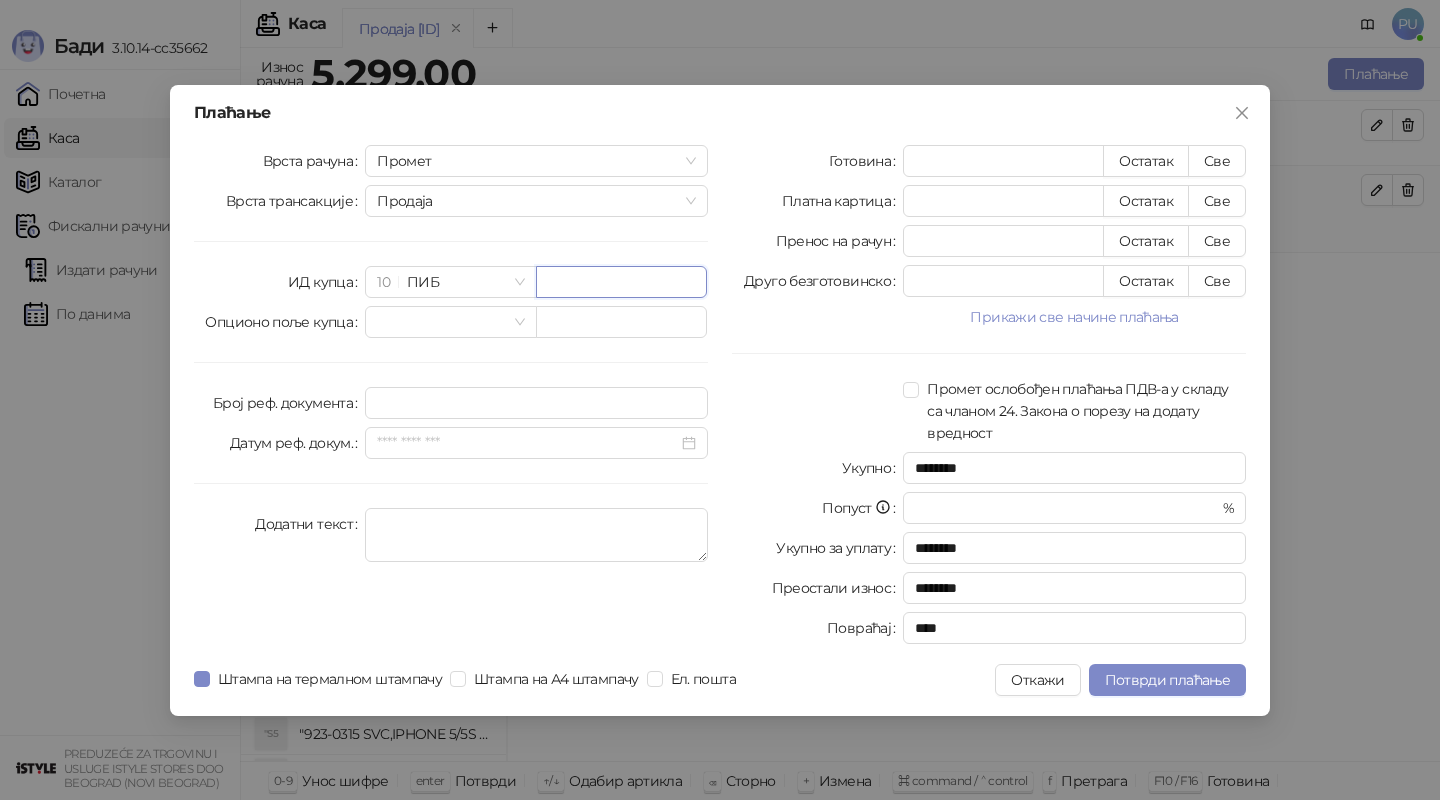 paste on "*********" 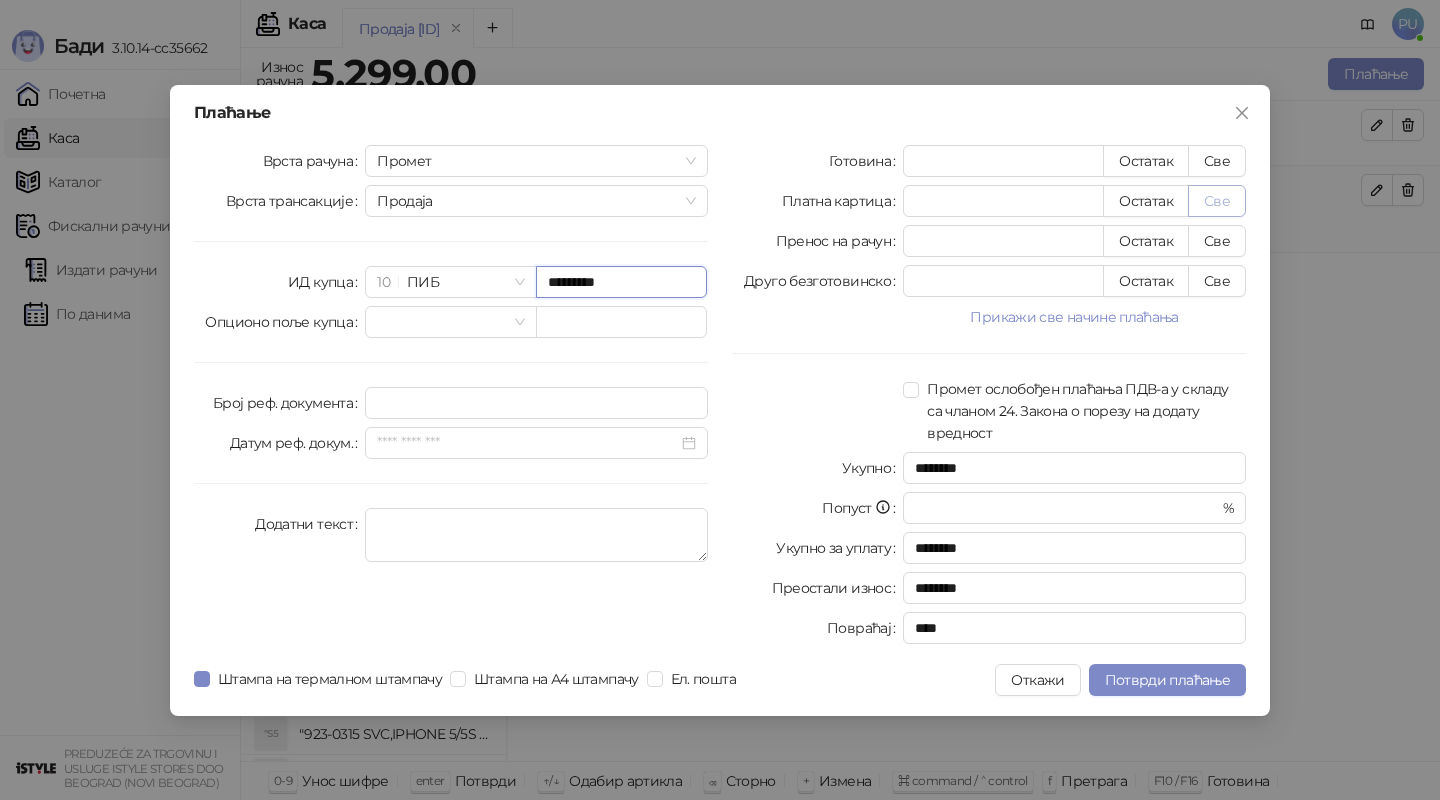 type on "*********" 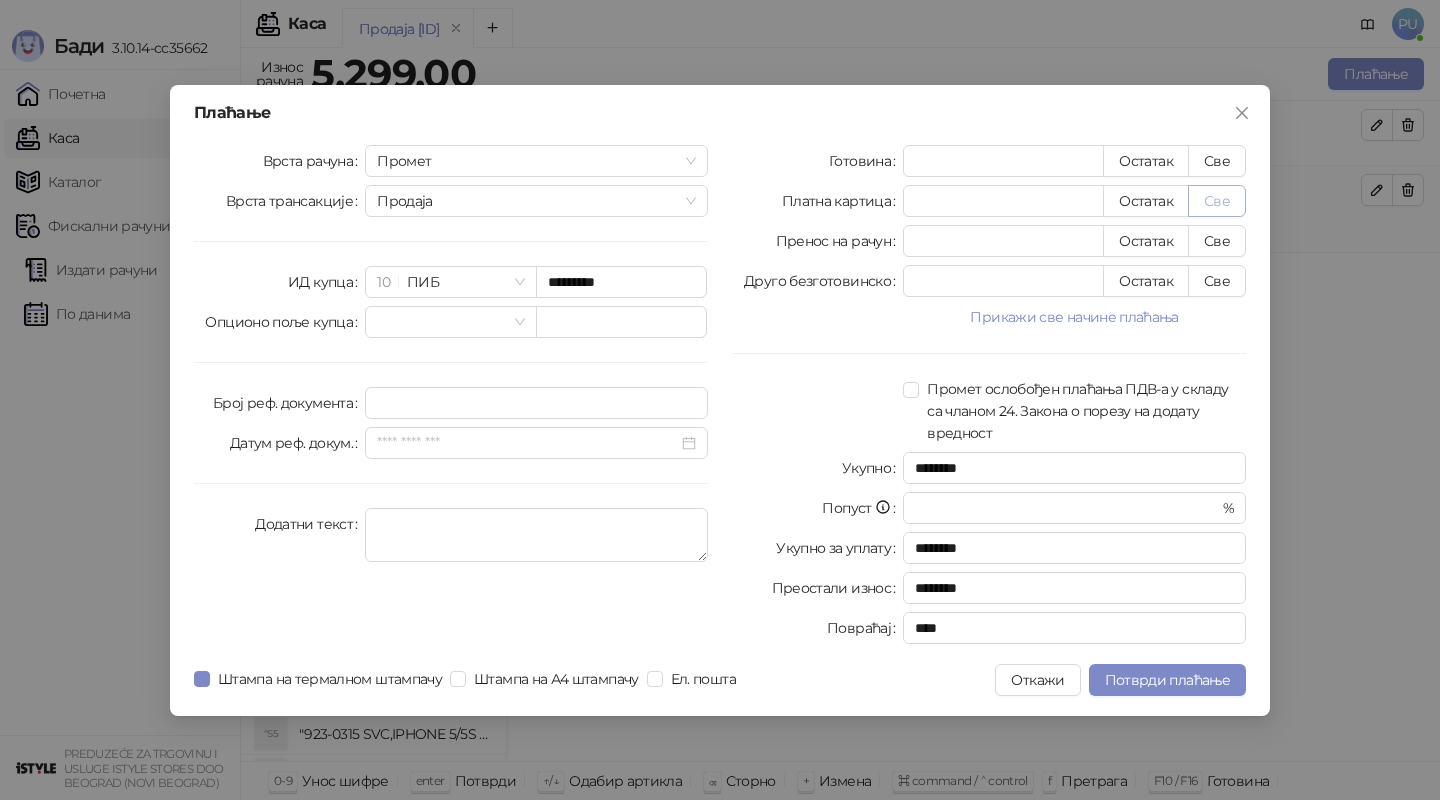 click on "Све" at bounding box center (1217, 201) 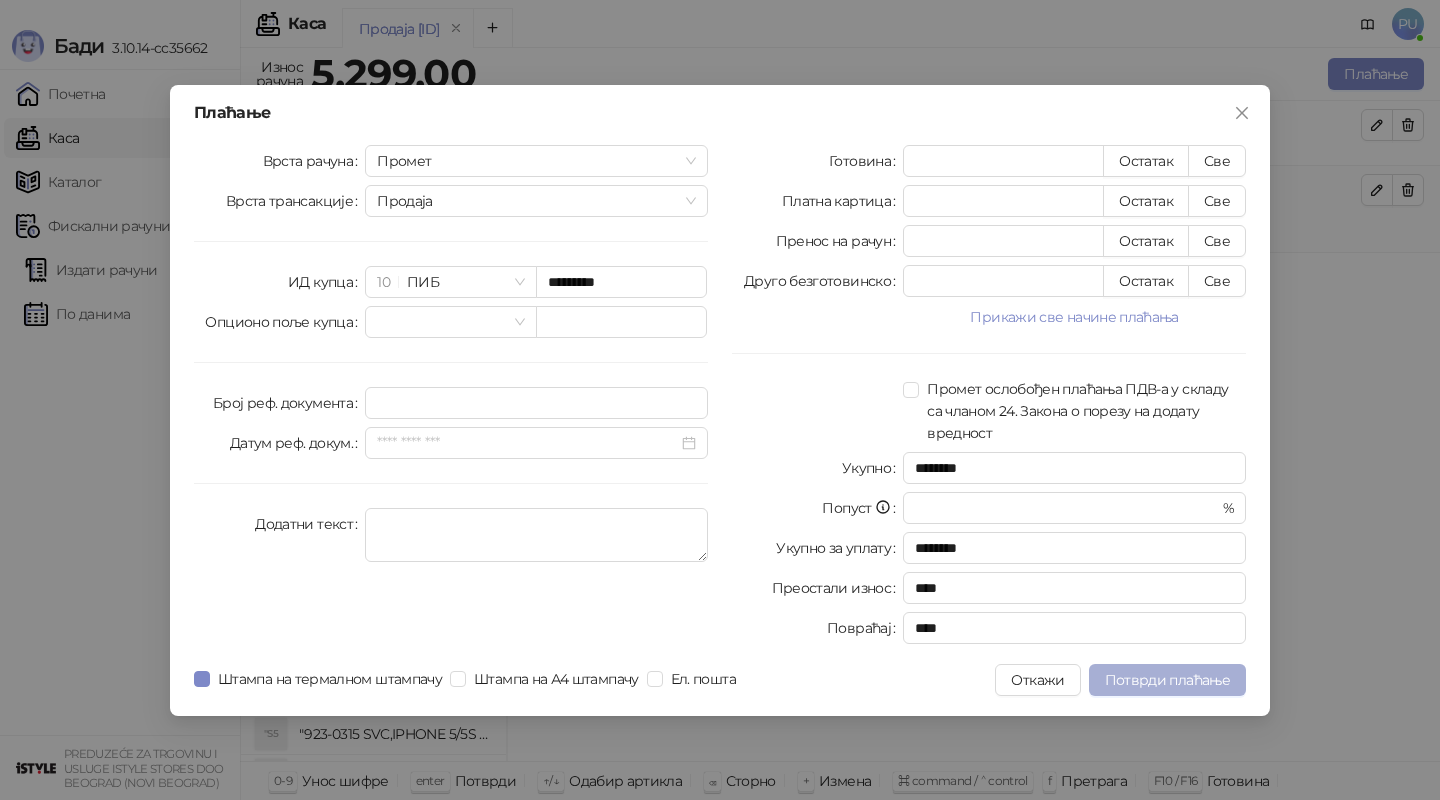 click on "Потврди плаћање" at bounding box center [1167, 680] 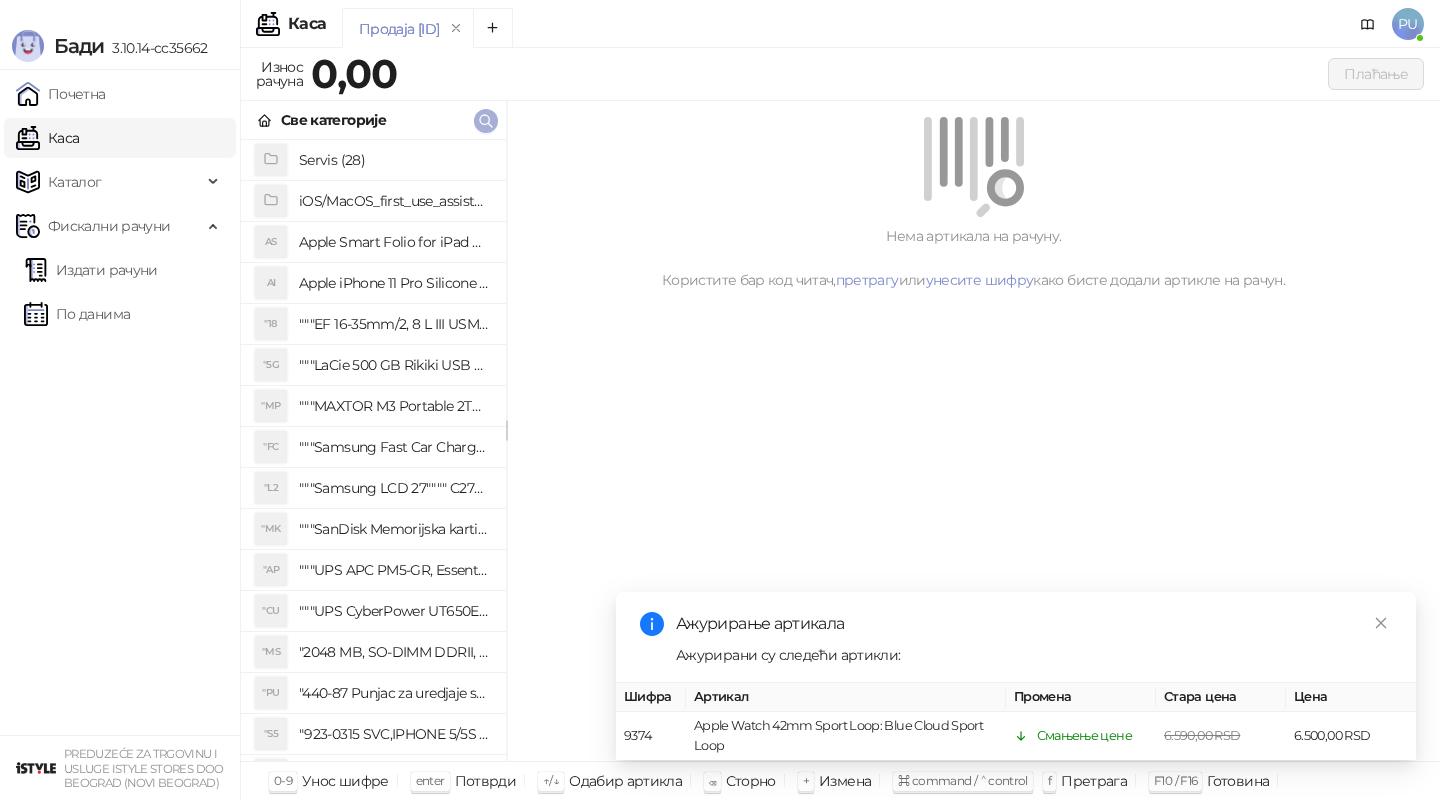 click 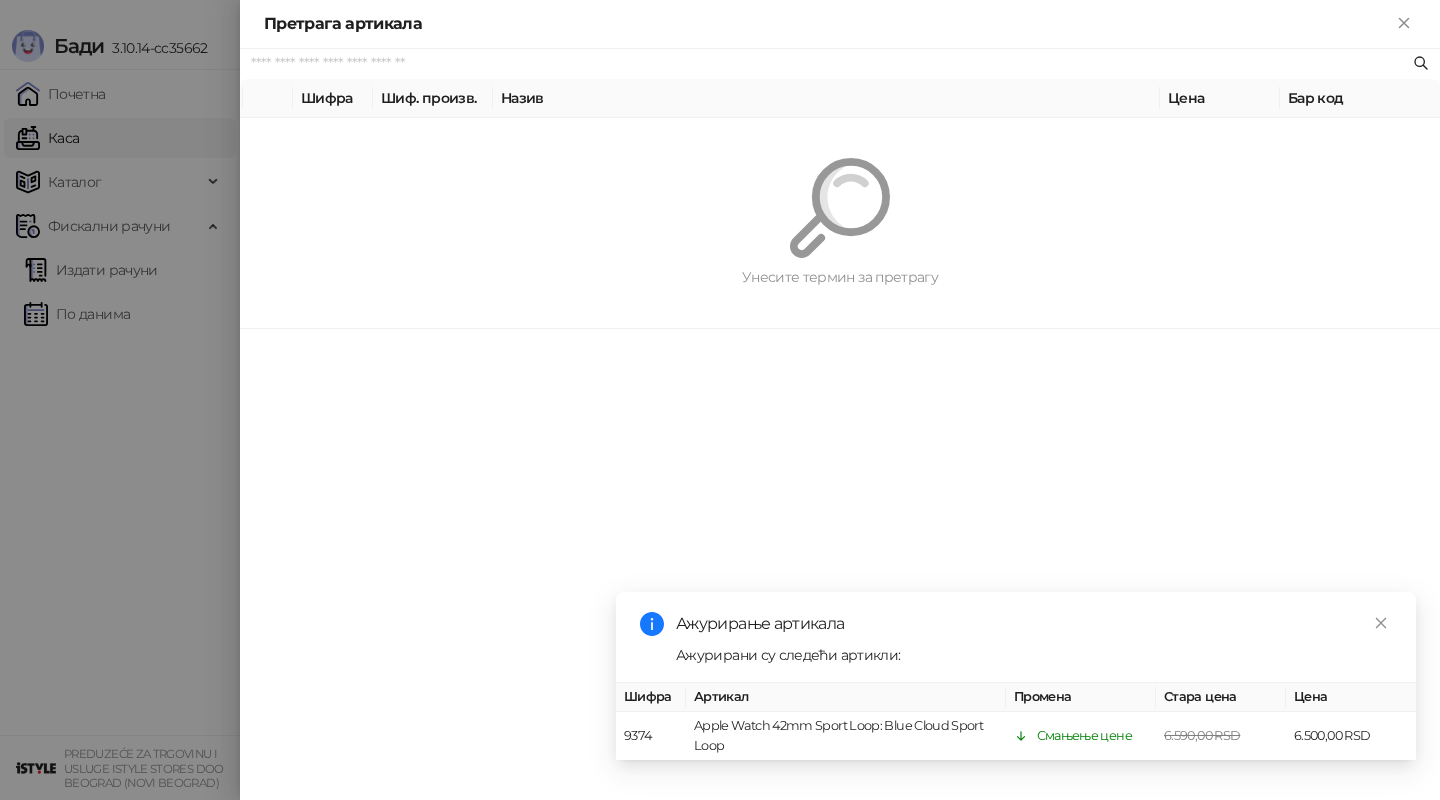 paste on "**********" 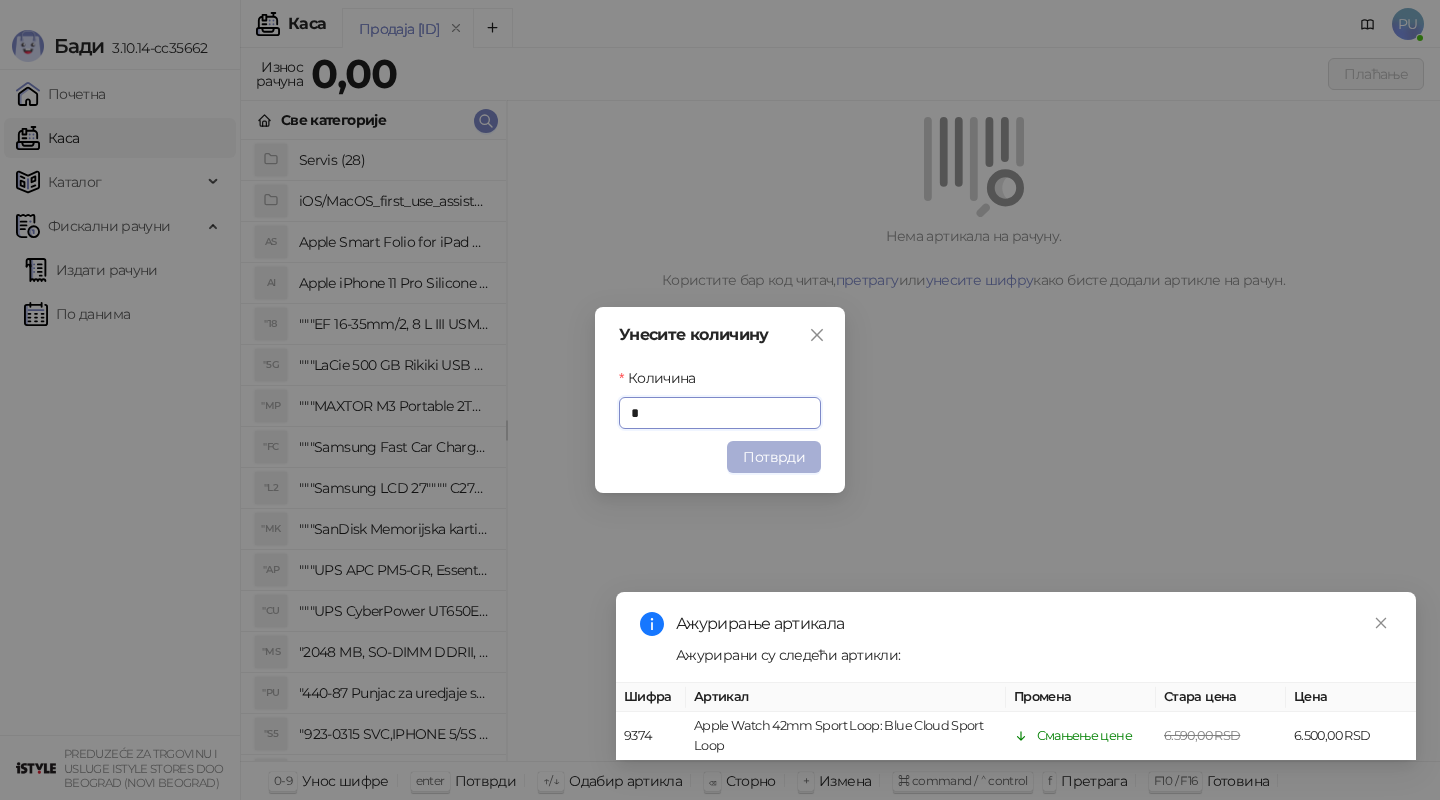 click on "Потврди" at bounding box center (774, 457) 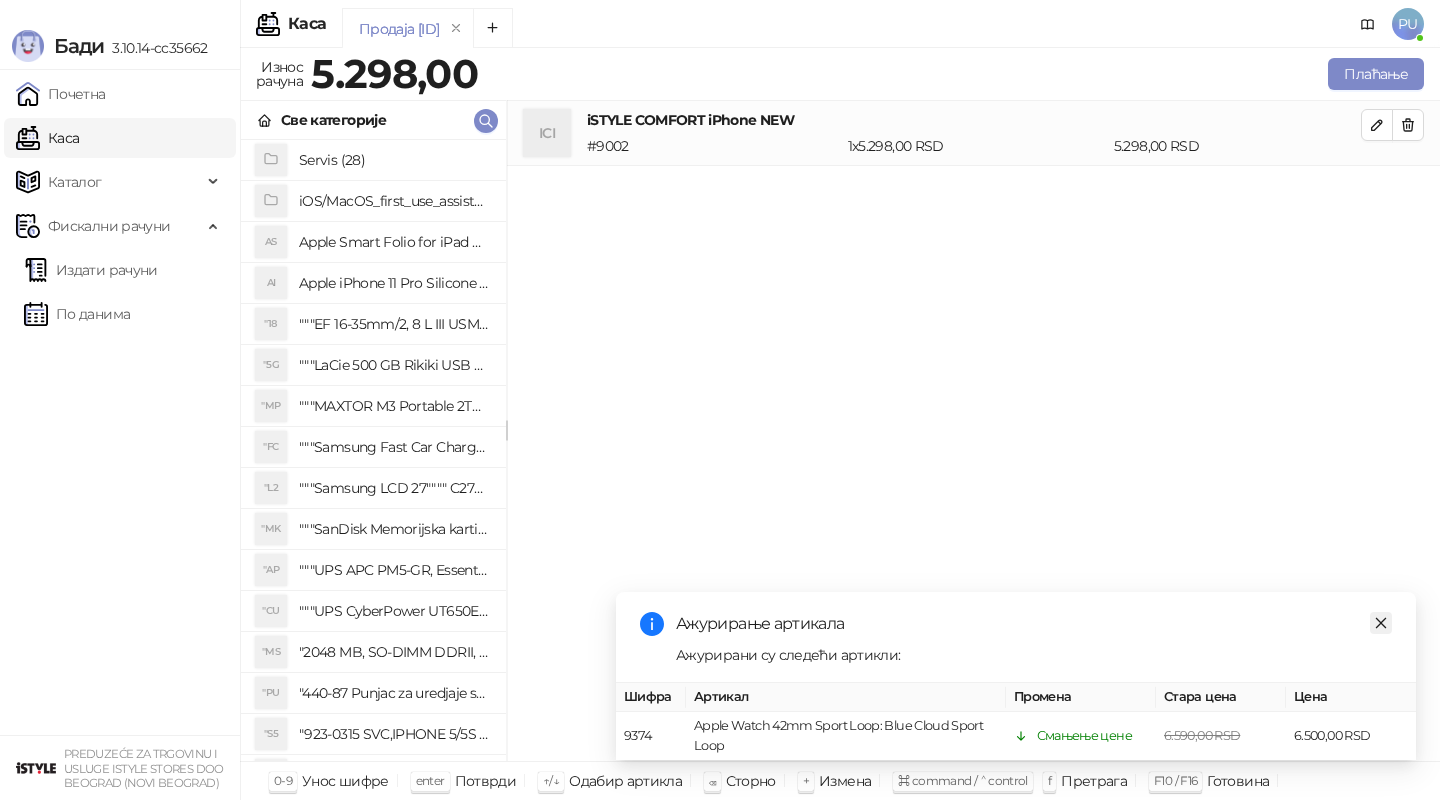 click 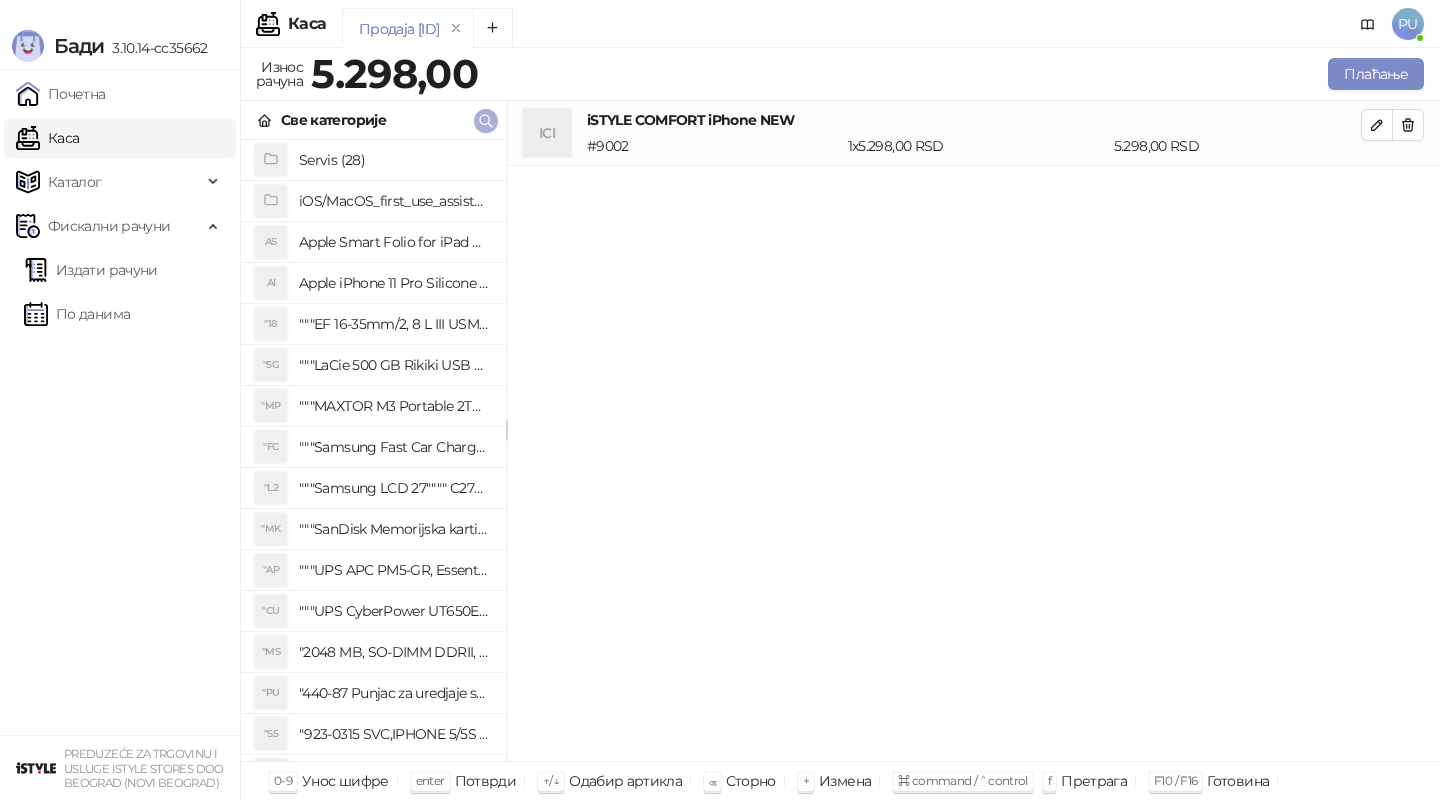 click 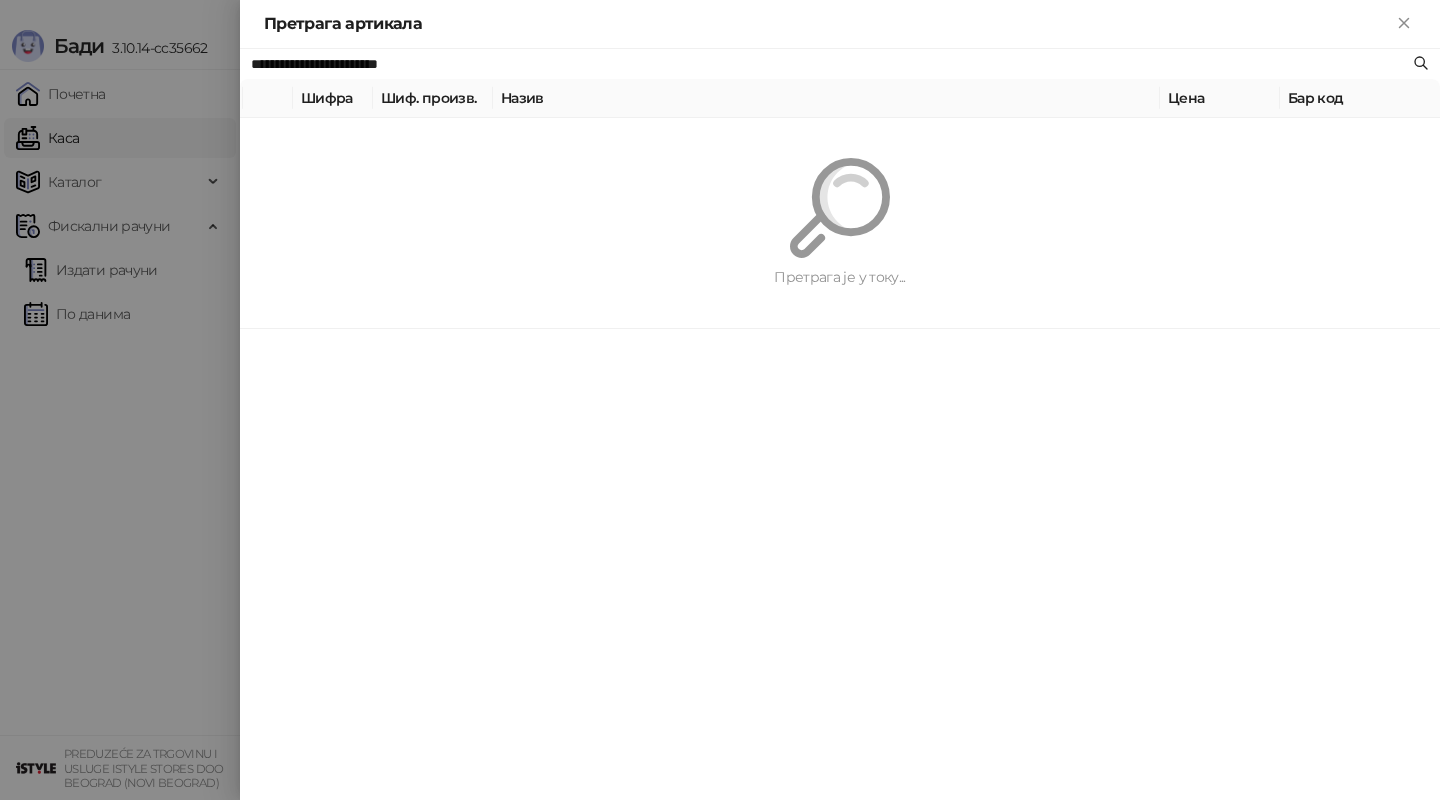 paste 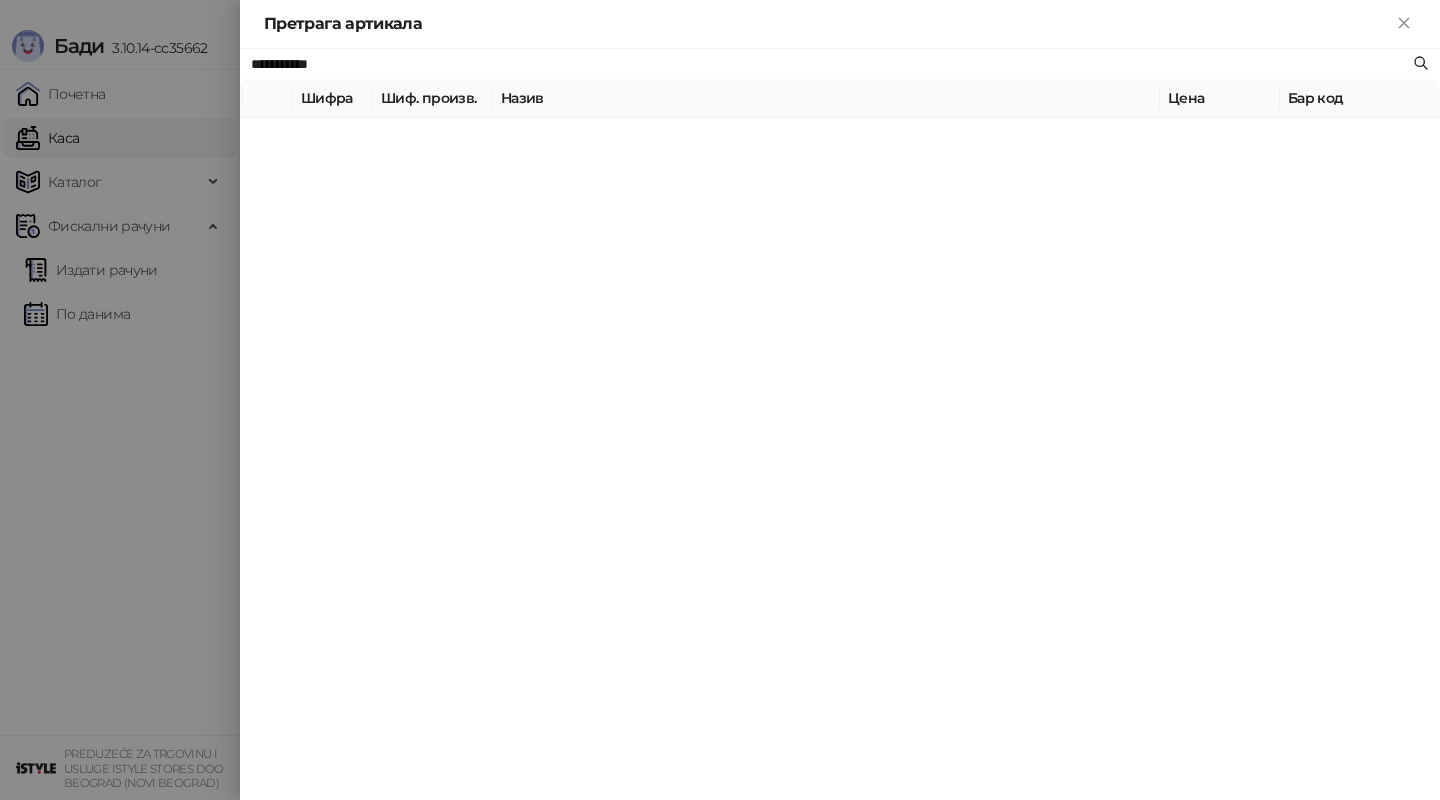 type on "**********" 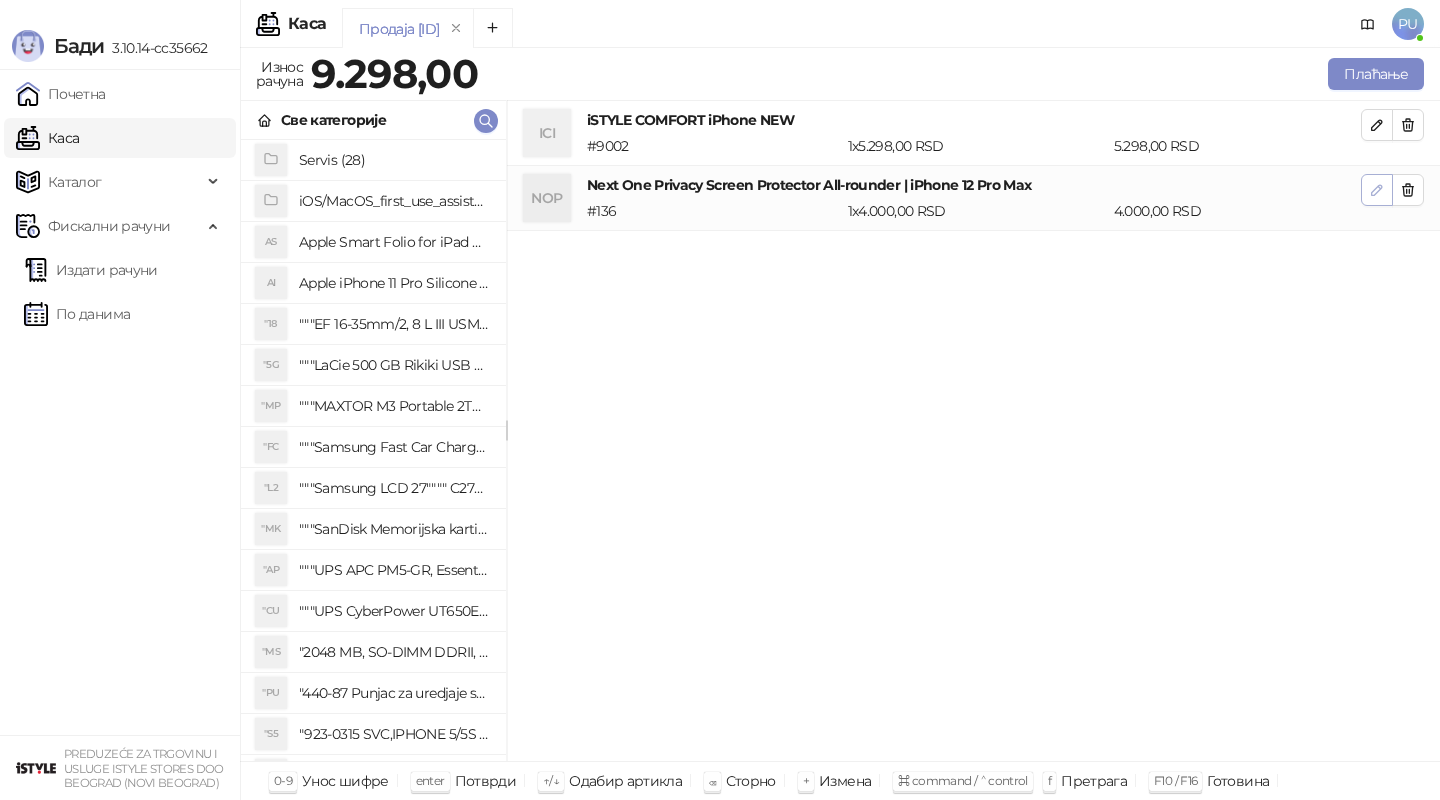 click at bounding box center [1377, 190] 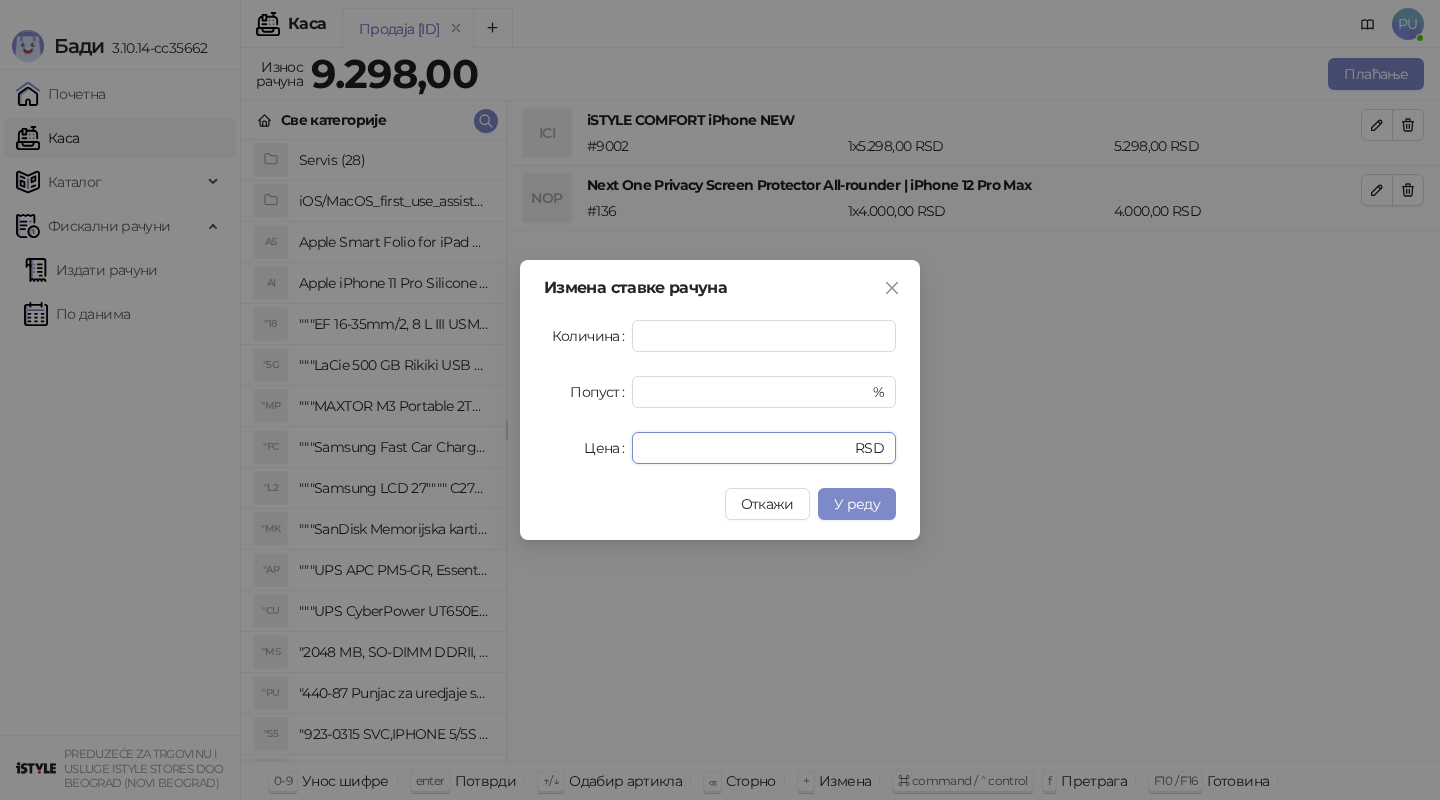 drag, startPoint x: 704, startPoint y: 446, endPoint x: 360, endPoint y: 420, distance: 344.98117 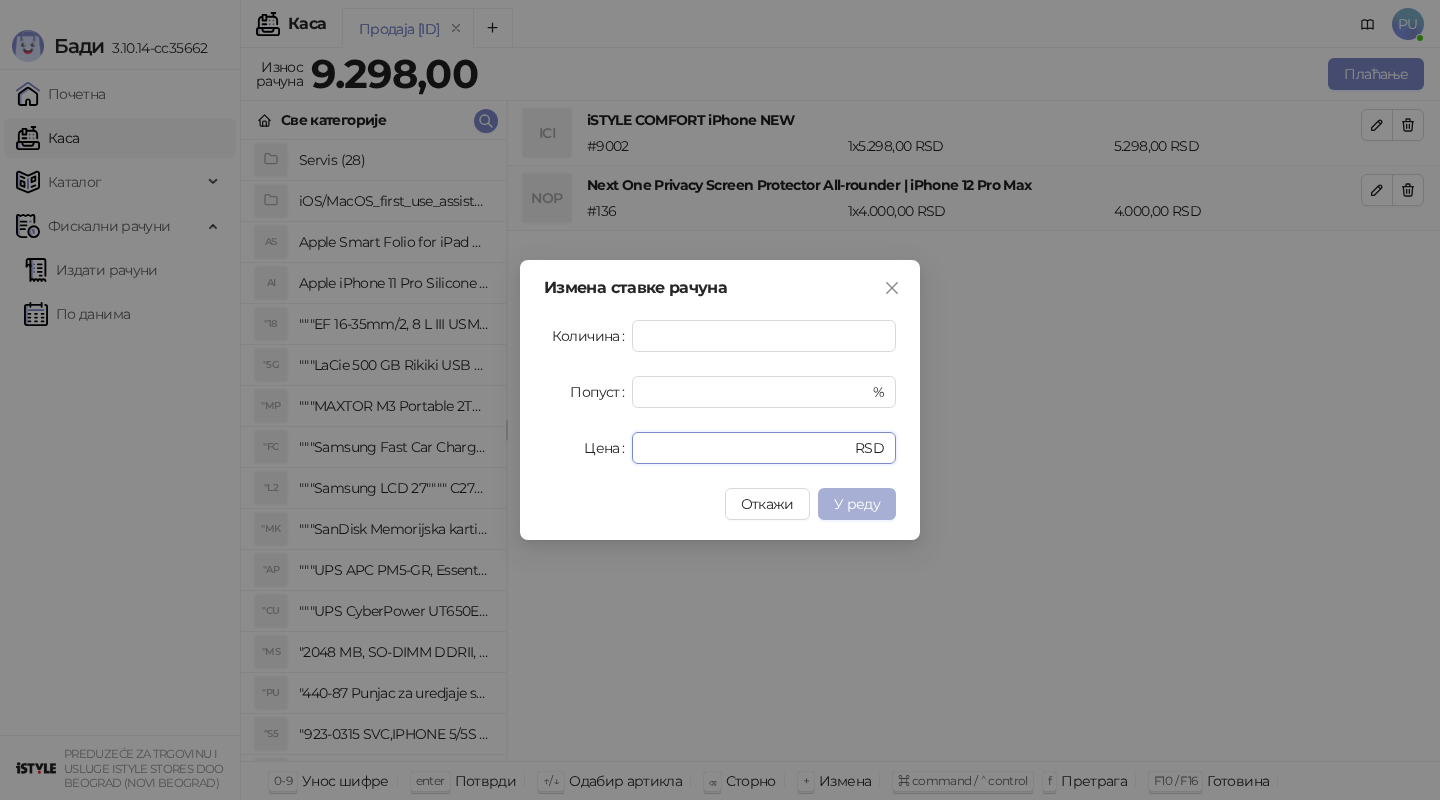 type on "*" 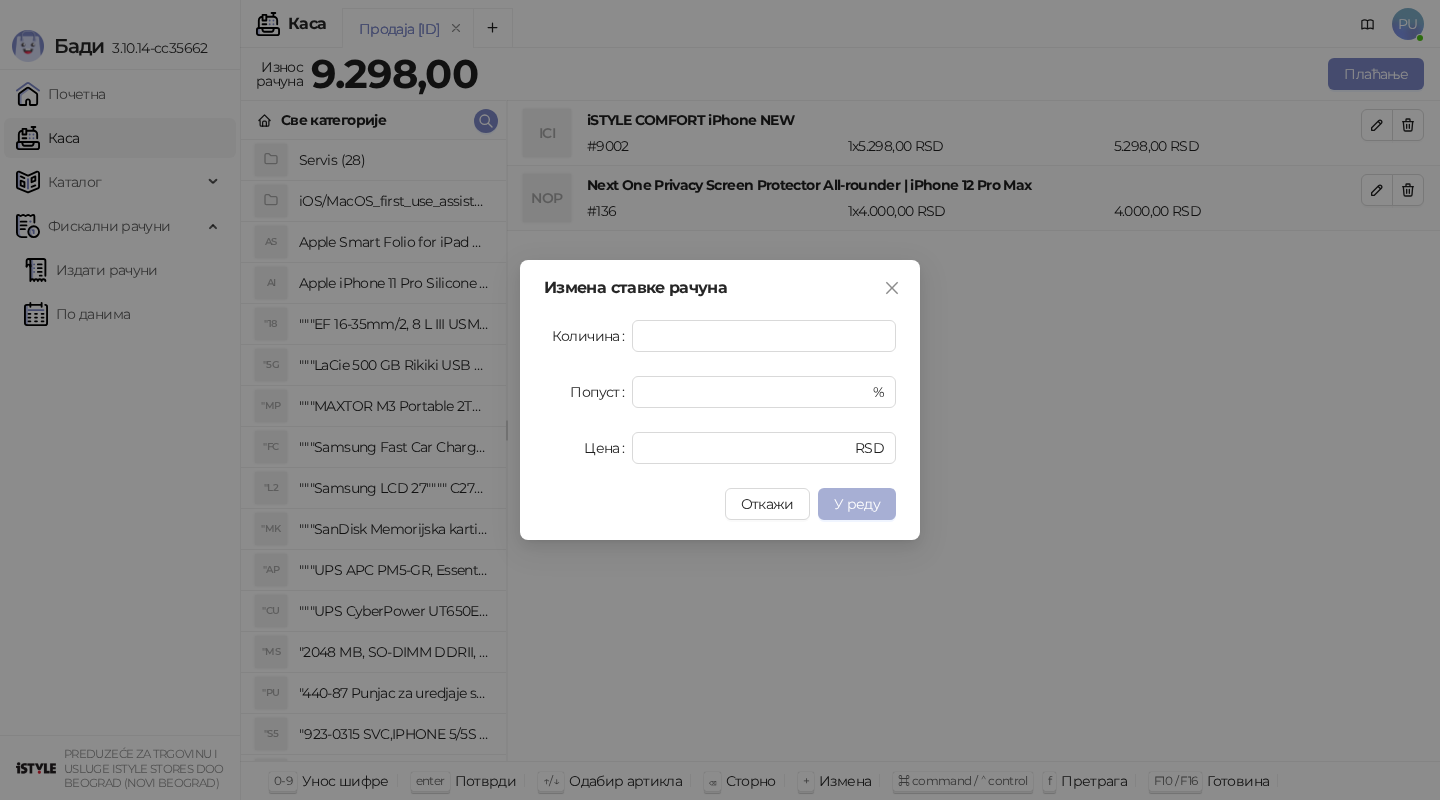 click on "У реду" at bounding box center [857, 504] 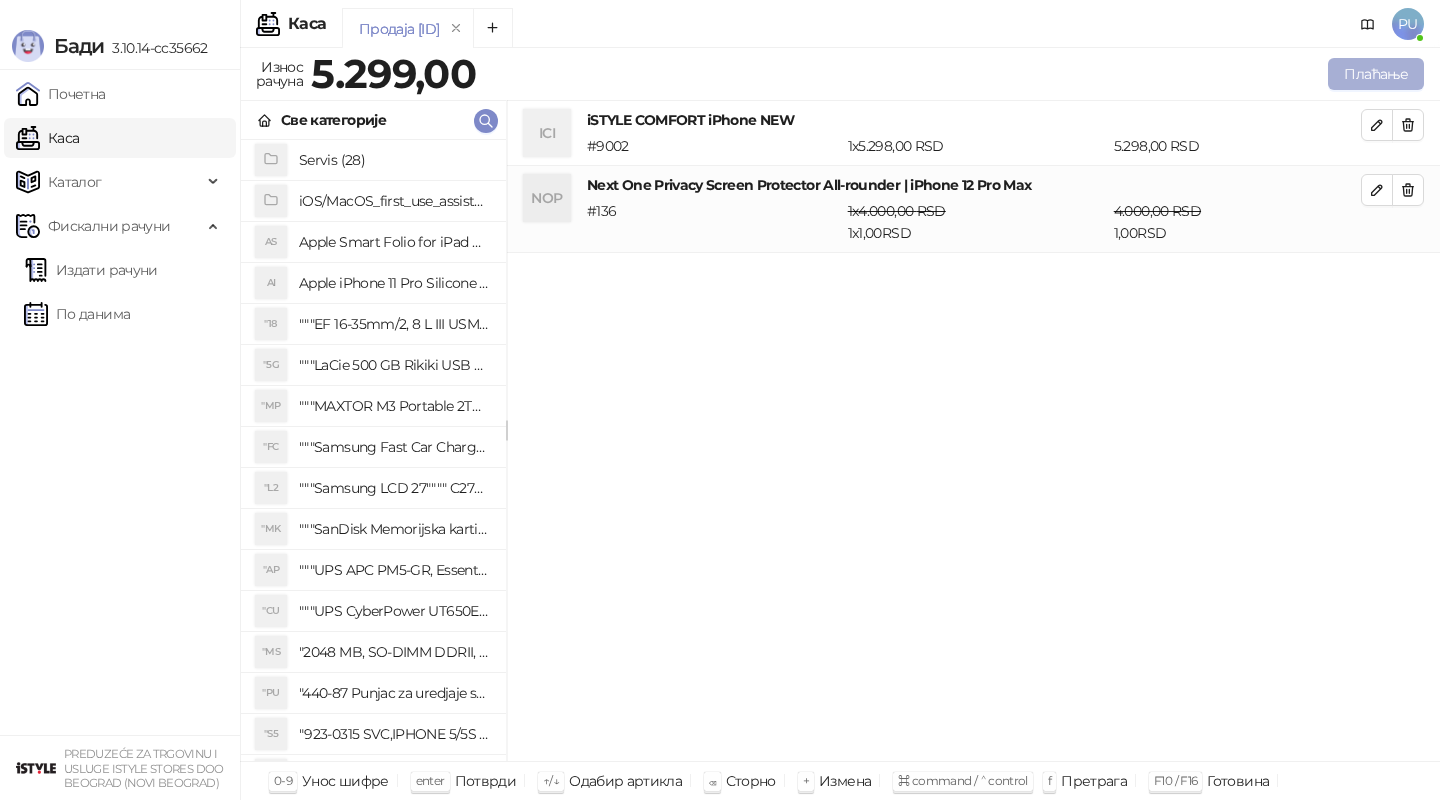 click on "Плаћање" at bounding box center (1376, 74) 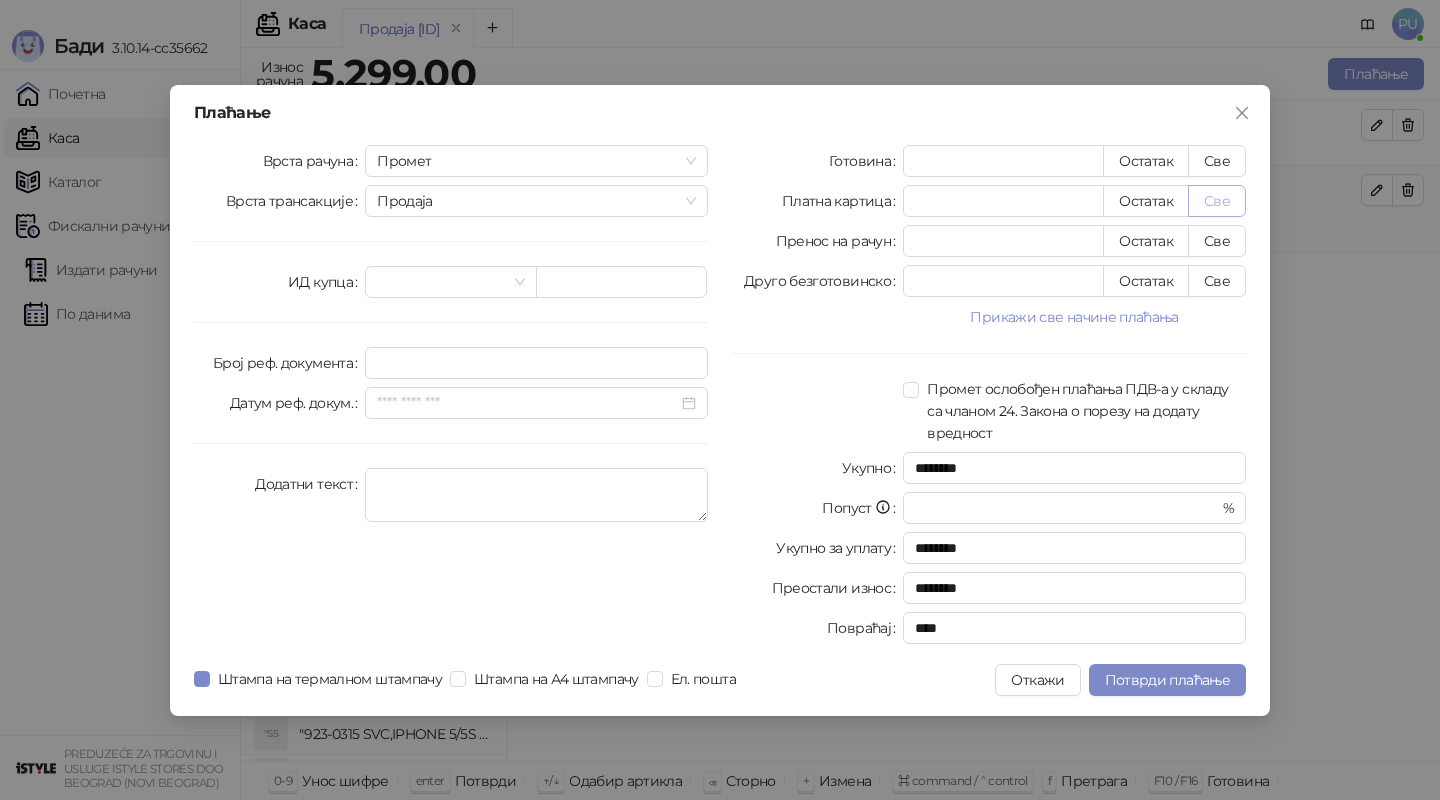 click on "Све" at bounding box center (1217, 201) 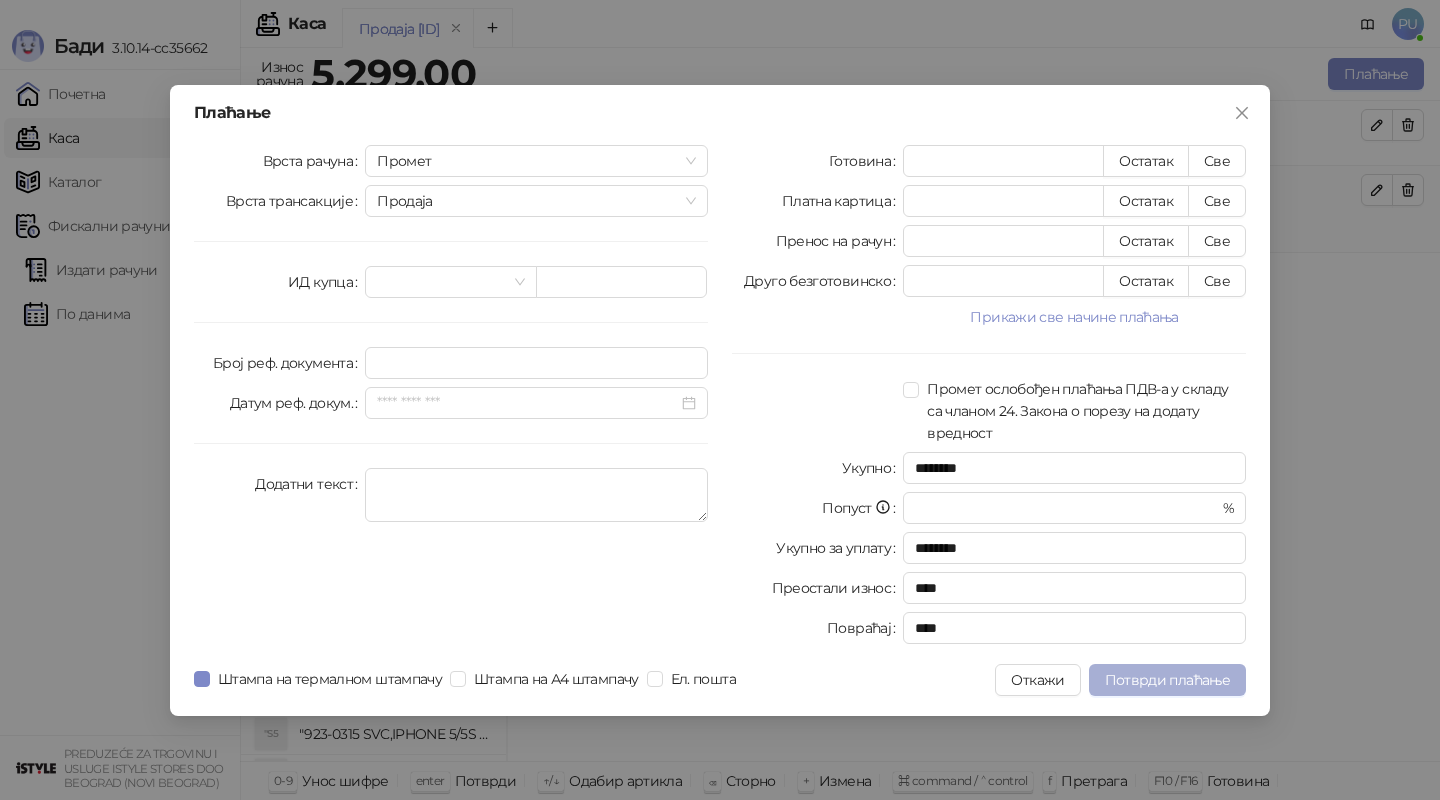 click on "Потврди плаћање" at bounding box center [1167, 680] 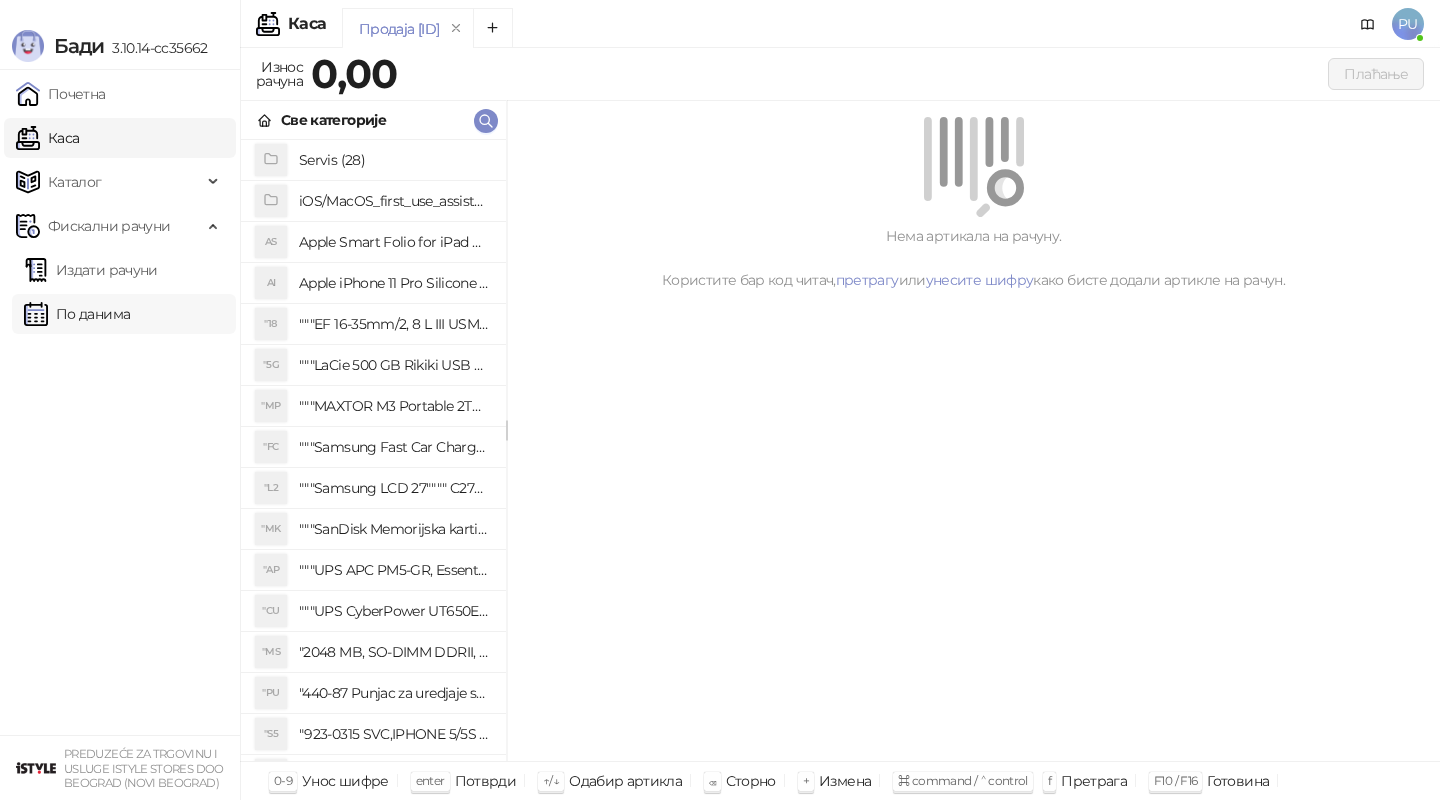 click on "По данима" at bounding box center [77, 314] 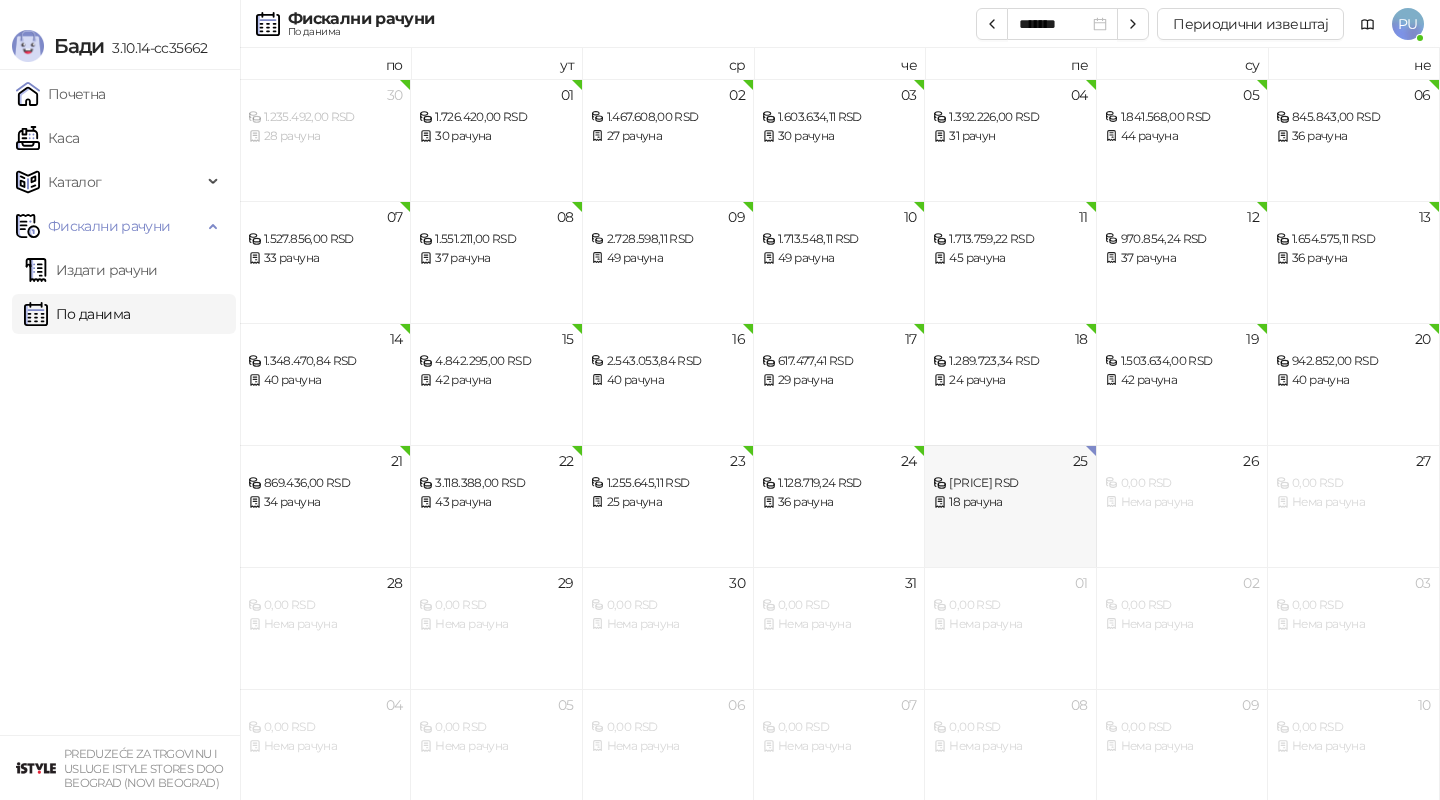 click on "[PRICE] RSD [COUNT] рачуна" at bounding box center (1010, 506) 